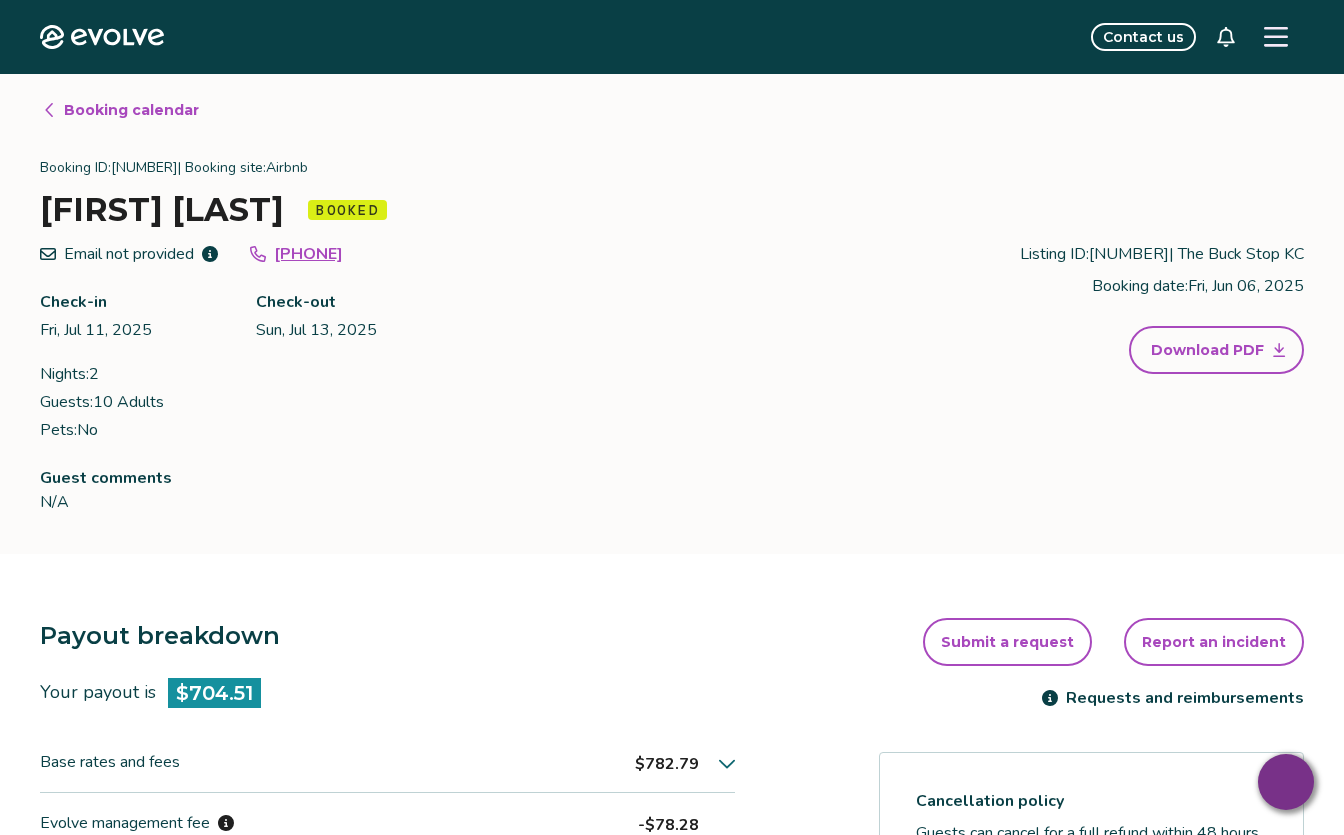 scroll, scrollTop: 0, scrollLeft: 0, axis: both 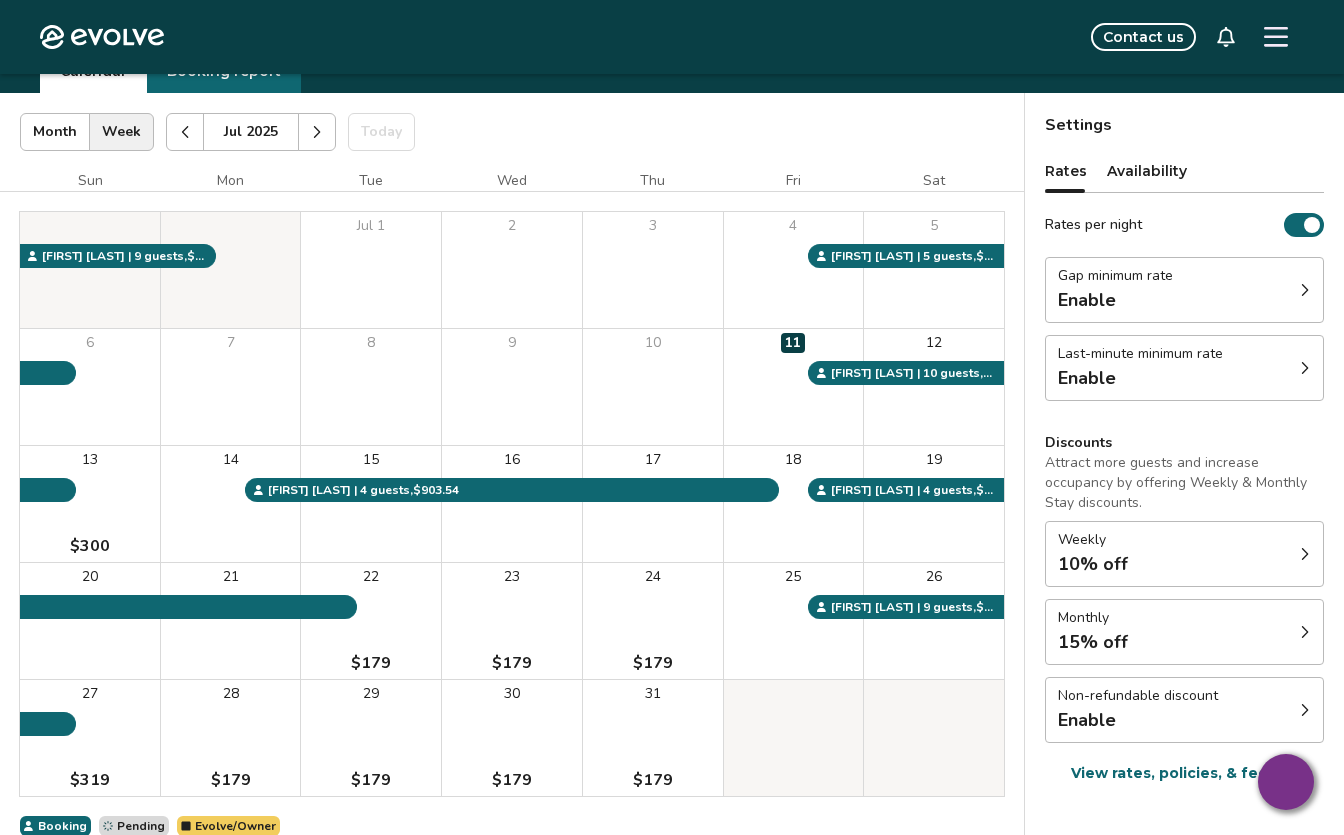 click 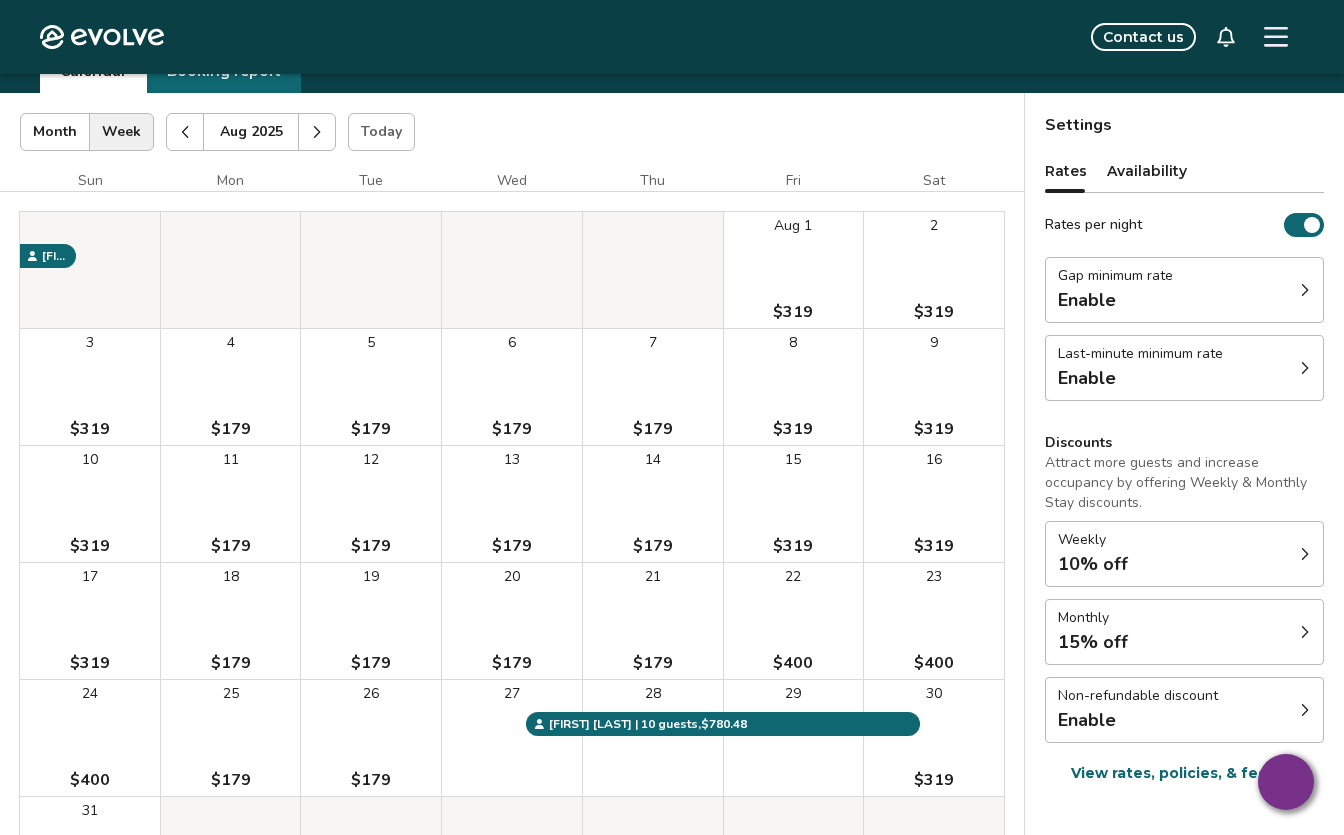 click 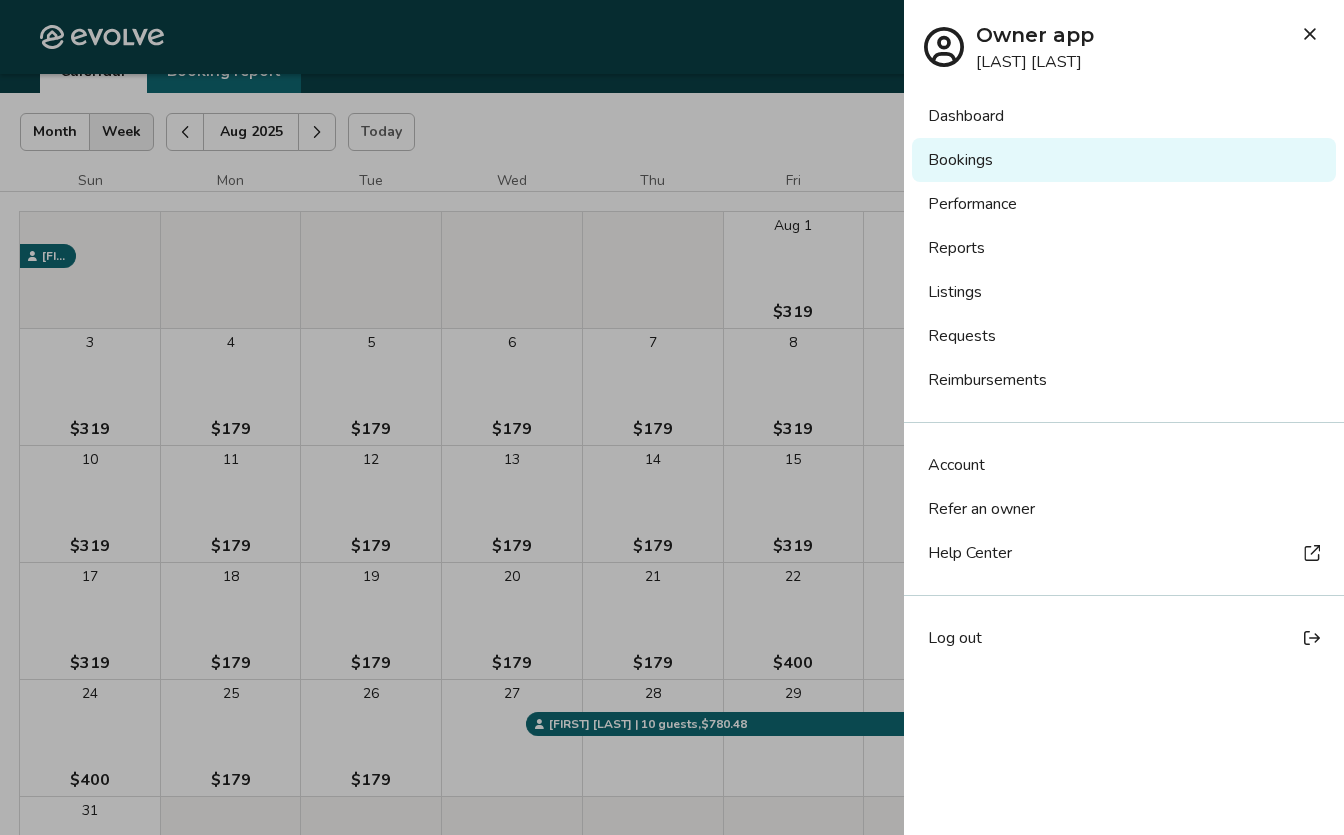 drag, startPoint x: 1302, startPoint y: 29, endPoint x: 1276, endPoint y: 12, distance: 31.06445 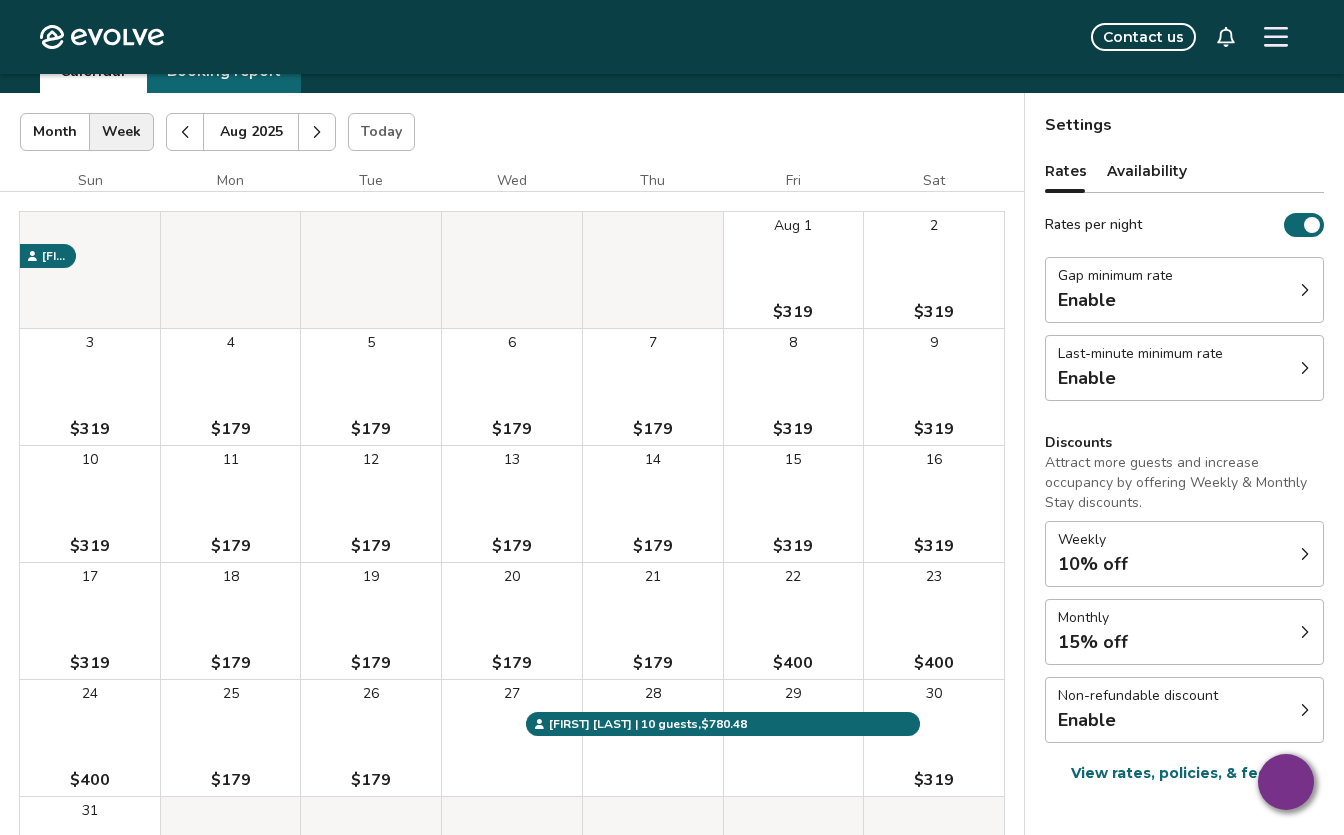 scroll, scrollTop: 0, scrollLeft: 0, axis: both 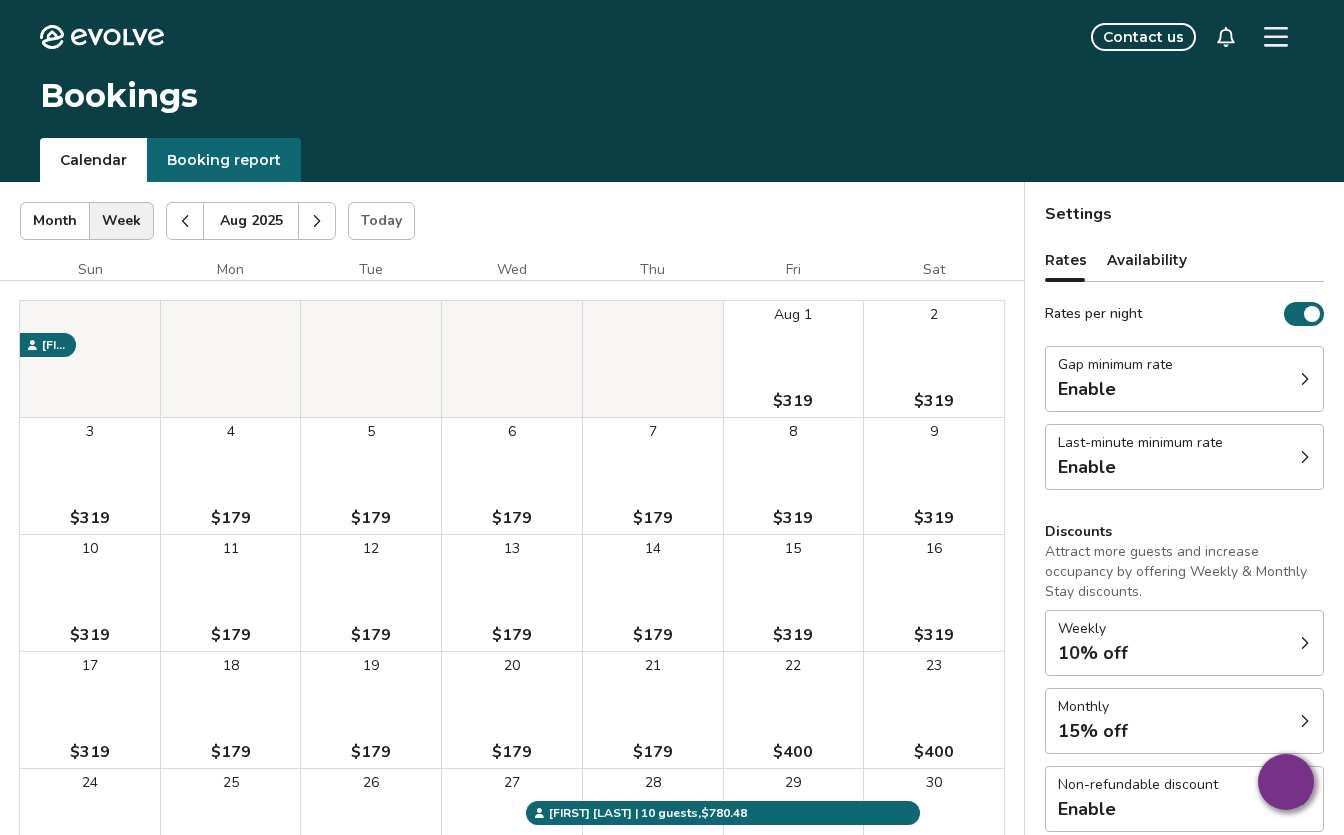 click 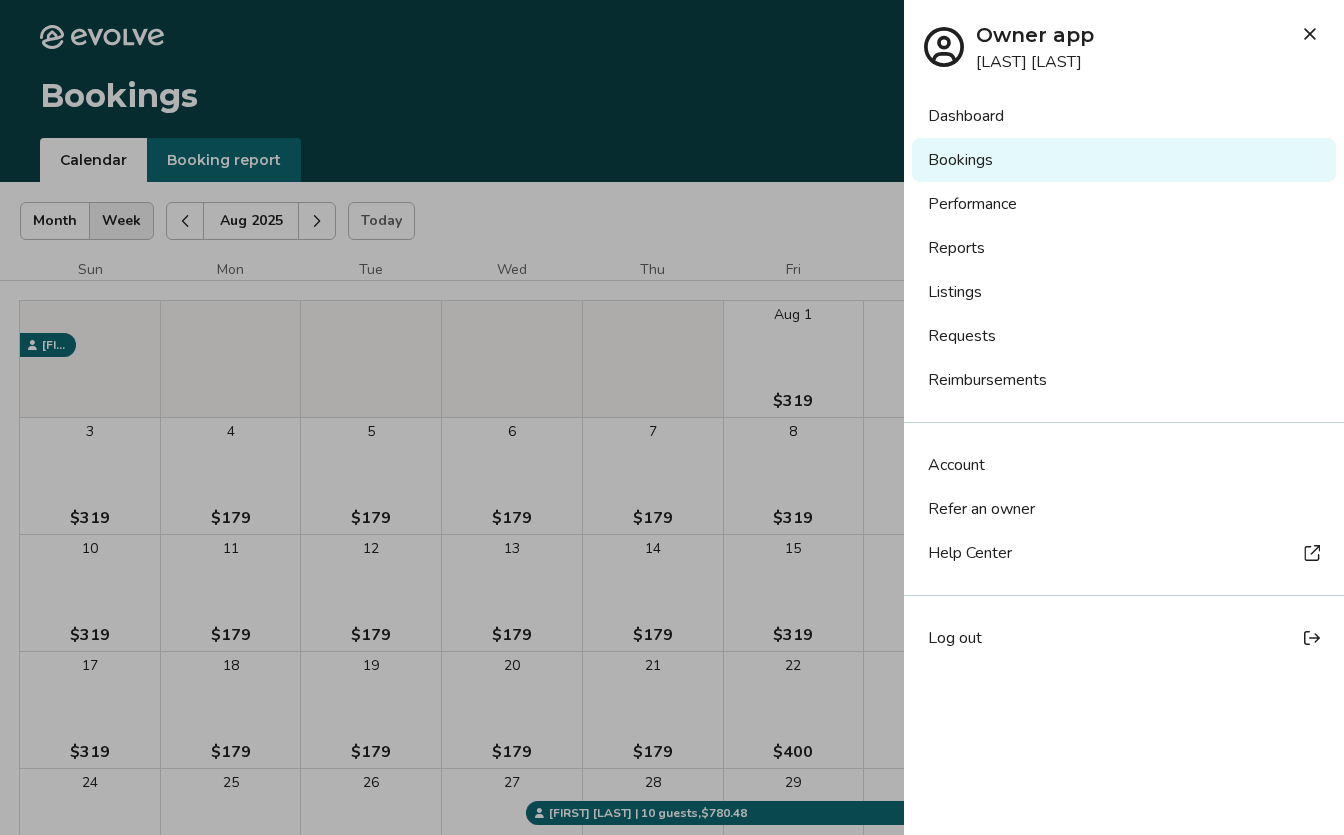 click on "Listings" at bounding box center [1124, 292] 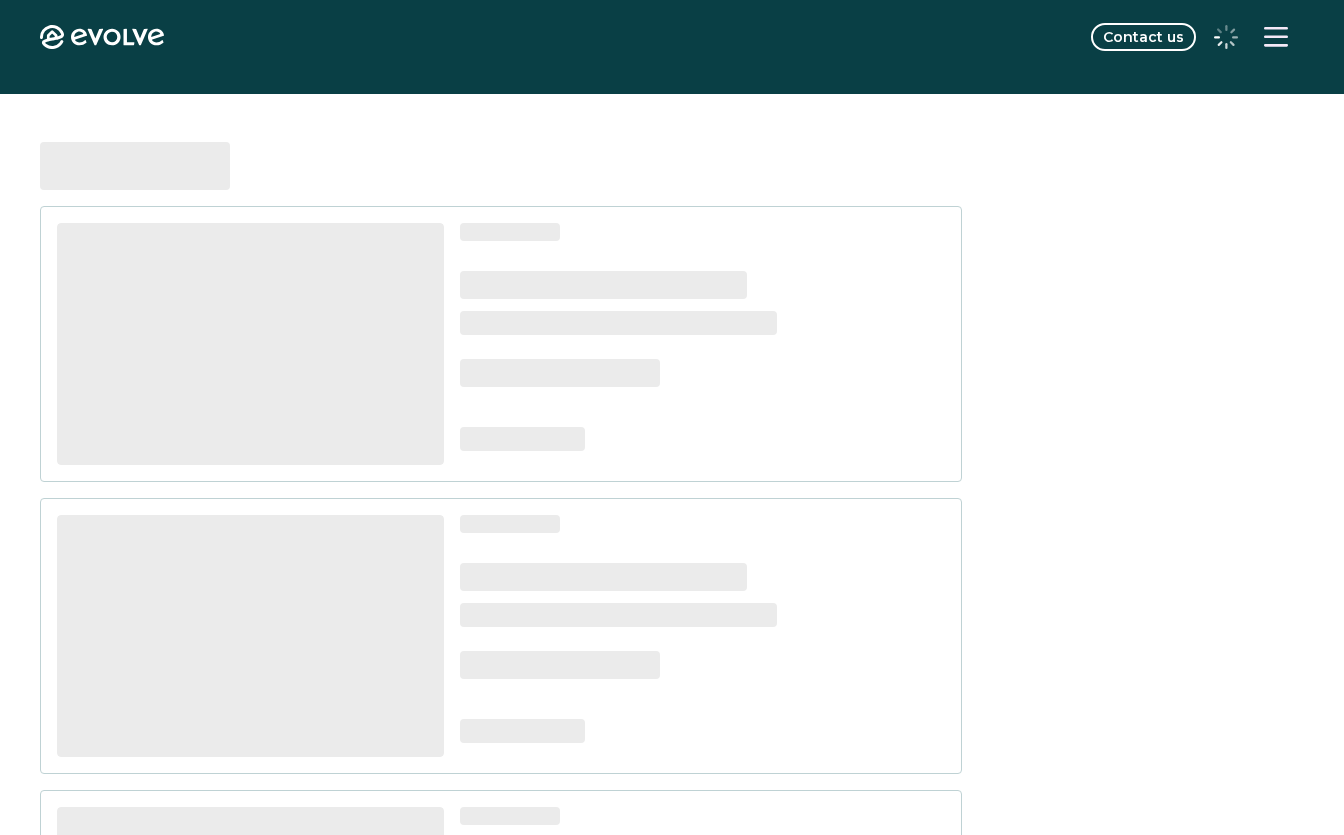scroll, scrollTop: 0, scrollLeft: 0, axis: both 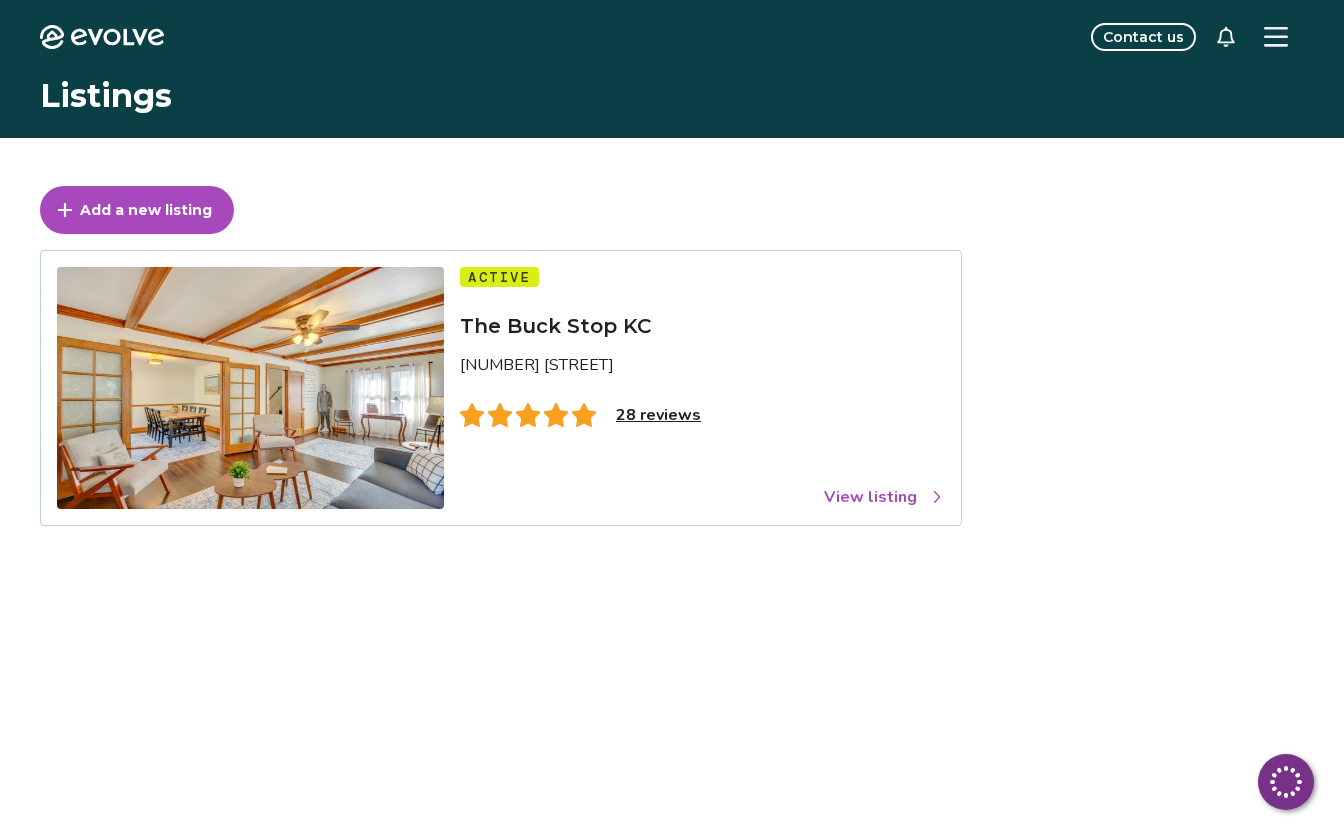 click on "View listing" at bounding box center (884, 497) 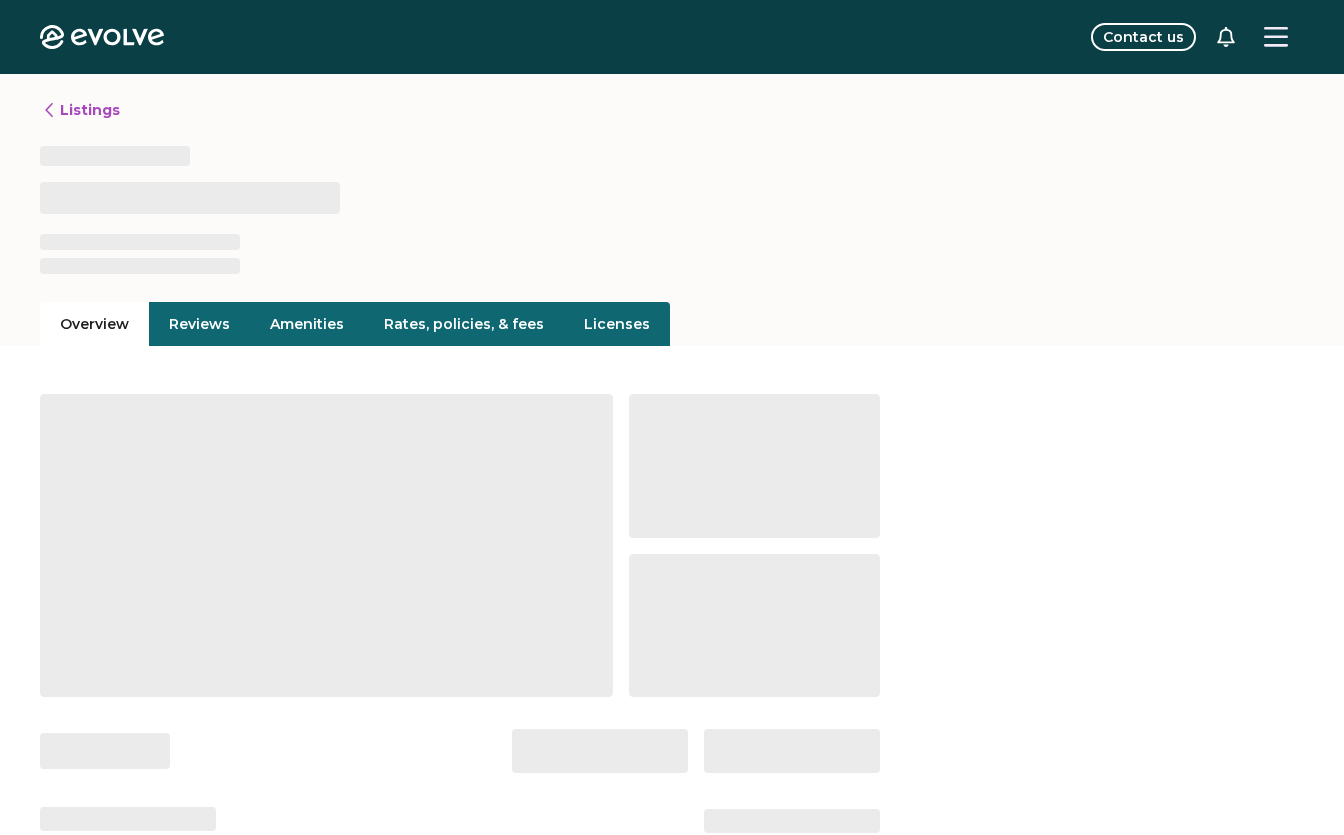 click on "Rates, policies, & fees" at bounding box center [464, 324] 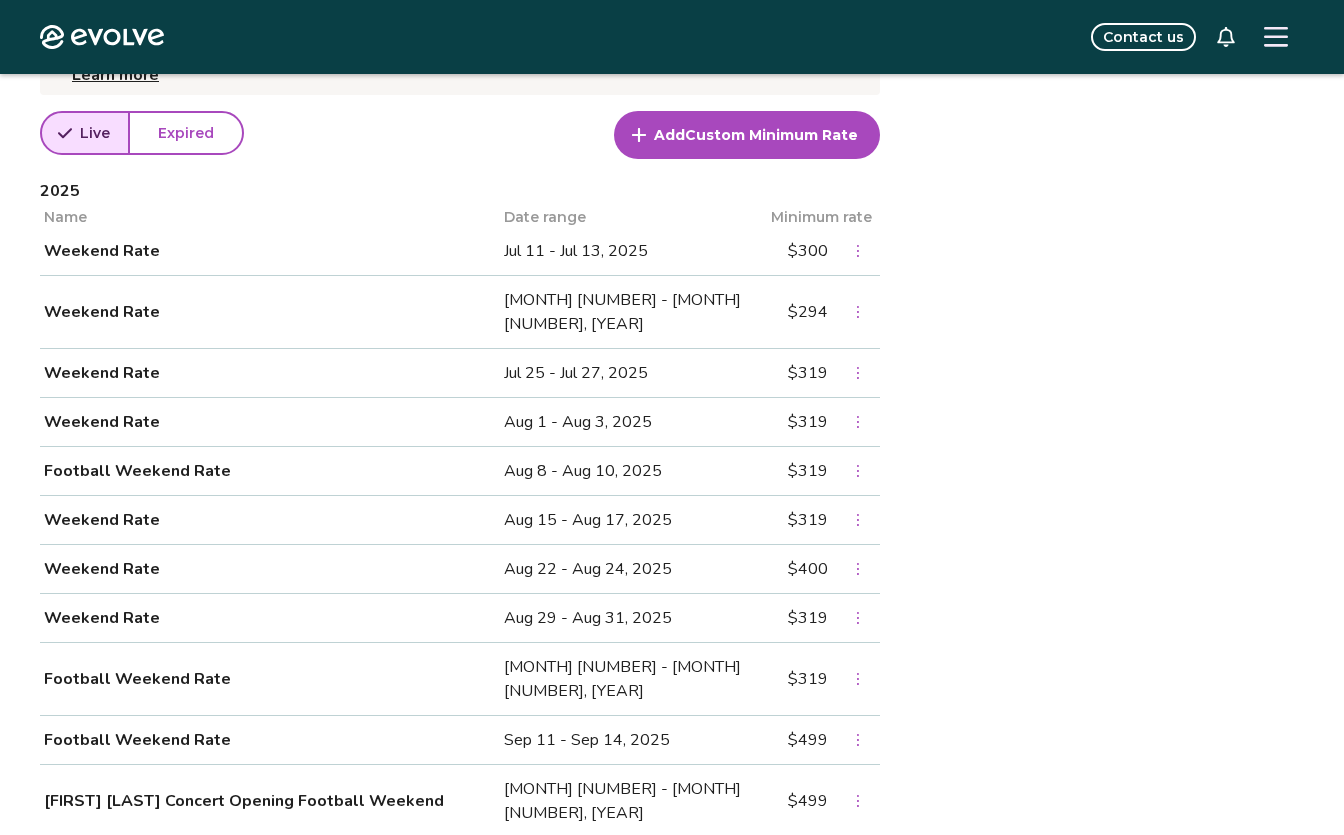 scroll, scrollTop: 836, scrollLeft: 0, axis: vertical 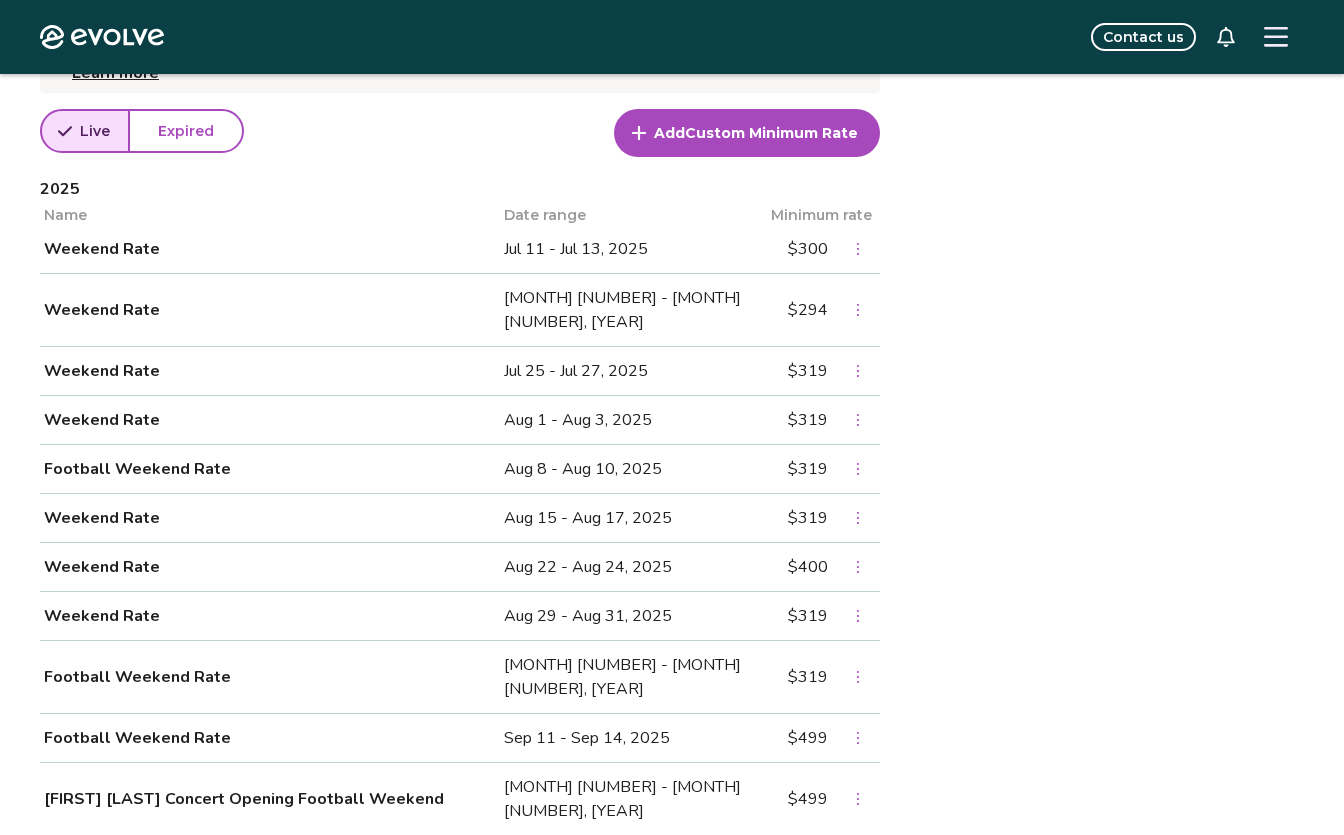 click 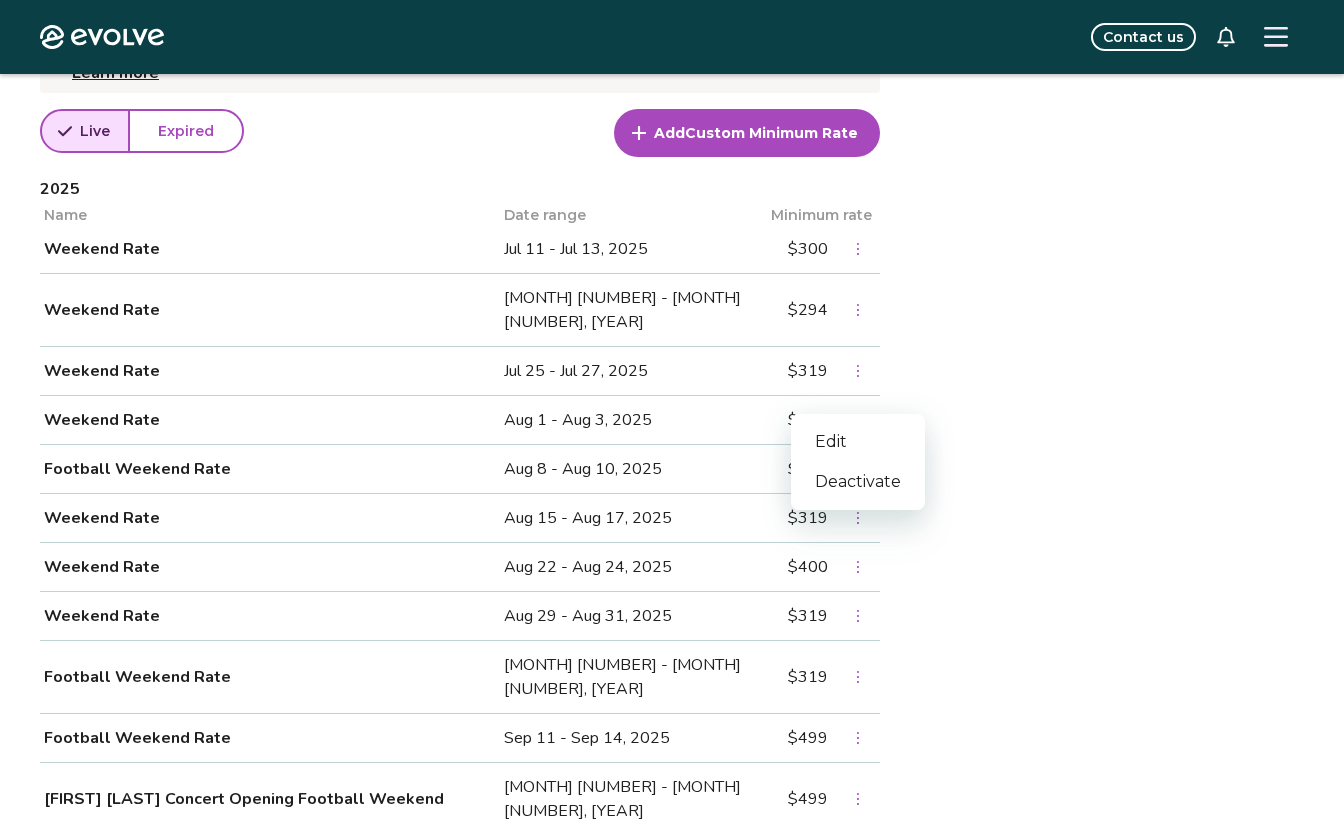 click on "Edit" at bounding box center [858, 442] 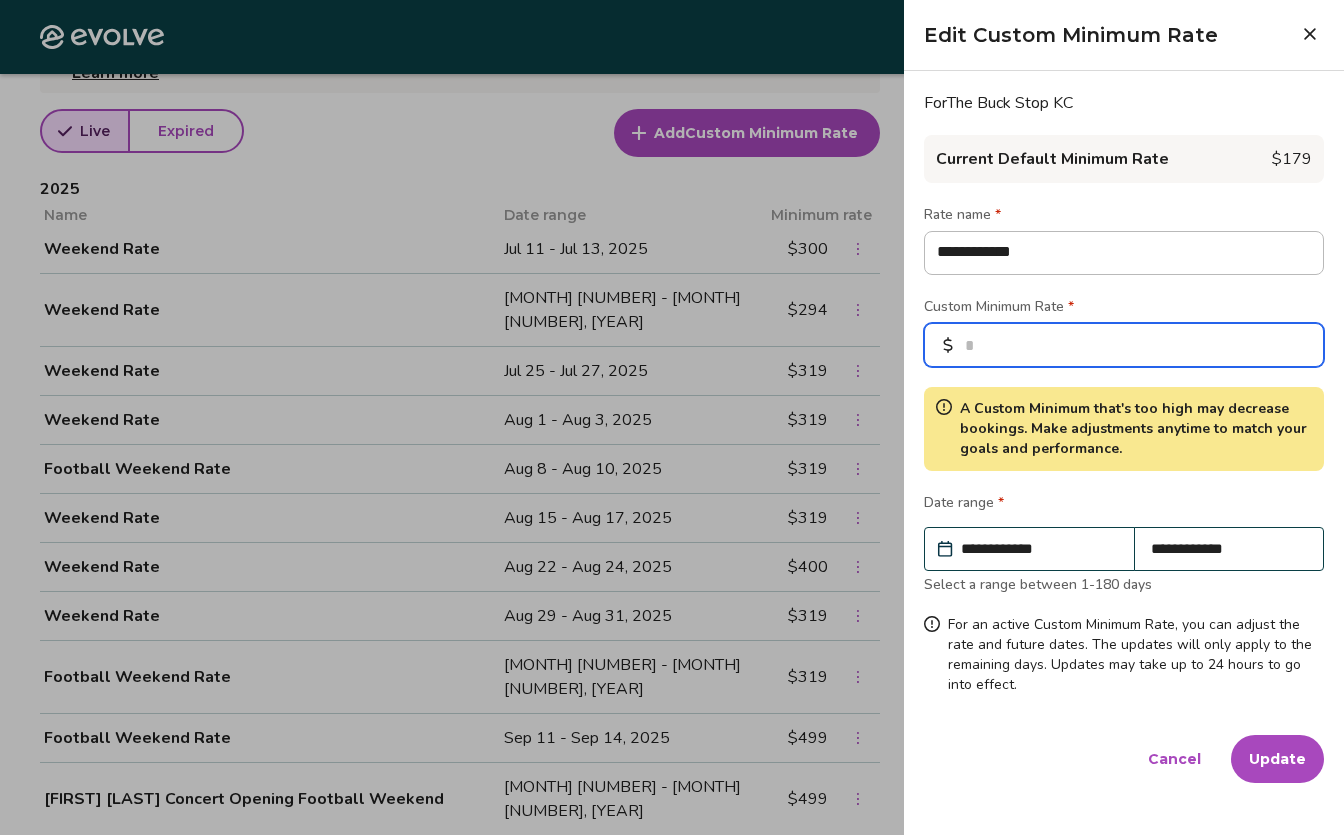 click on "***" at bounding box center [1124, 345] 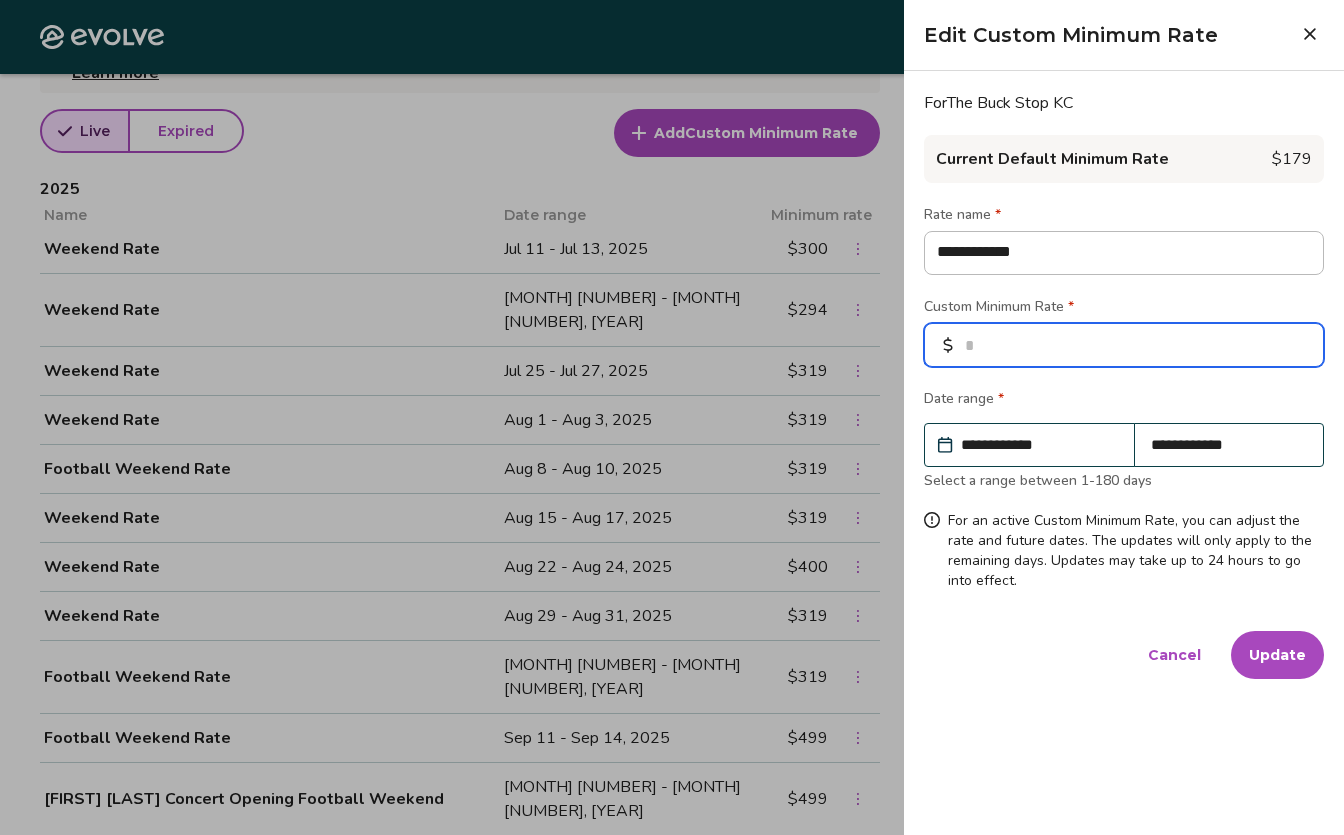 type on "*" 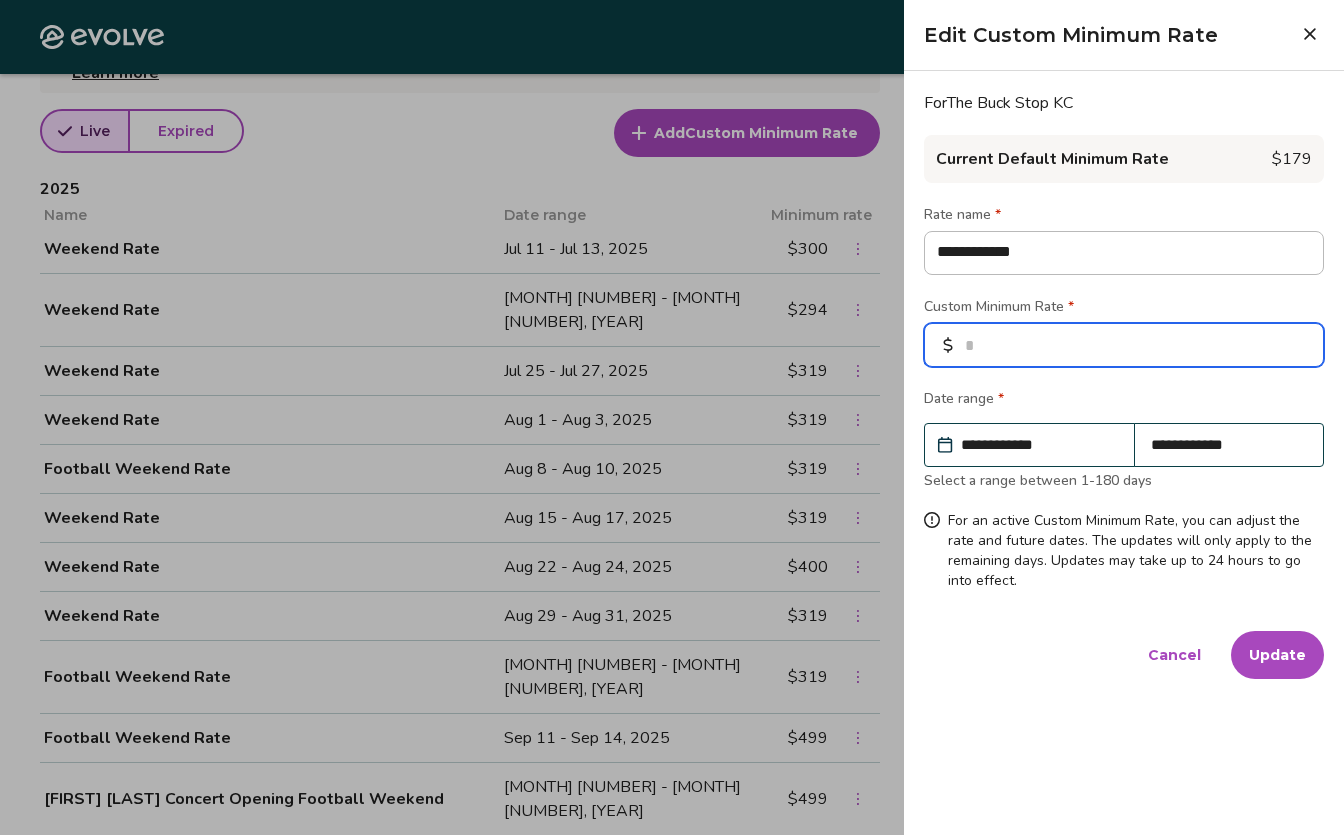 type on "*" 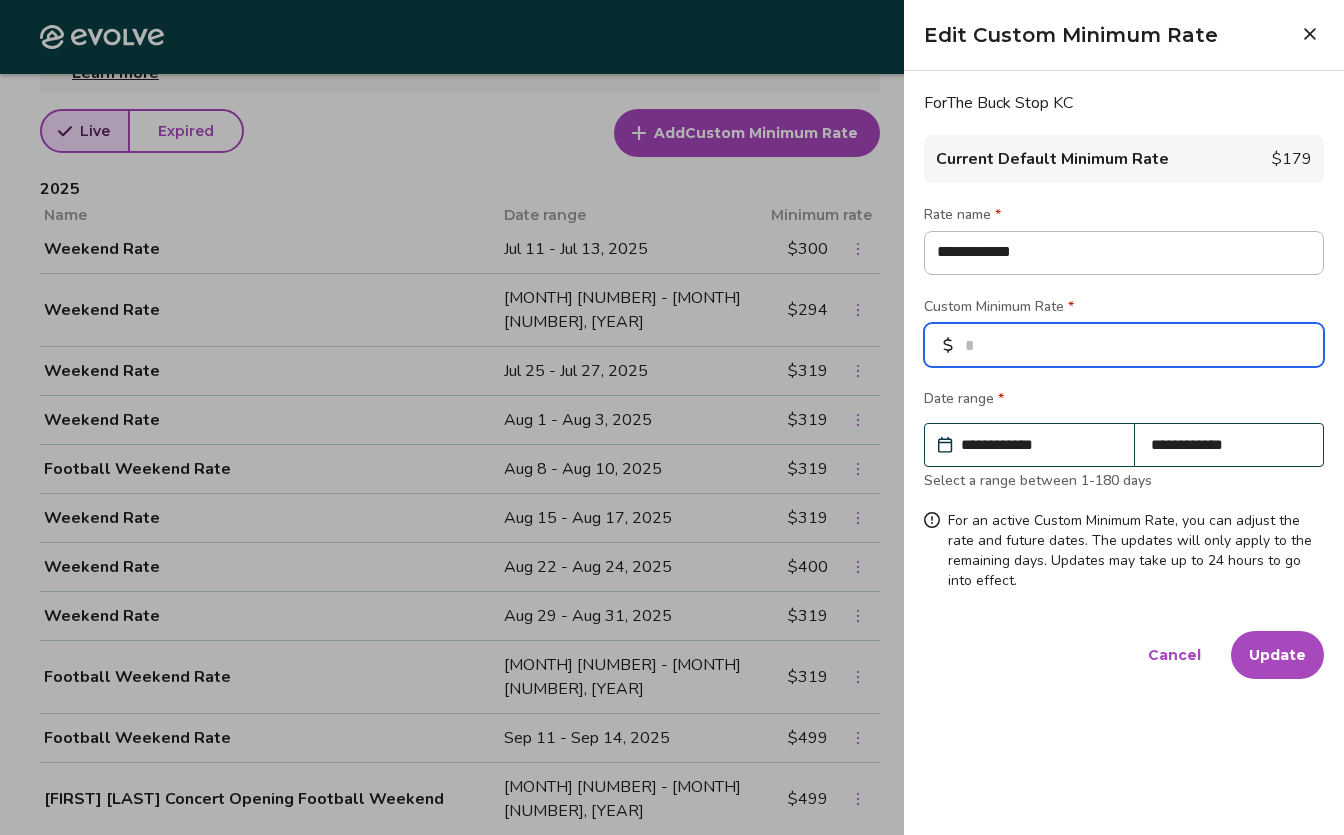 type on "*" 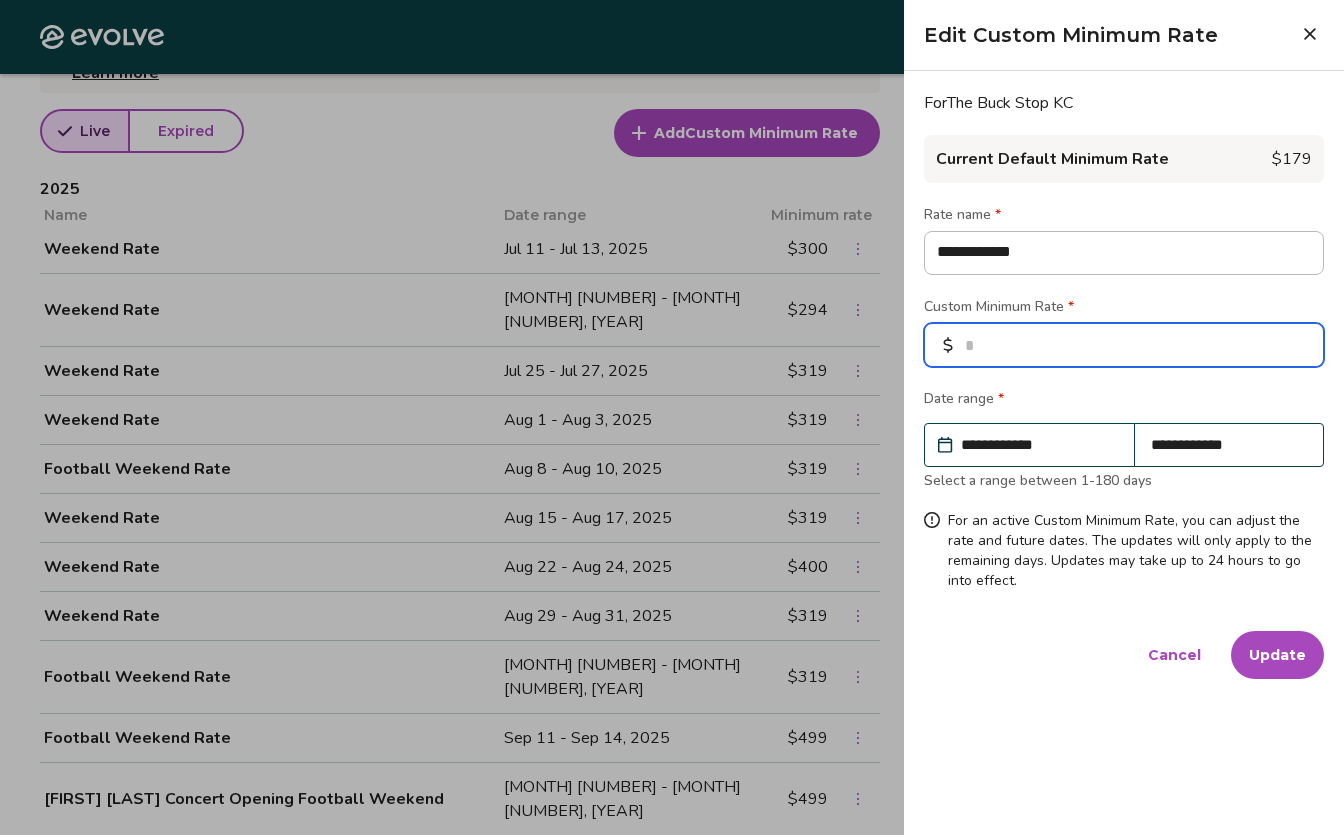 type on "*" 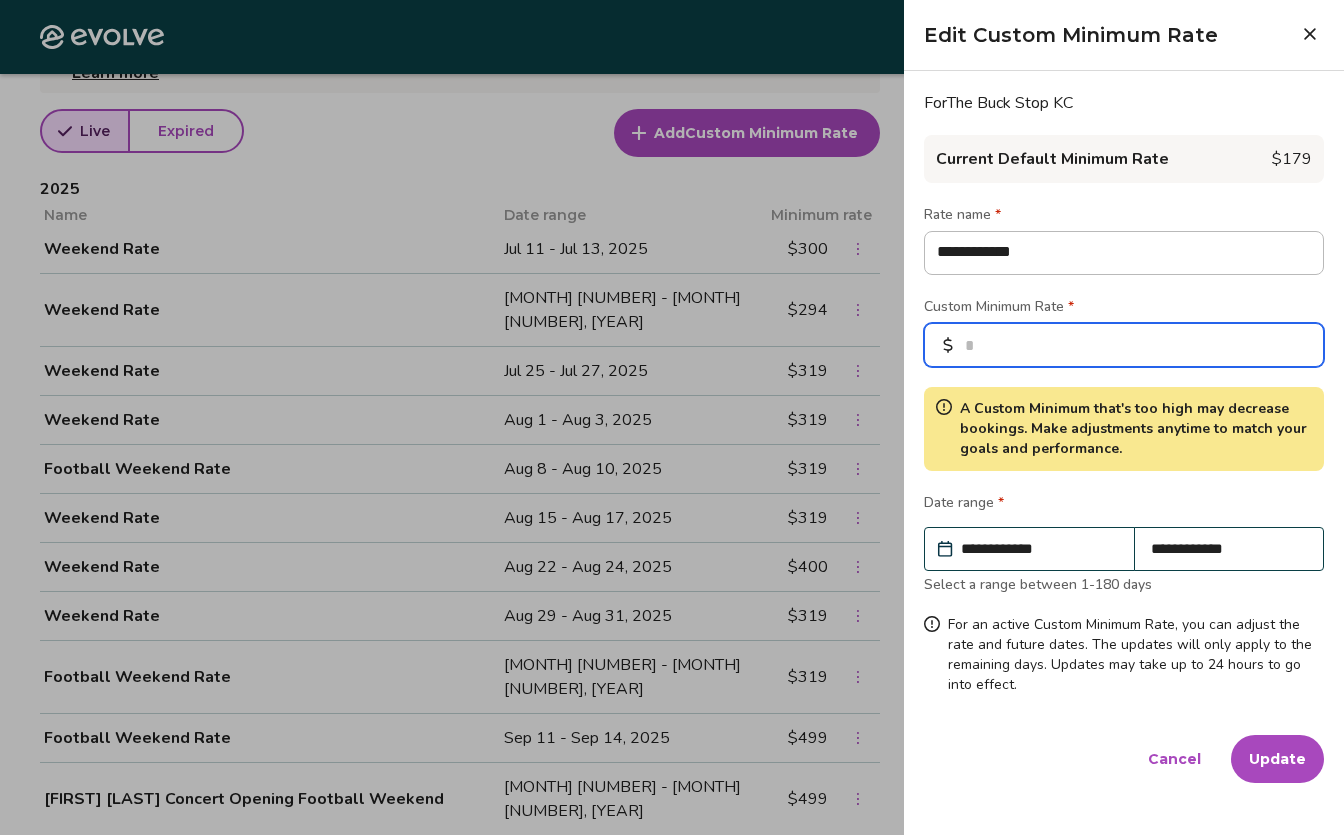type on "***" 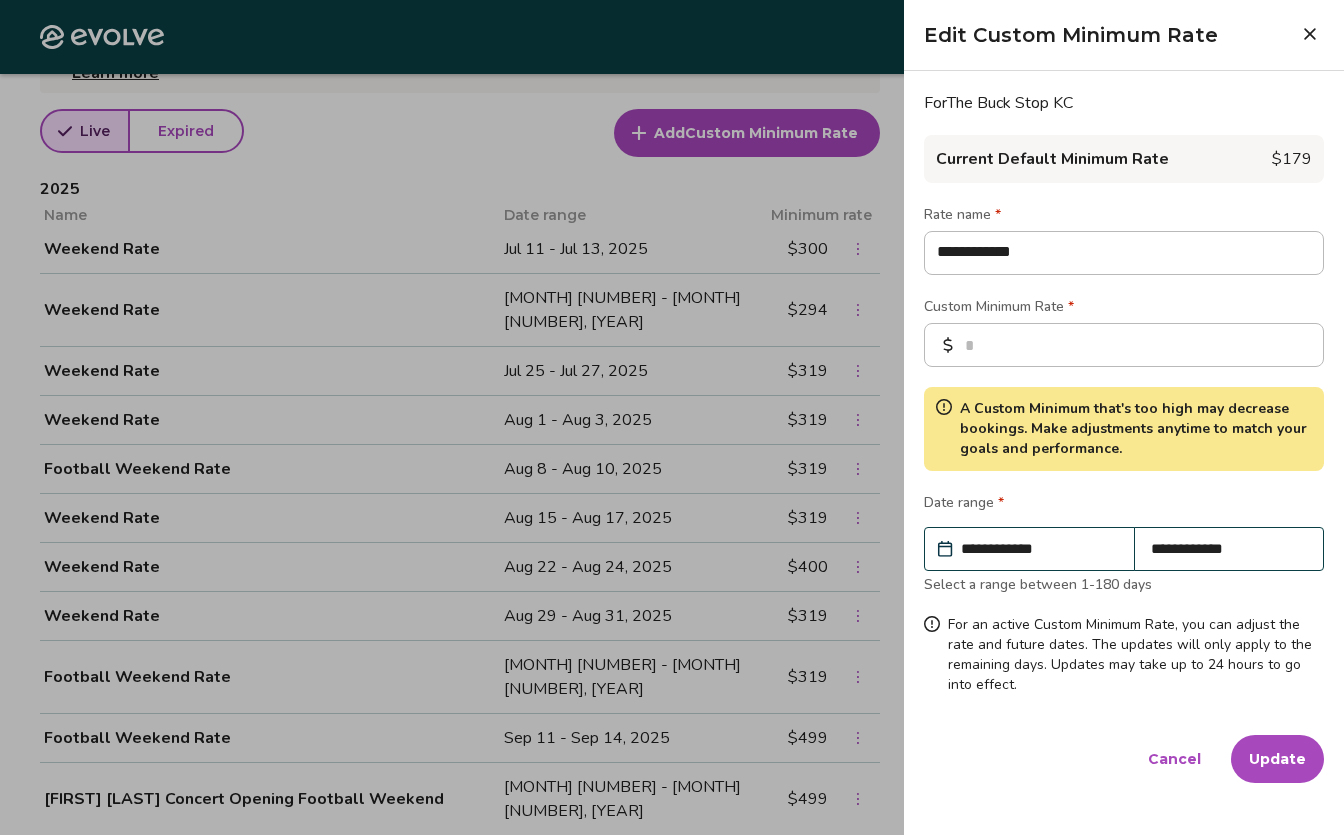 click on "Update" at bounding box center [1277, 759] 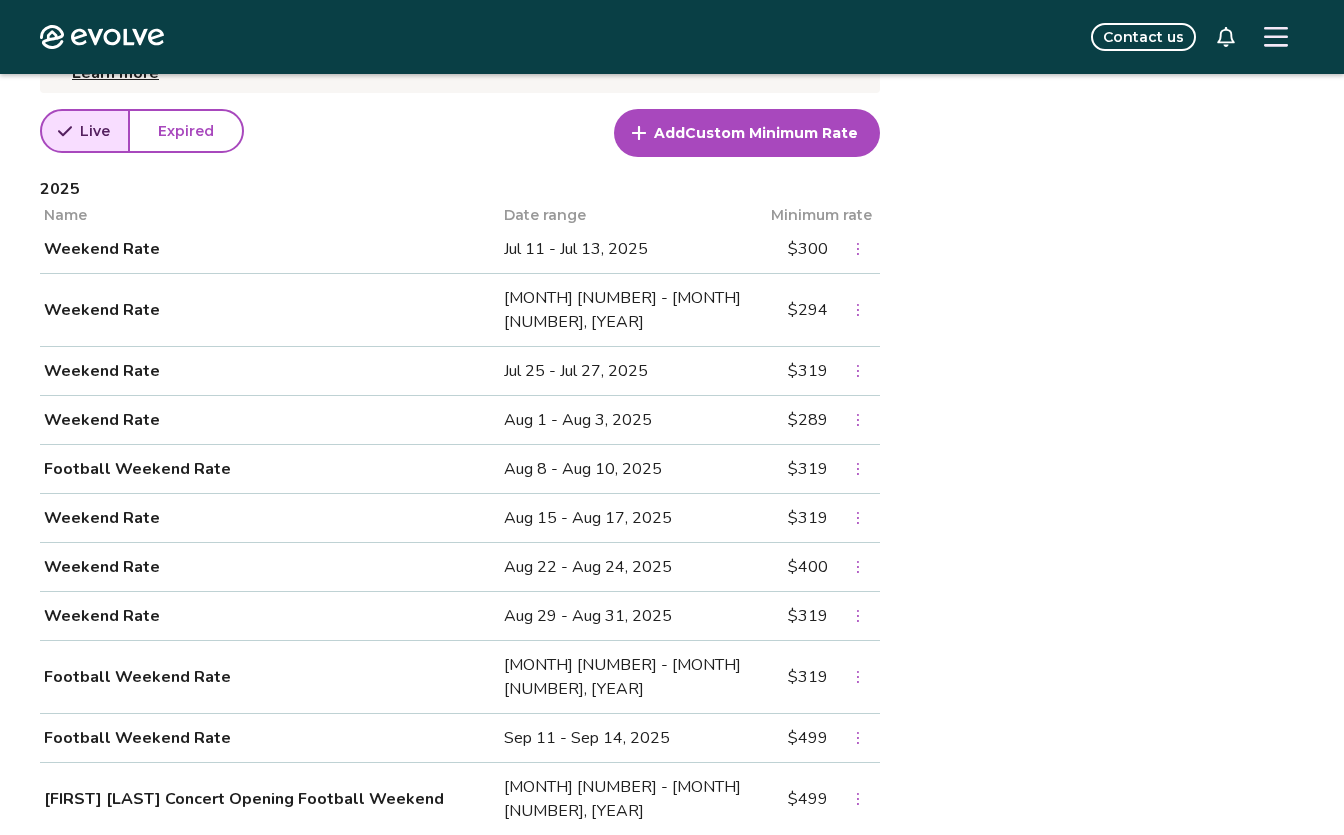 click at bounding box center (858, 518) 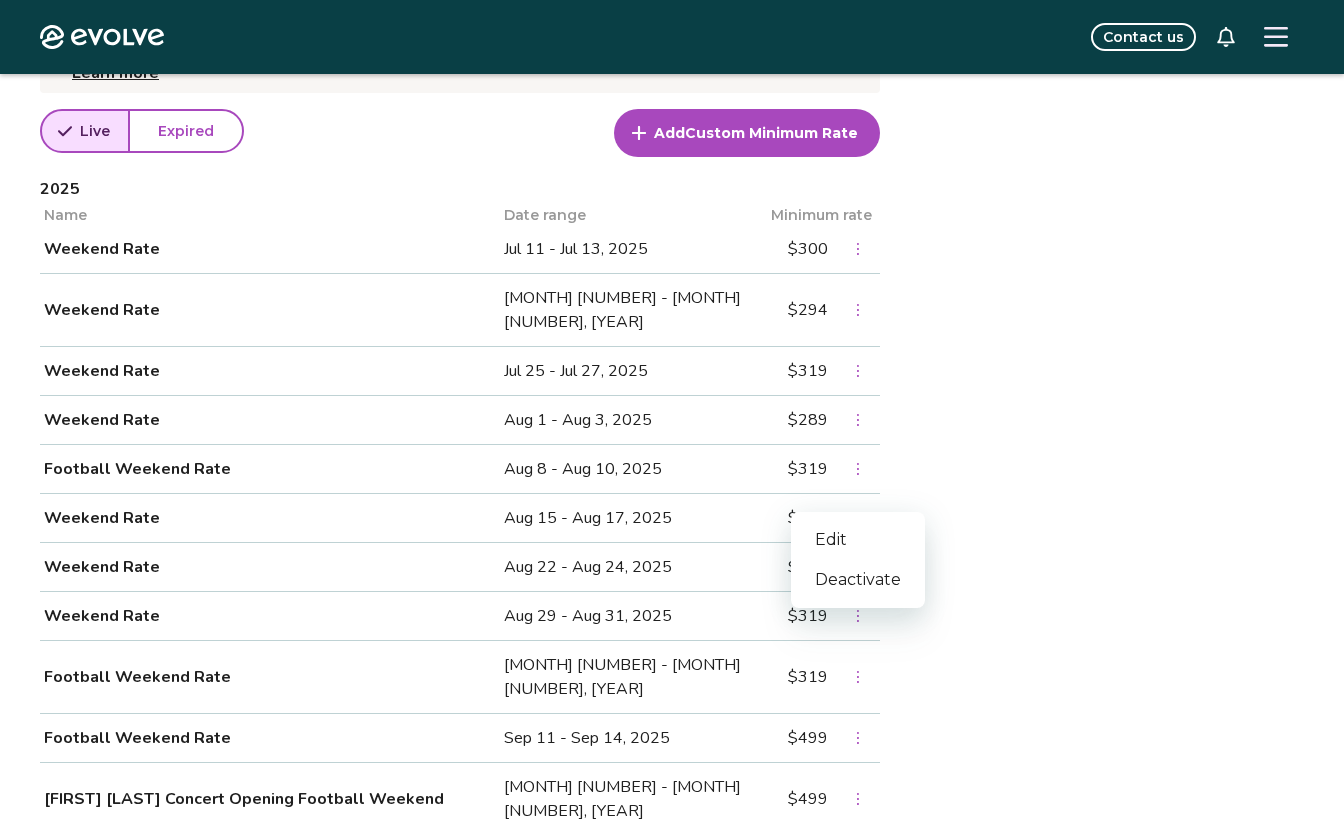 click on "Edit" at bounding box center (858, 540) 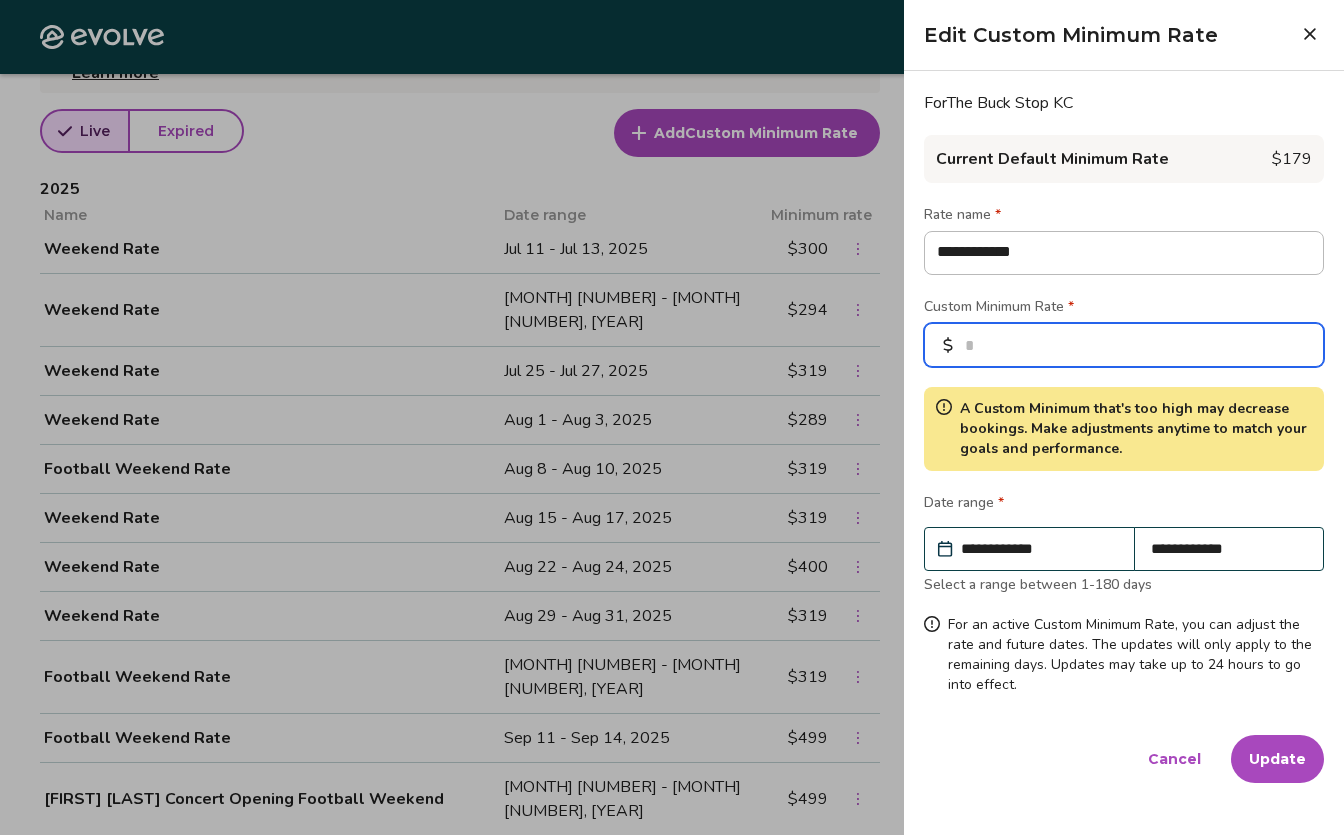 click on "***" at bounding box center [1124, 345] 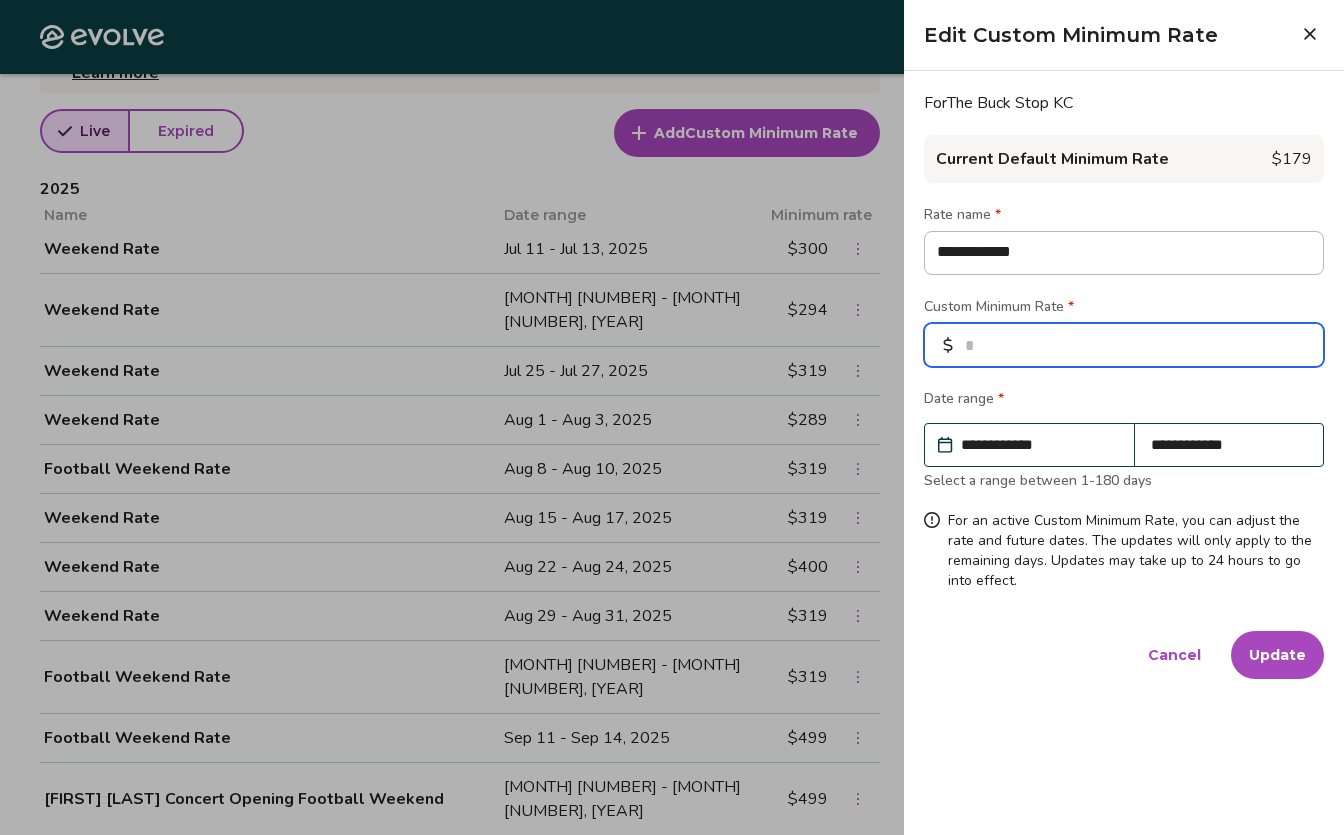 type on "*" 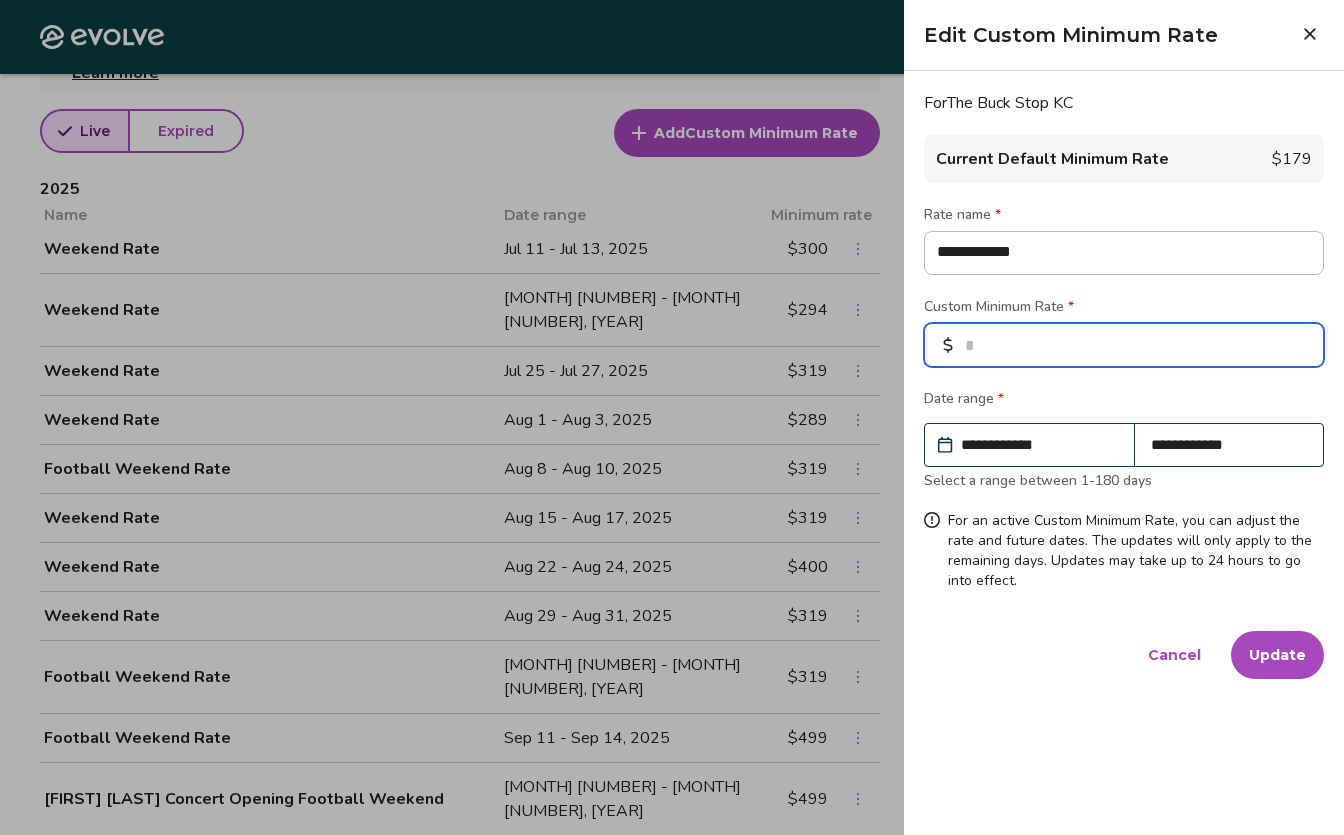 type on "*" 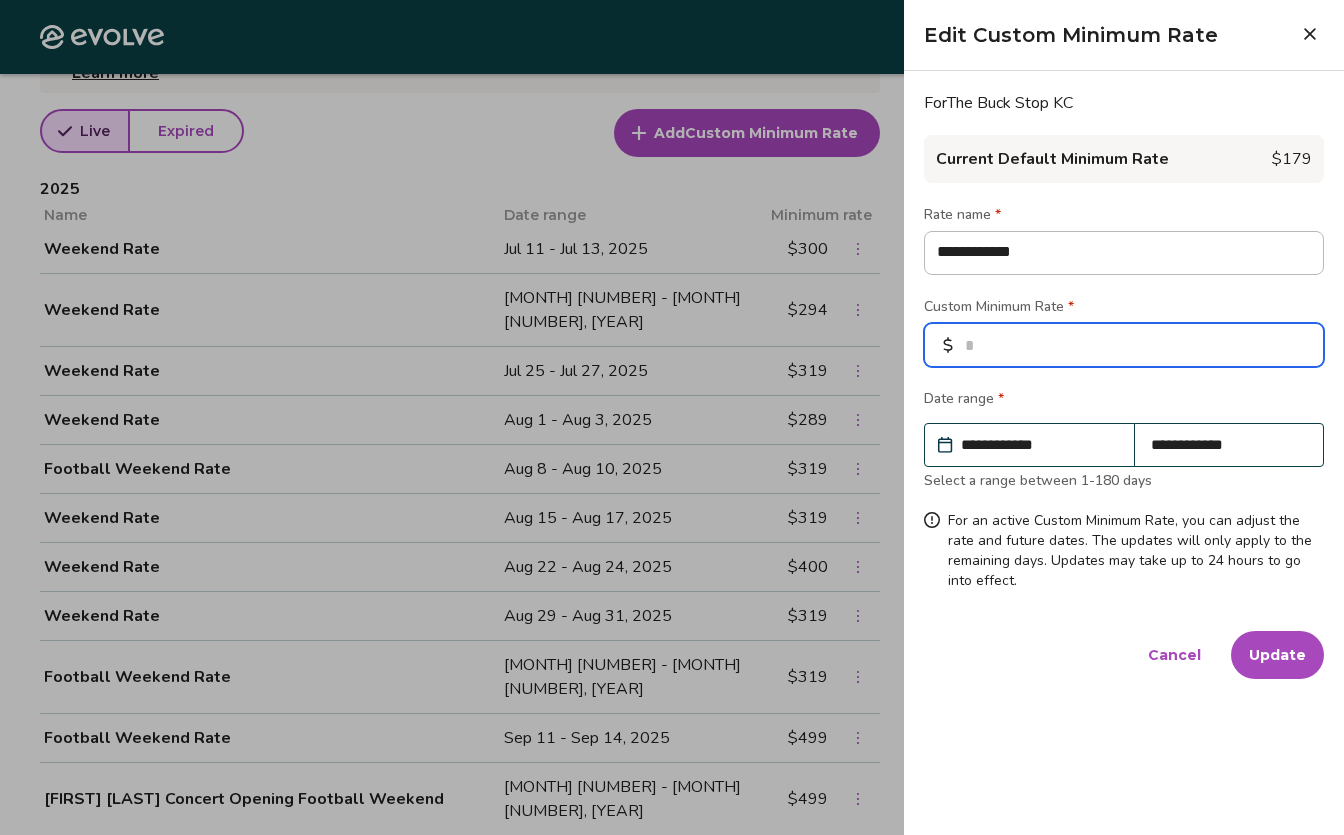 type on "*" 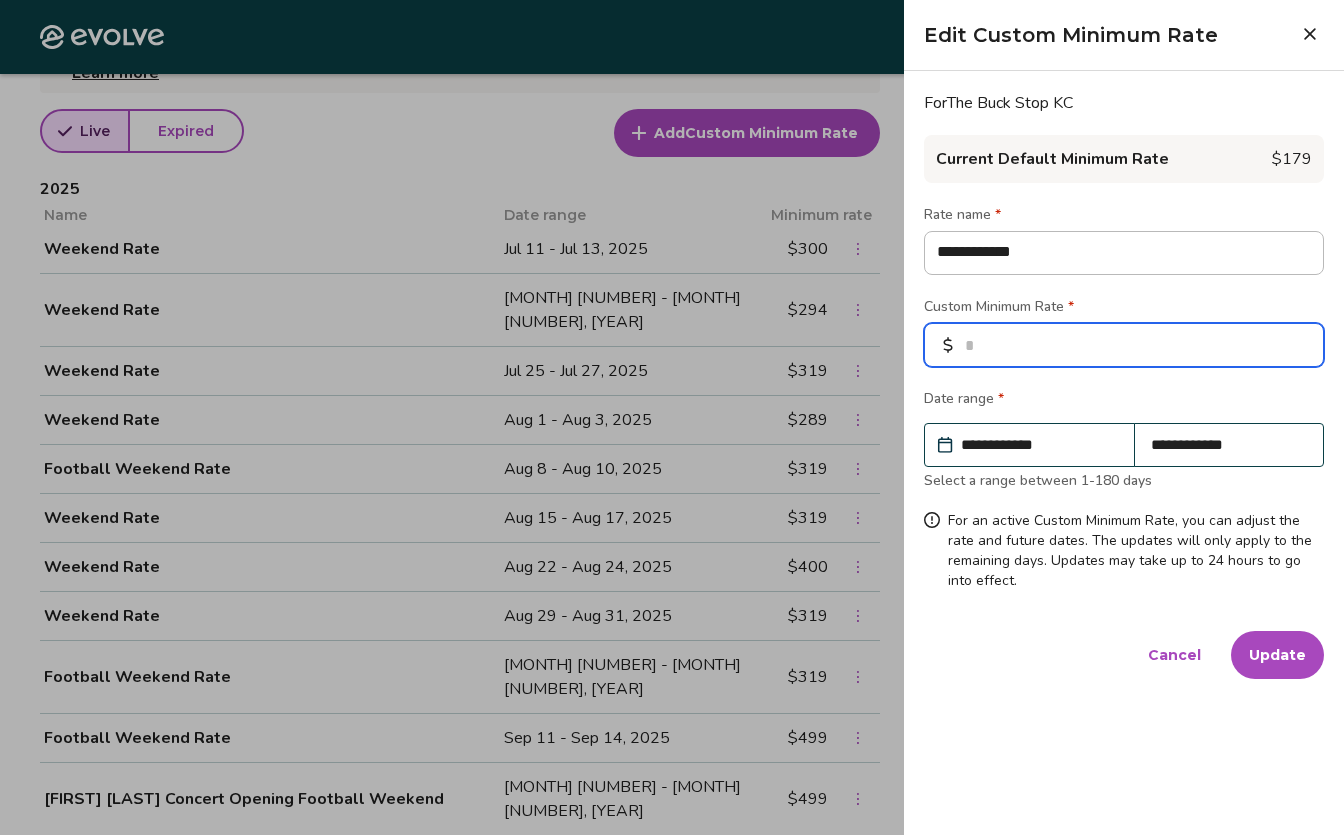 type on "*" 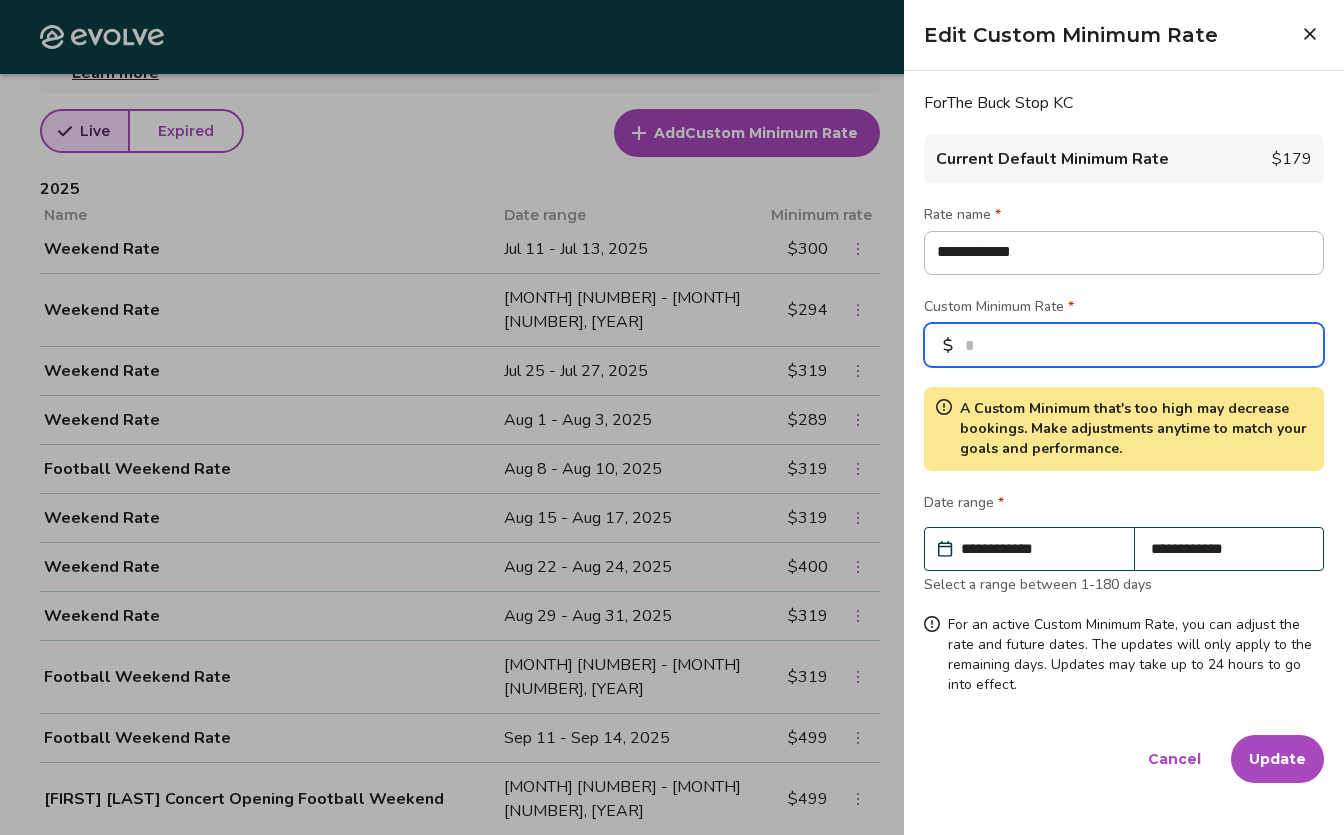 type on "***" 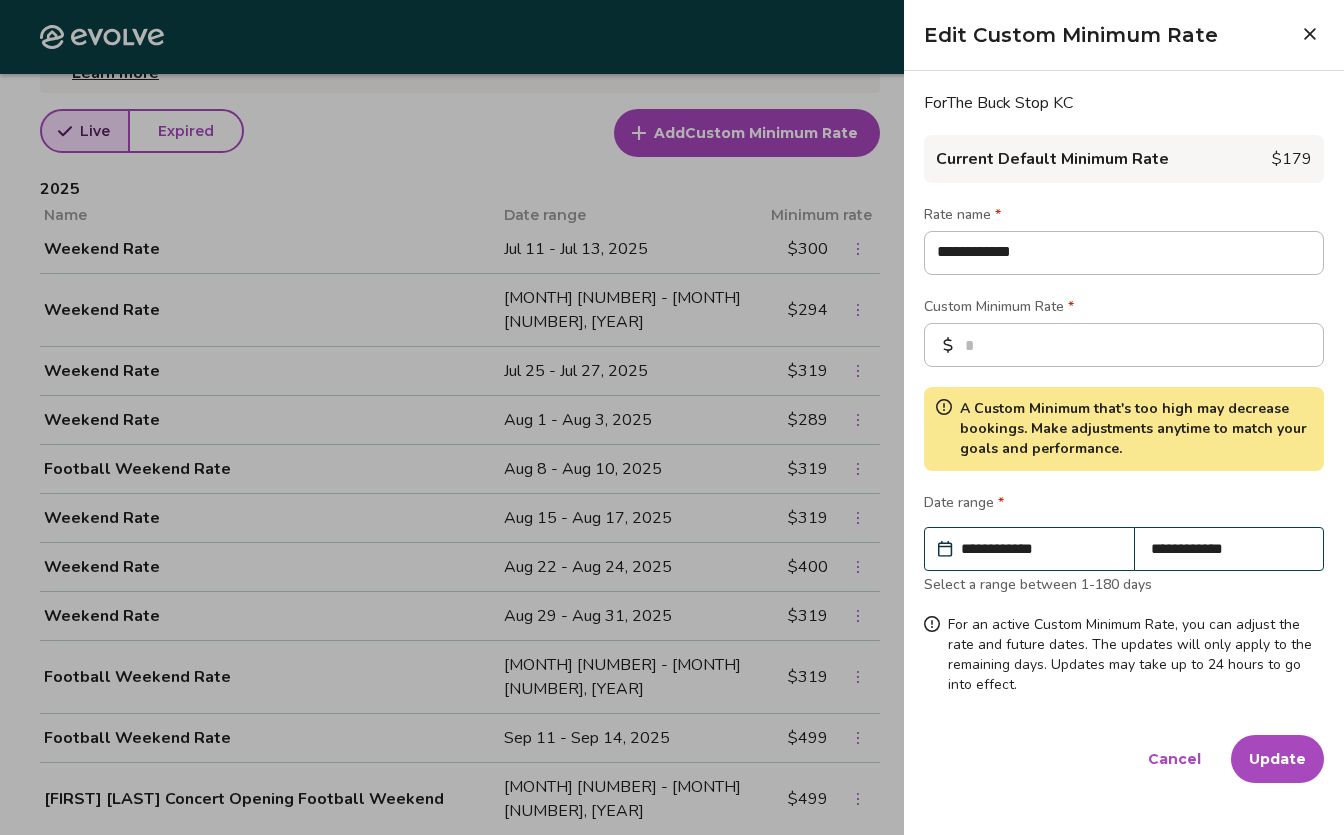 click on "Update" at bounding box center (1277, 759) 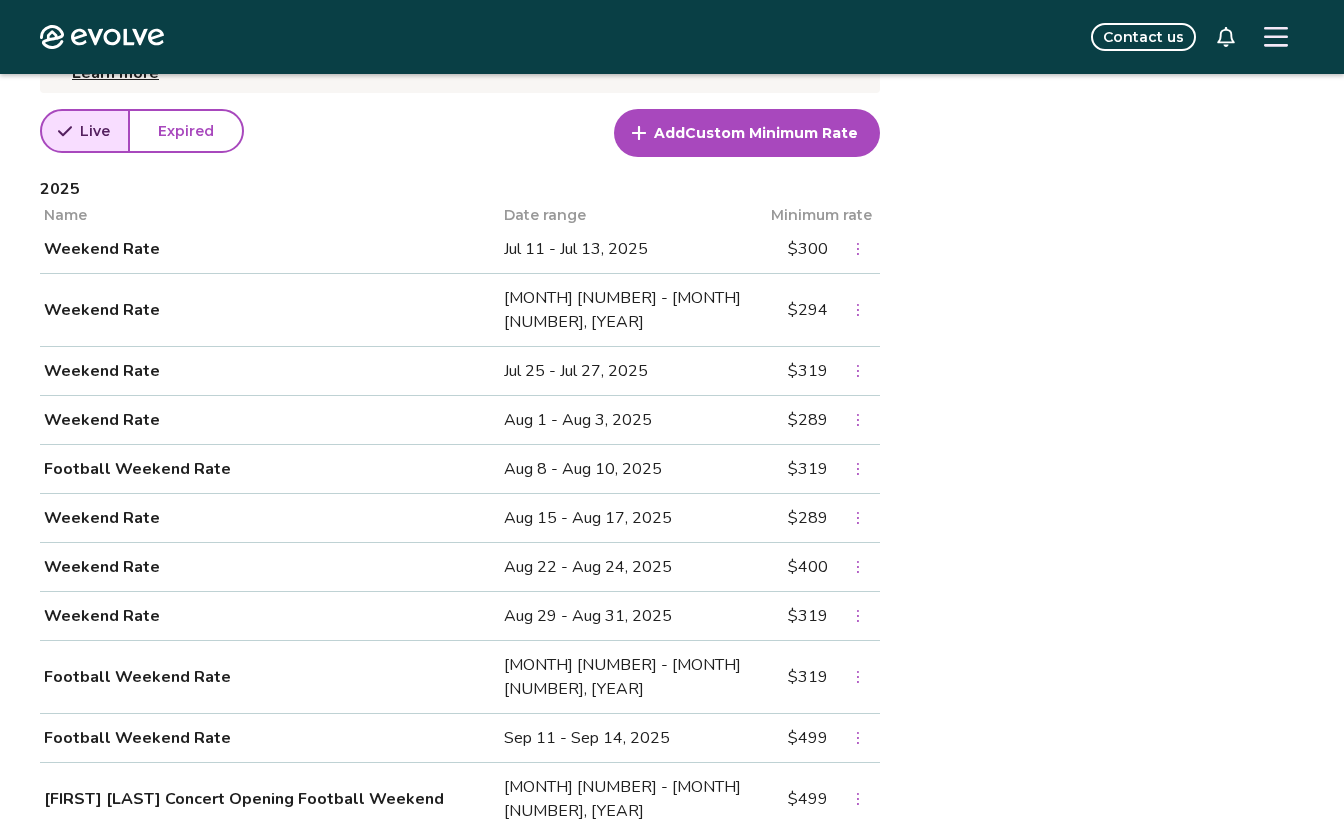 scroll, scrollTop: 837, scrollLeft: 0, axis: vertical 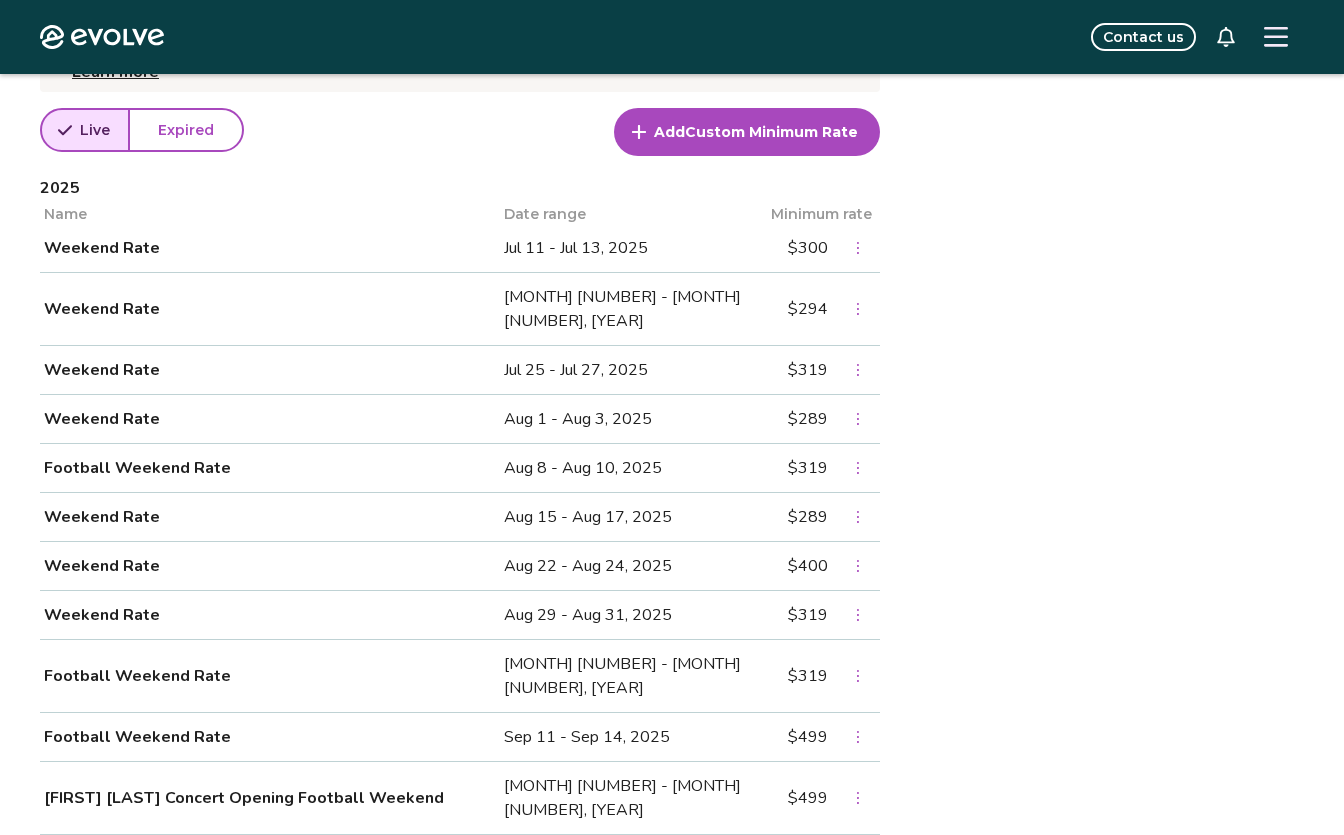 click 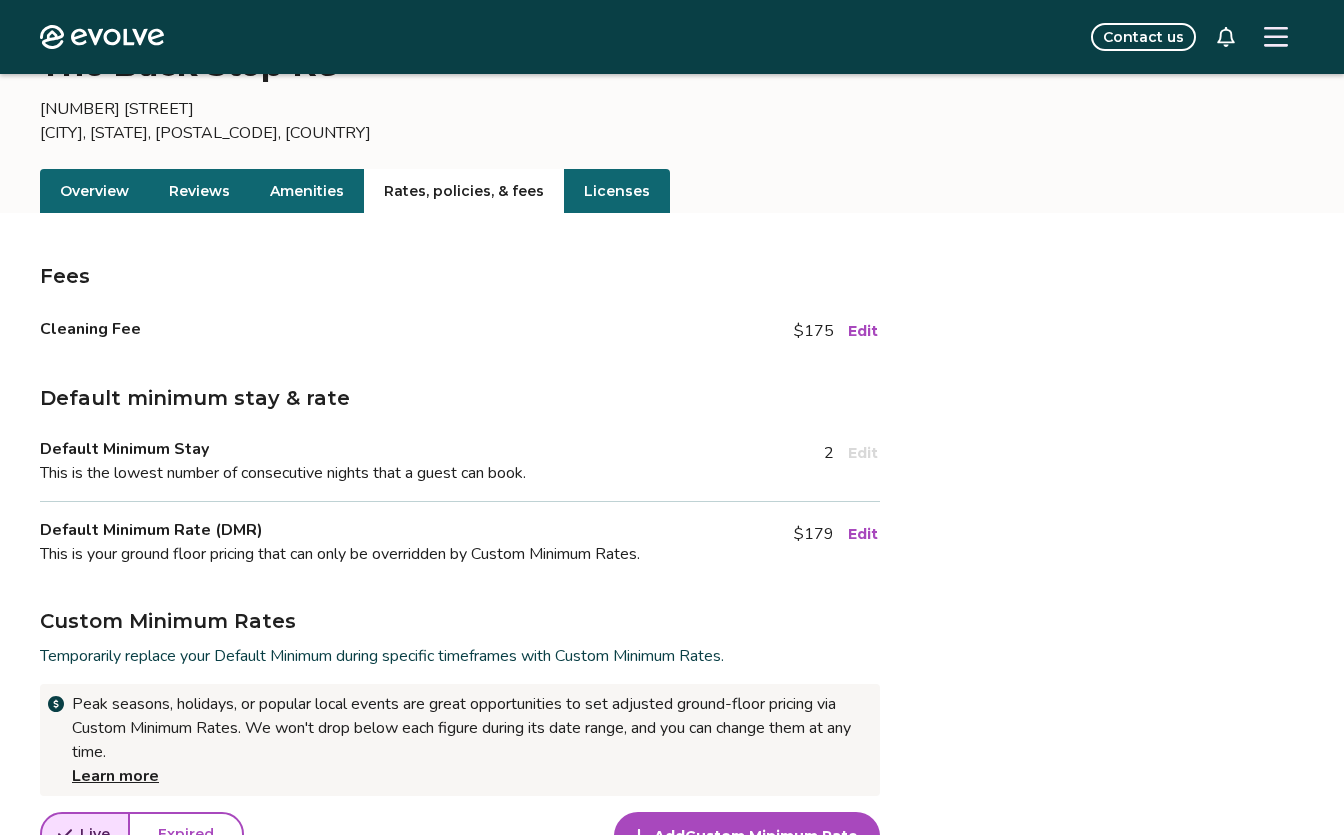 scroll, scrollTop: 0, scrollLeft: 0, axis: both 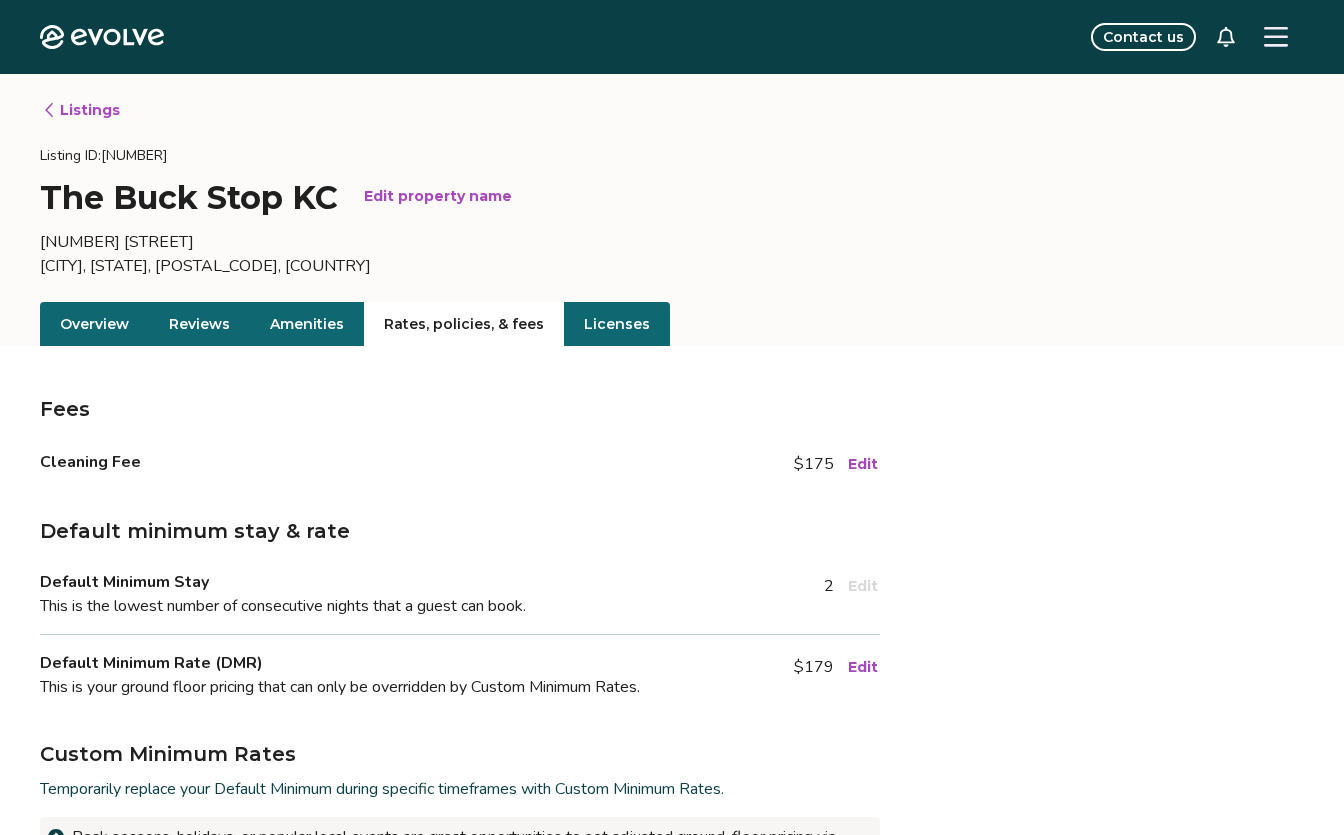 click on "[CITY], [STATE], [POSTAL_CODE], [COUNTRY]" at bounding box center (672, 266) 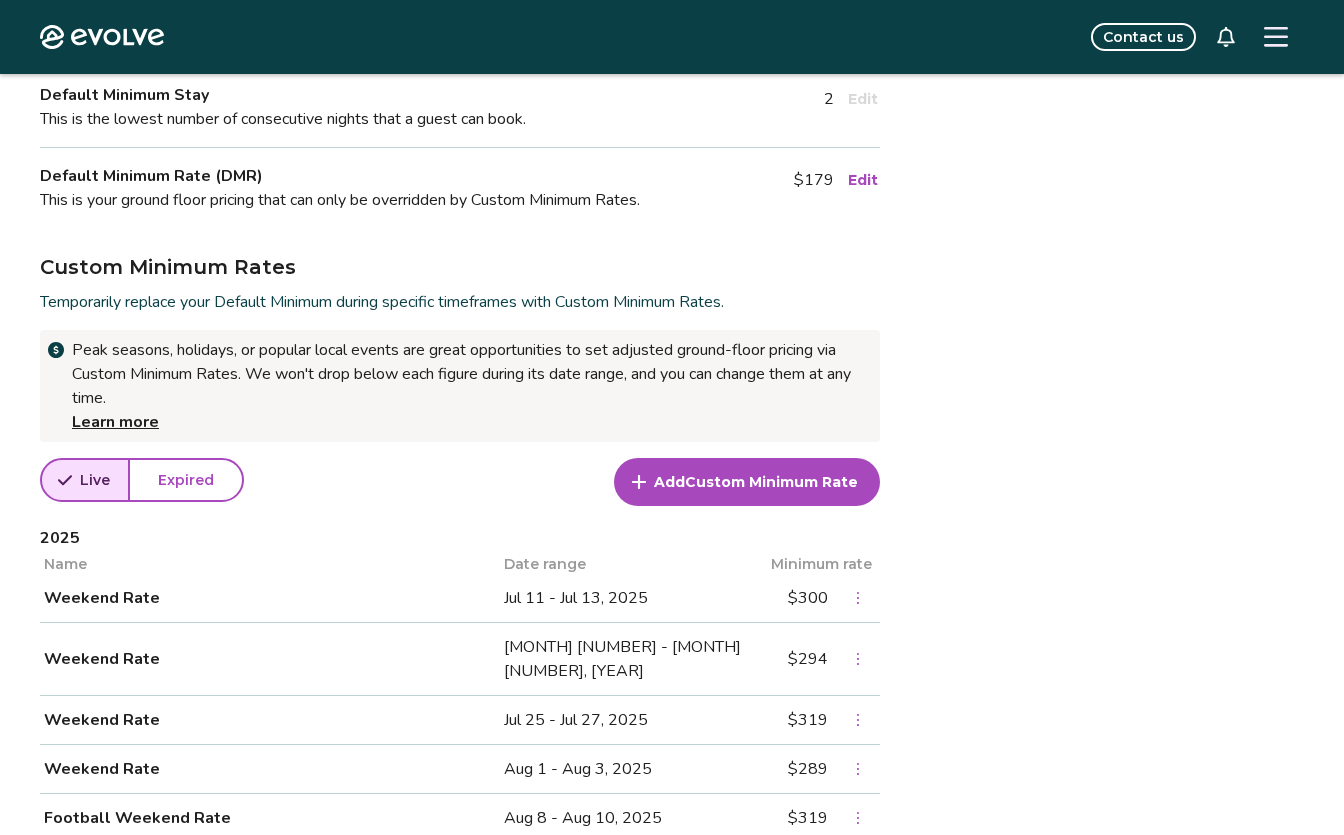 scroll, scrollTop: 0, scrollLeft: 0, axis: both 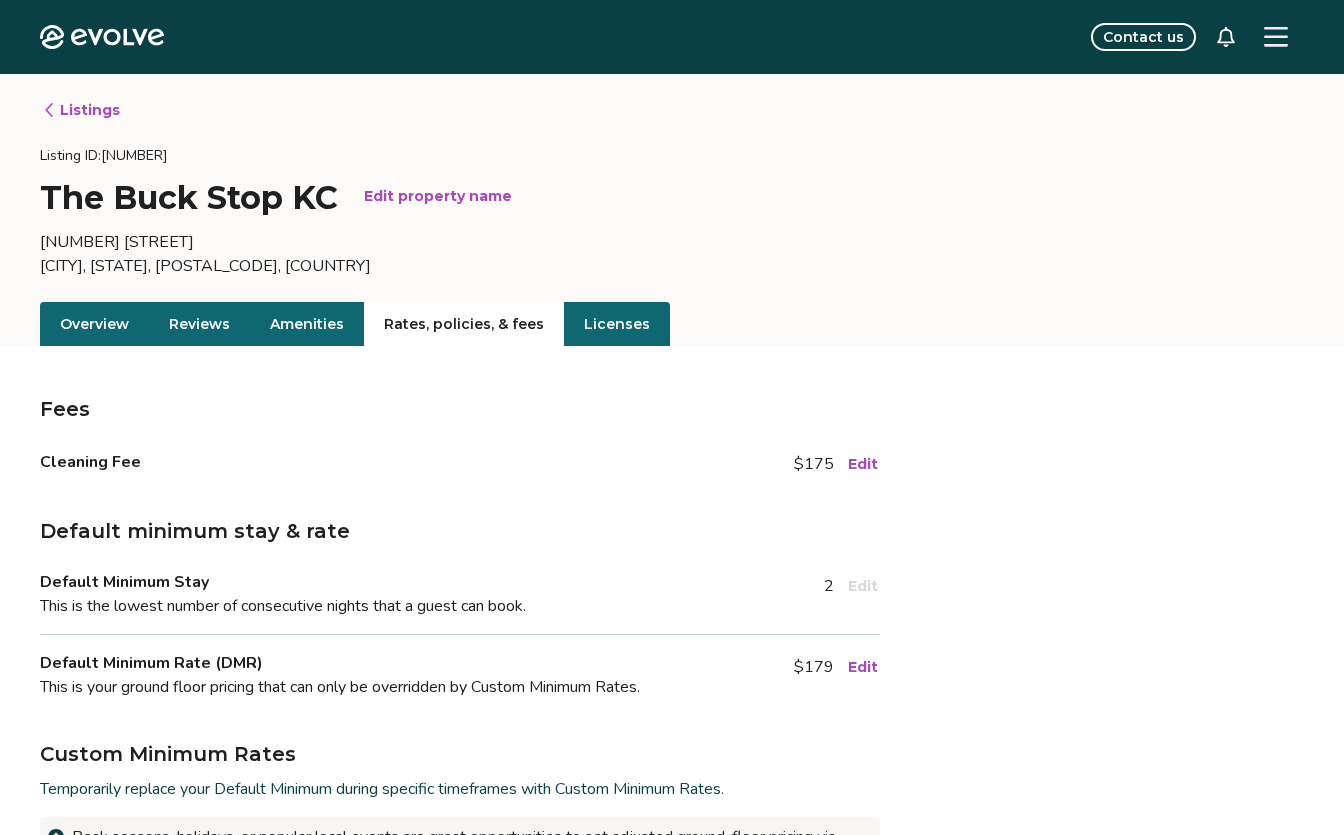 click 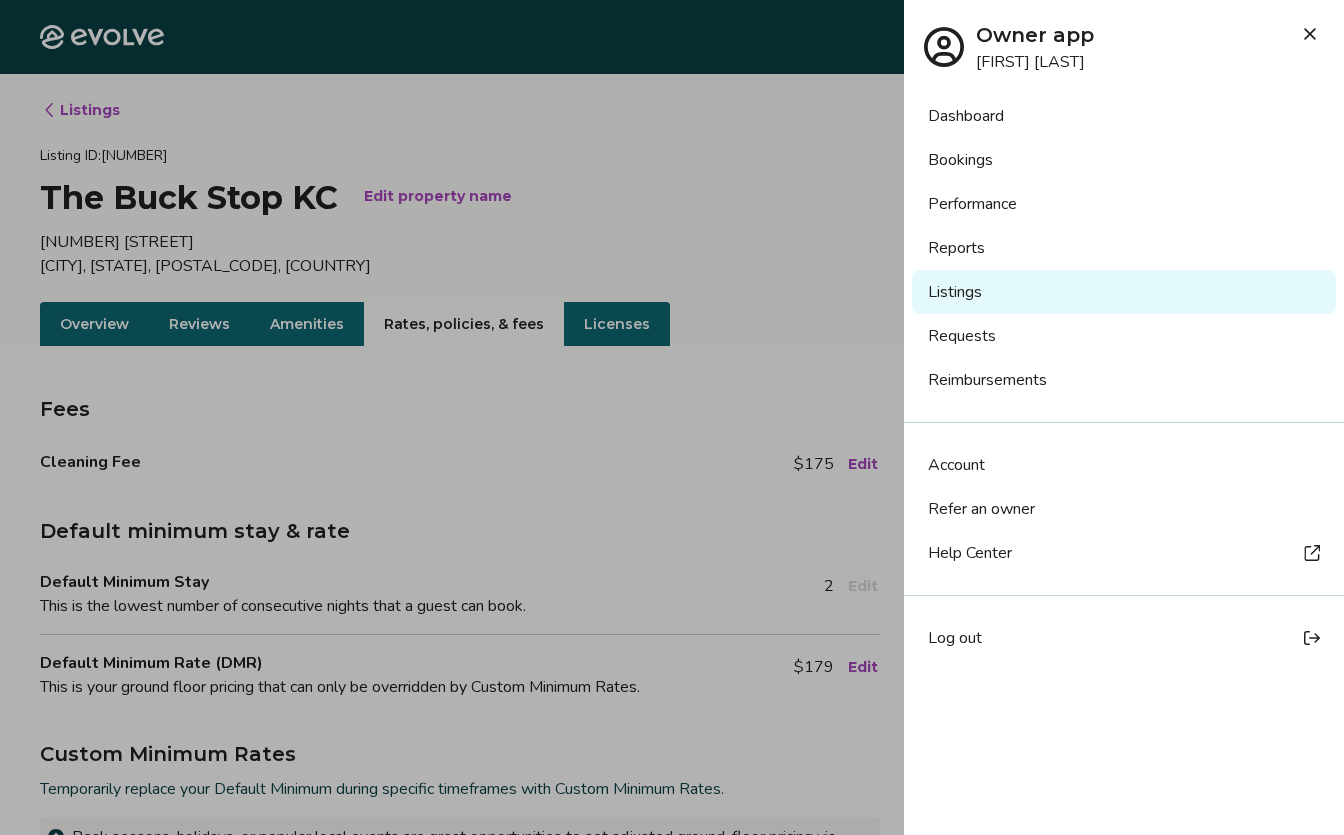 click on "Bookings" at bounding box center (1124, 160) 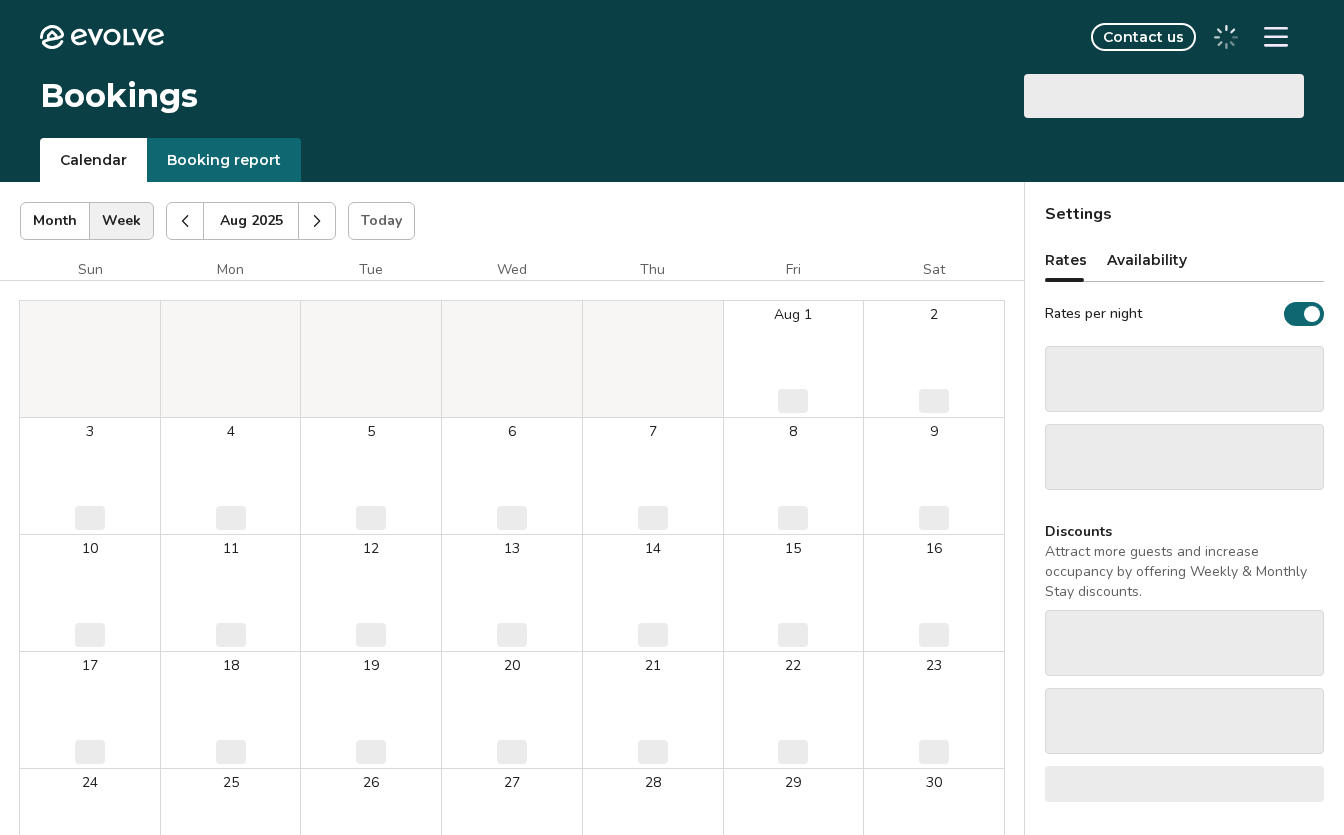 scroll, scrollTop: 0, scrollLeft: 0, axis: both 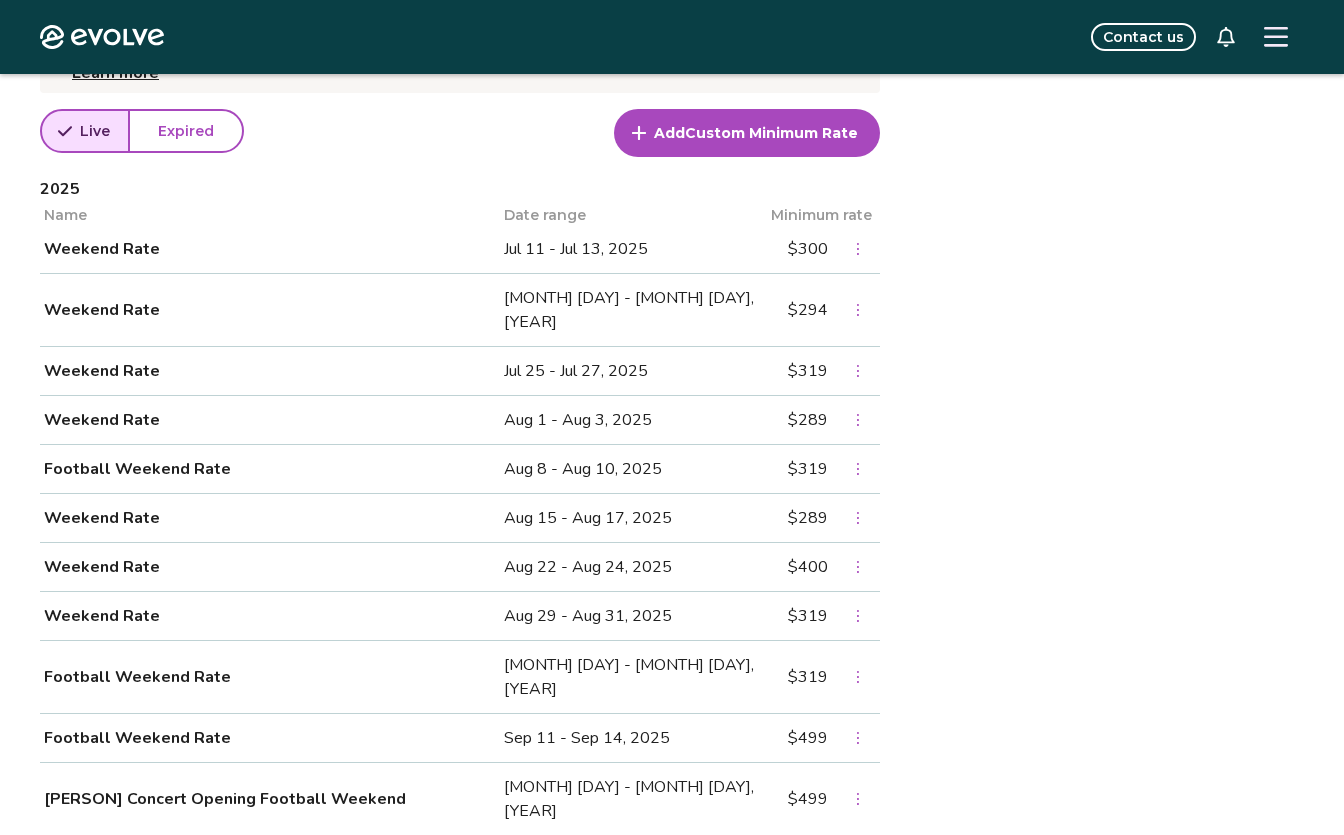 click 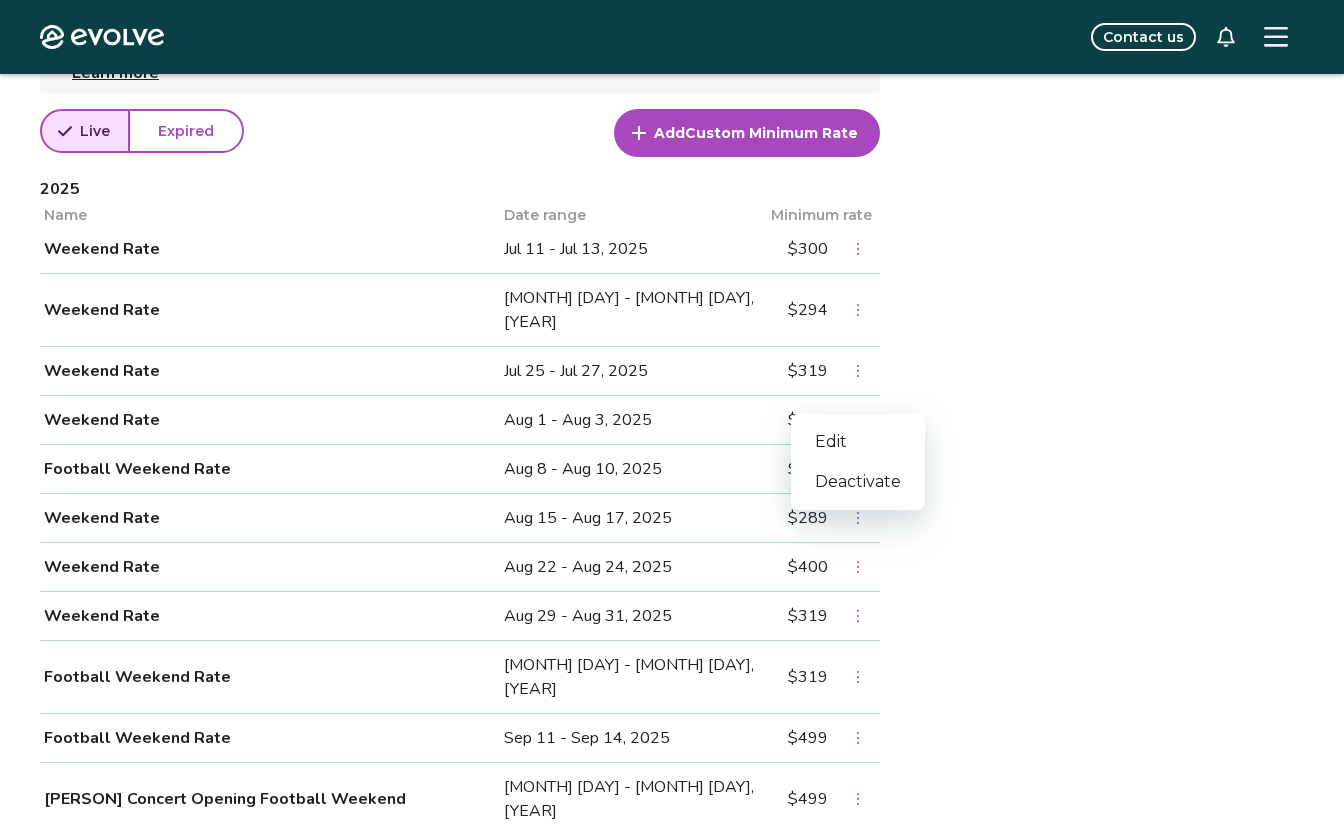 click on "Edit" at bounding box center (858, 442) 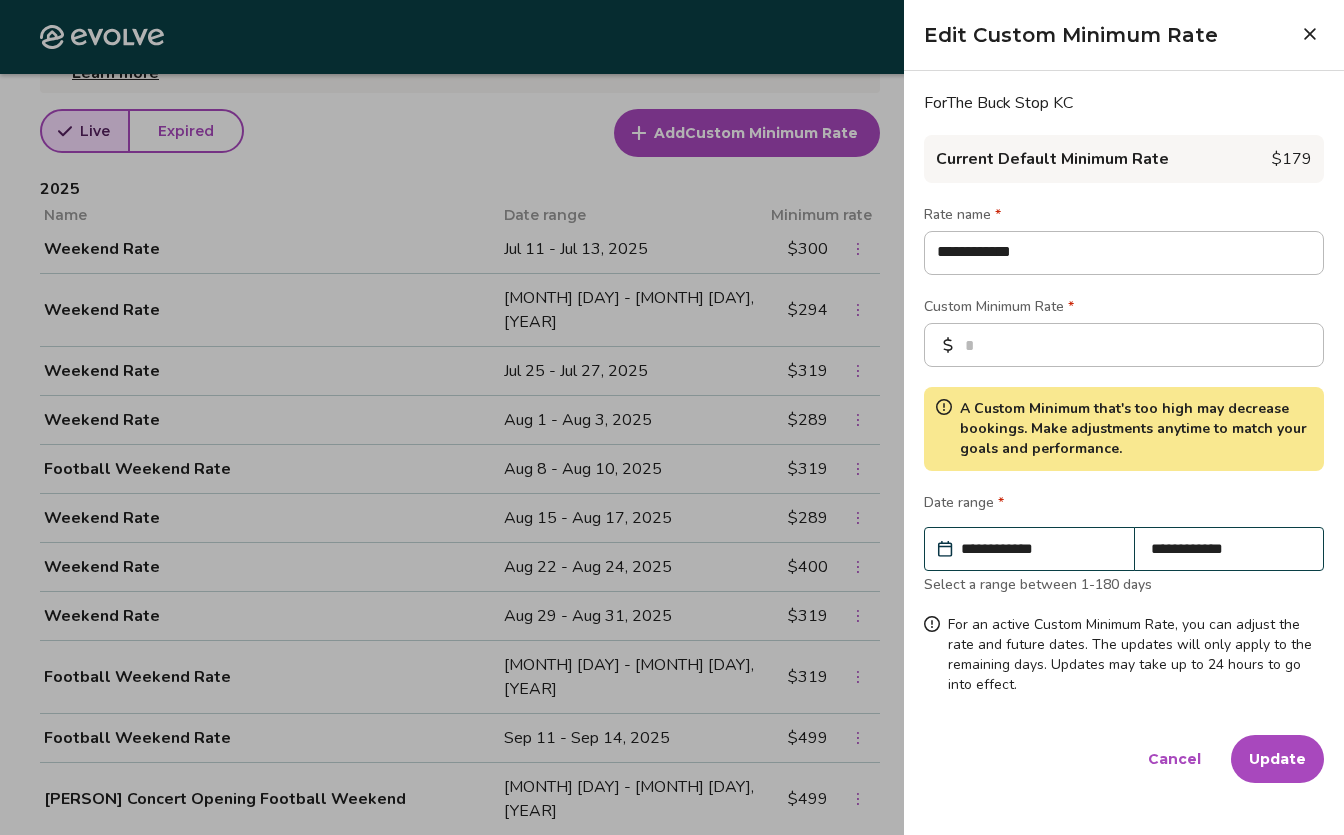 click on "**********" at bounding box center [1229, 549] 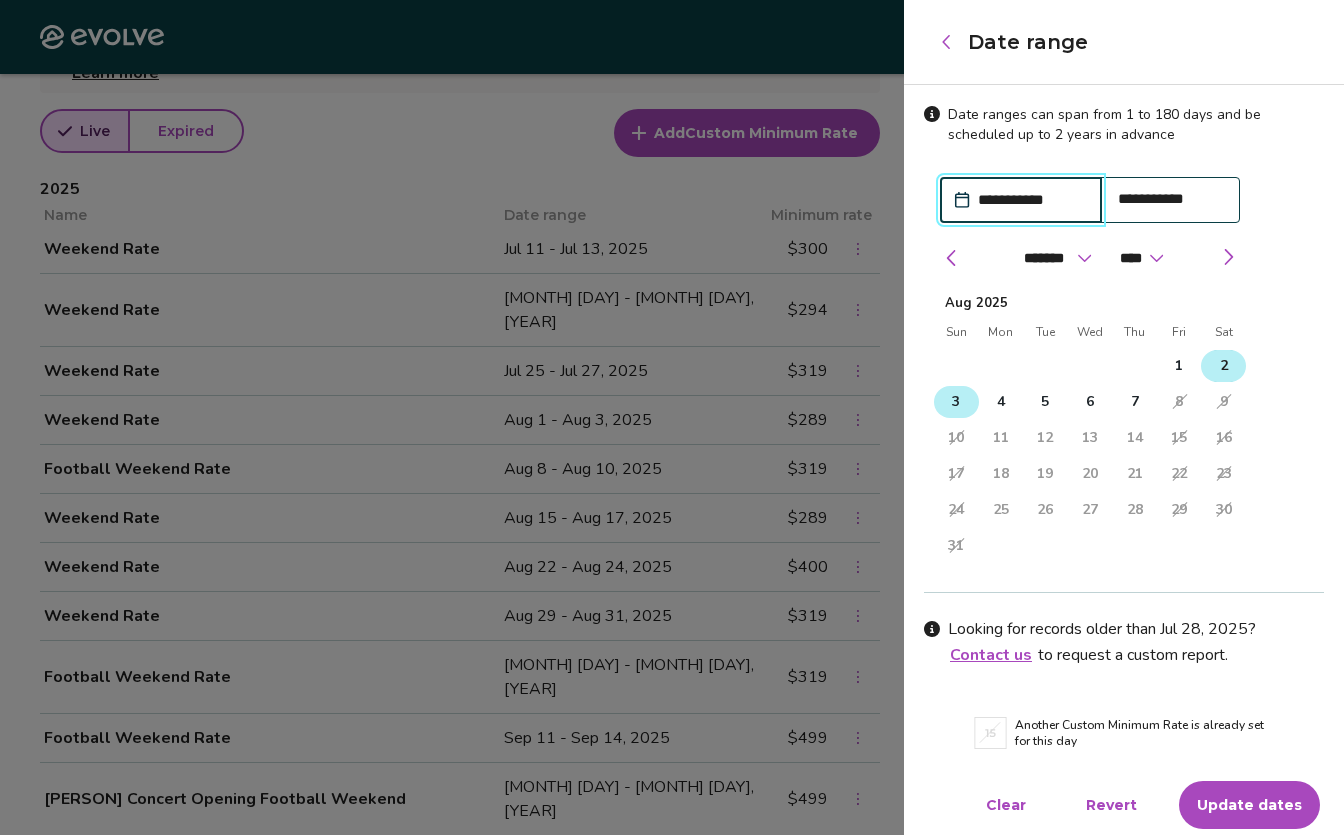 click on "2" at bounding box center (1223, 366) 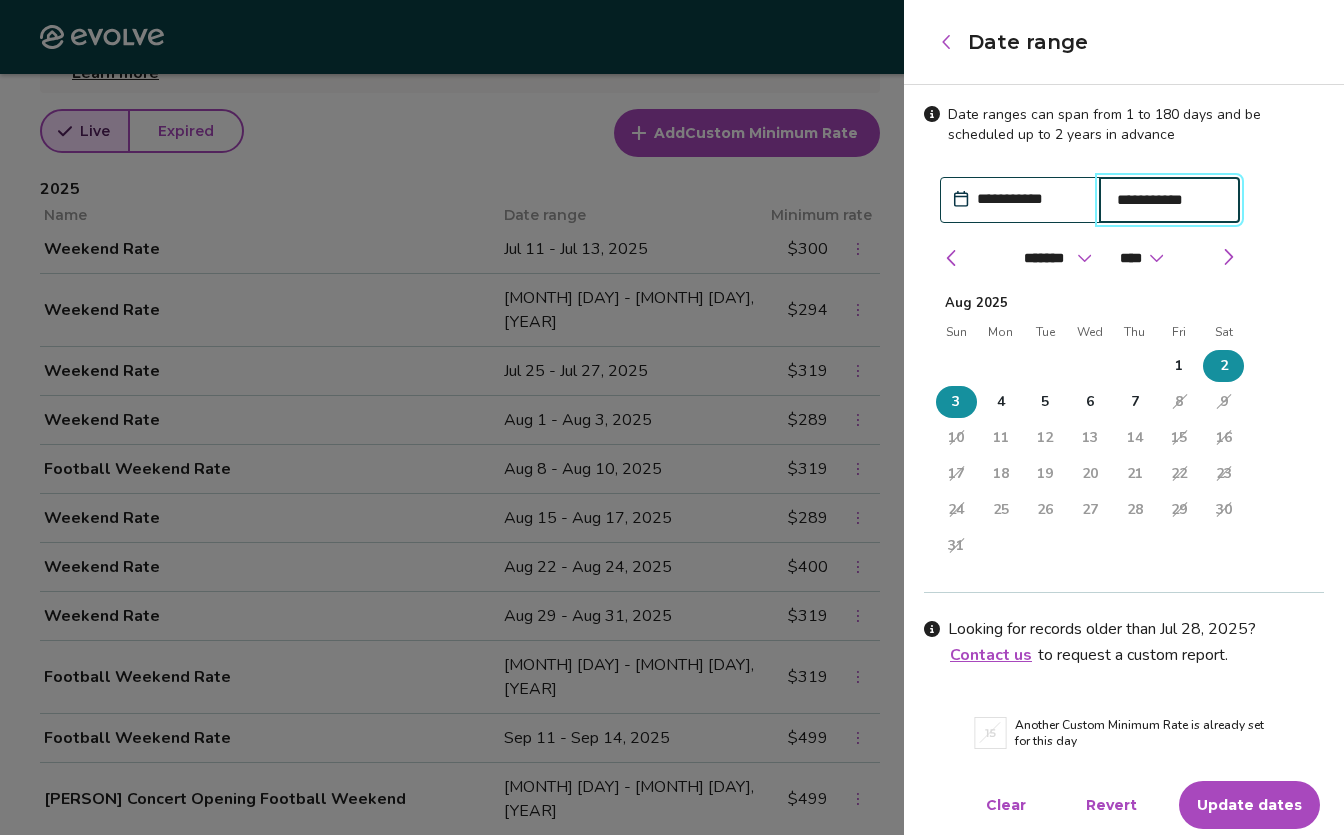 click on "Update dates" at bounding box center [1249, 805] 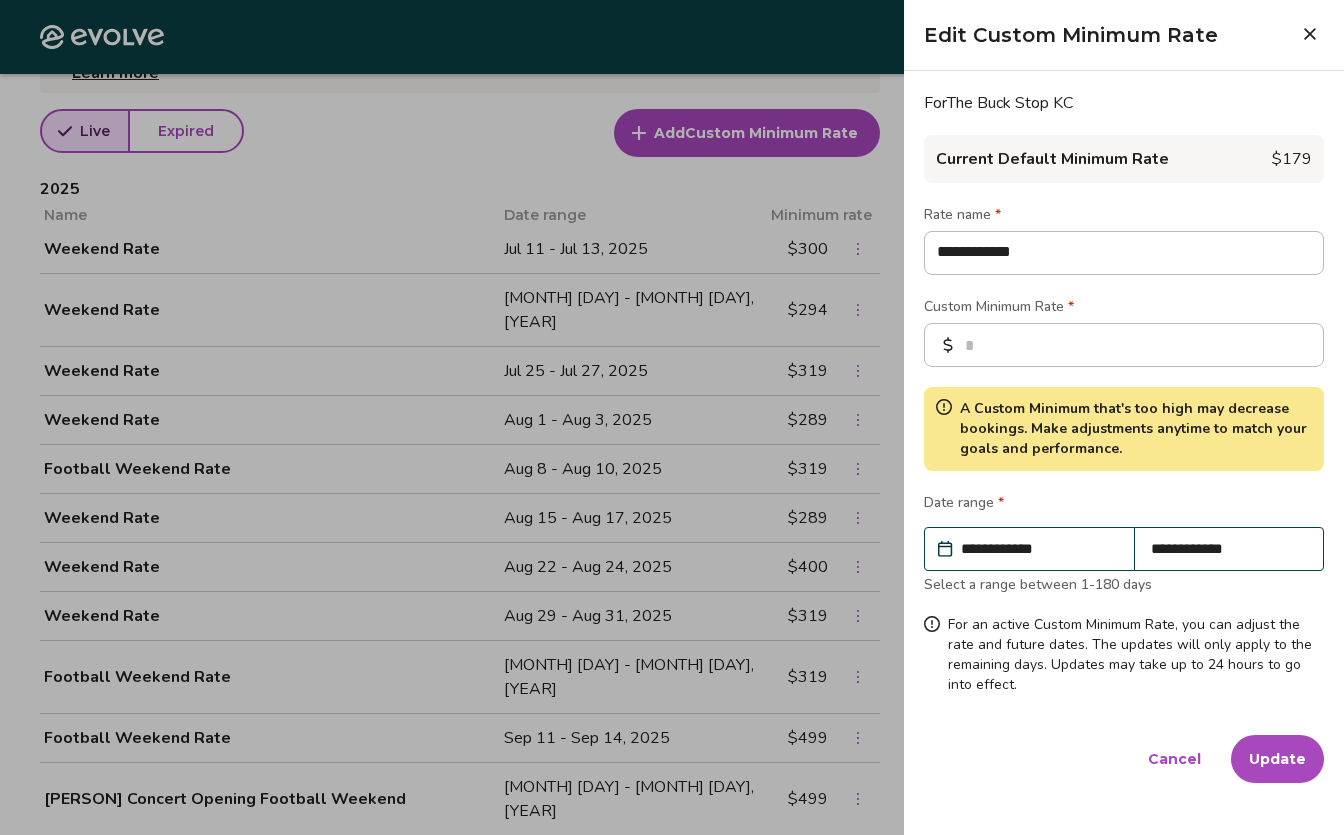 click on "Update" at bounding box center [1277, 759] 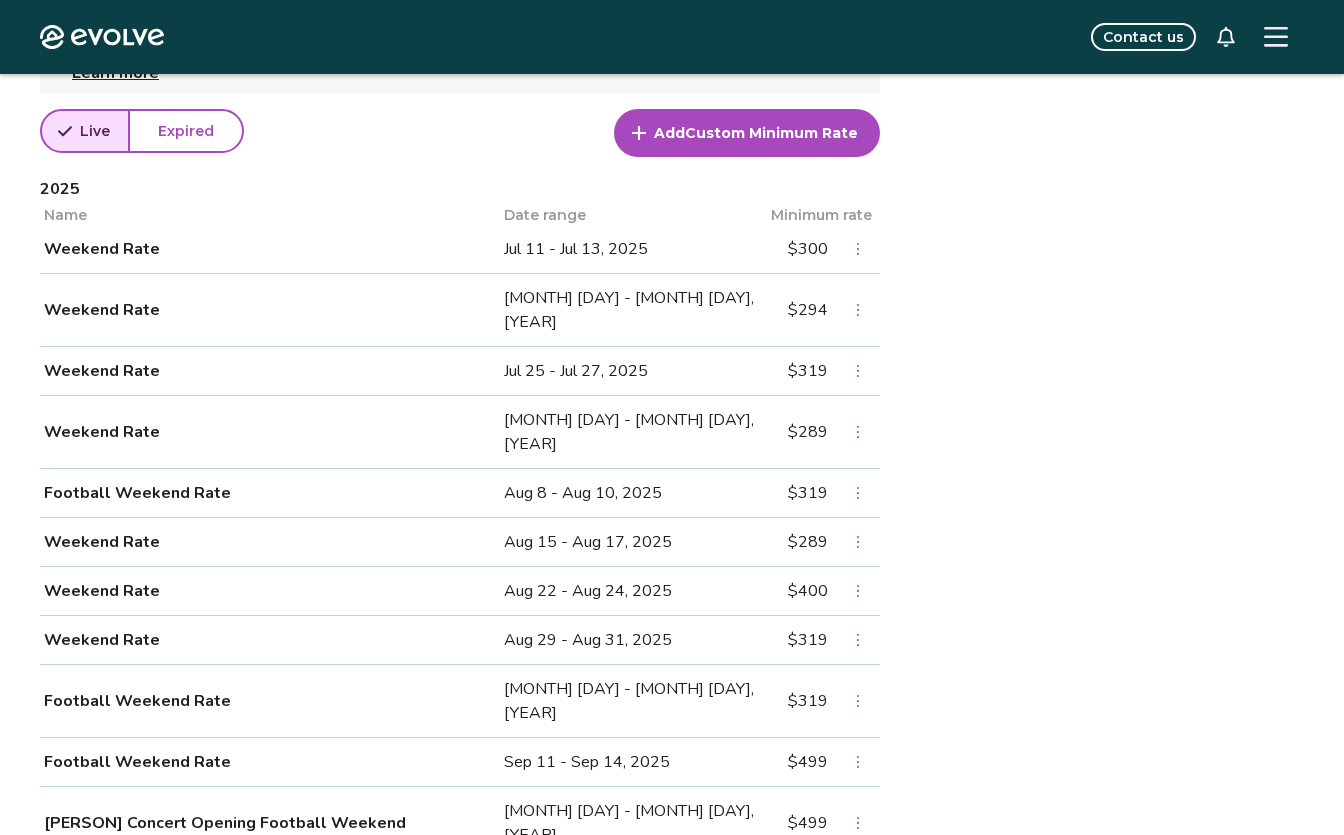 click on "Weekend Rate" at bounding box center [272, 542] 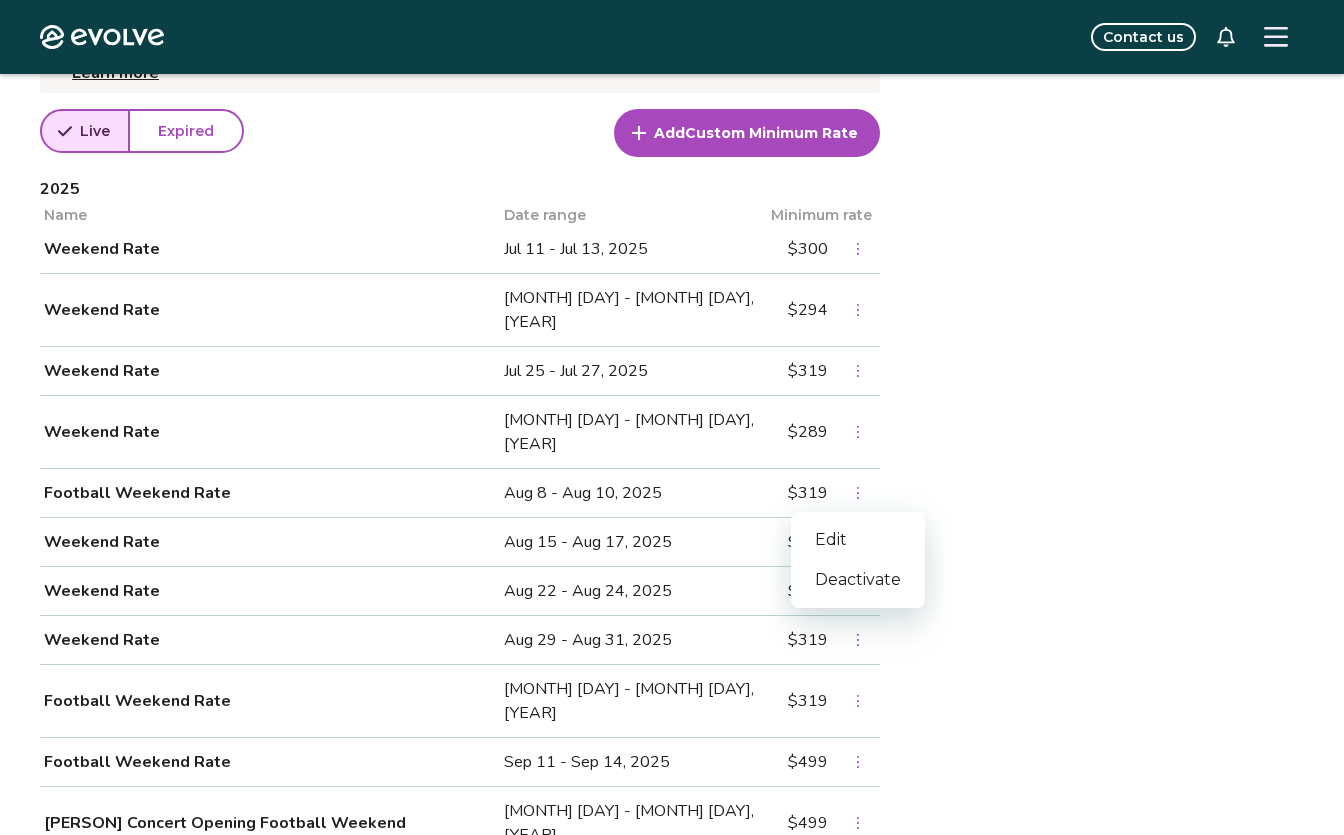 click on "Edit" at bounding box center (858, 540) 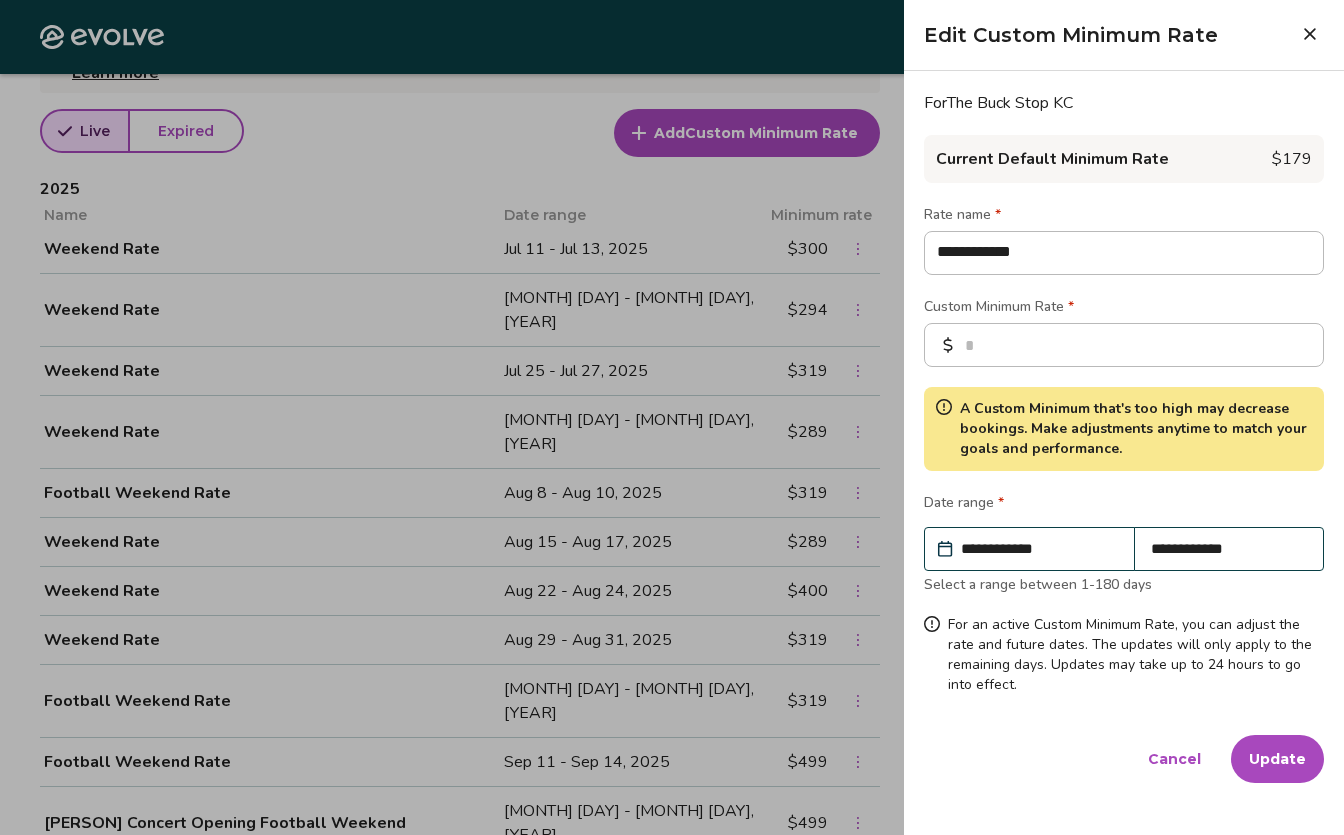 click on "**********" at bounding box center [1229, 549] 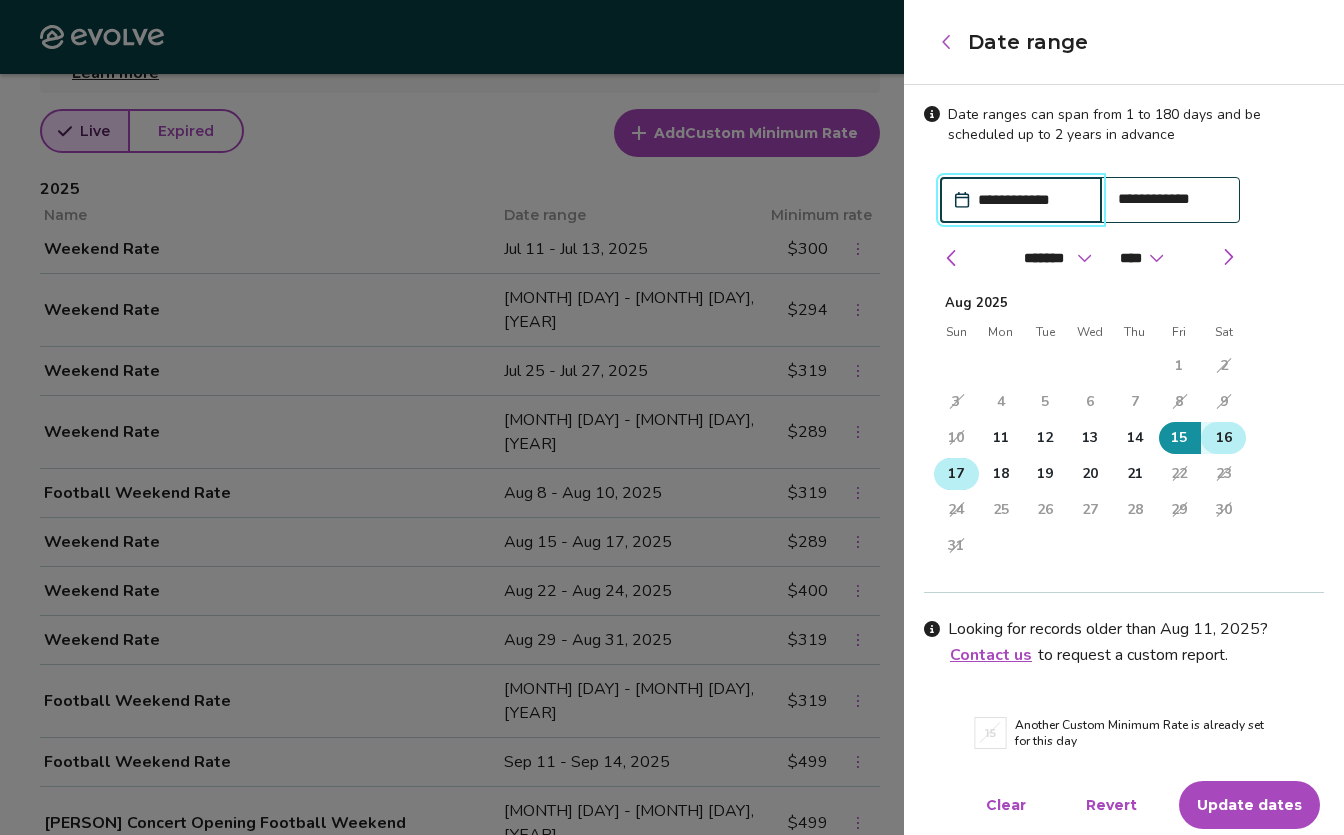 click on "16" at bounding box center [1223, 438] 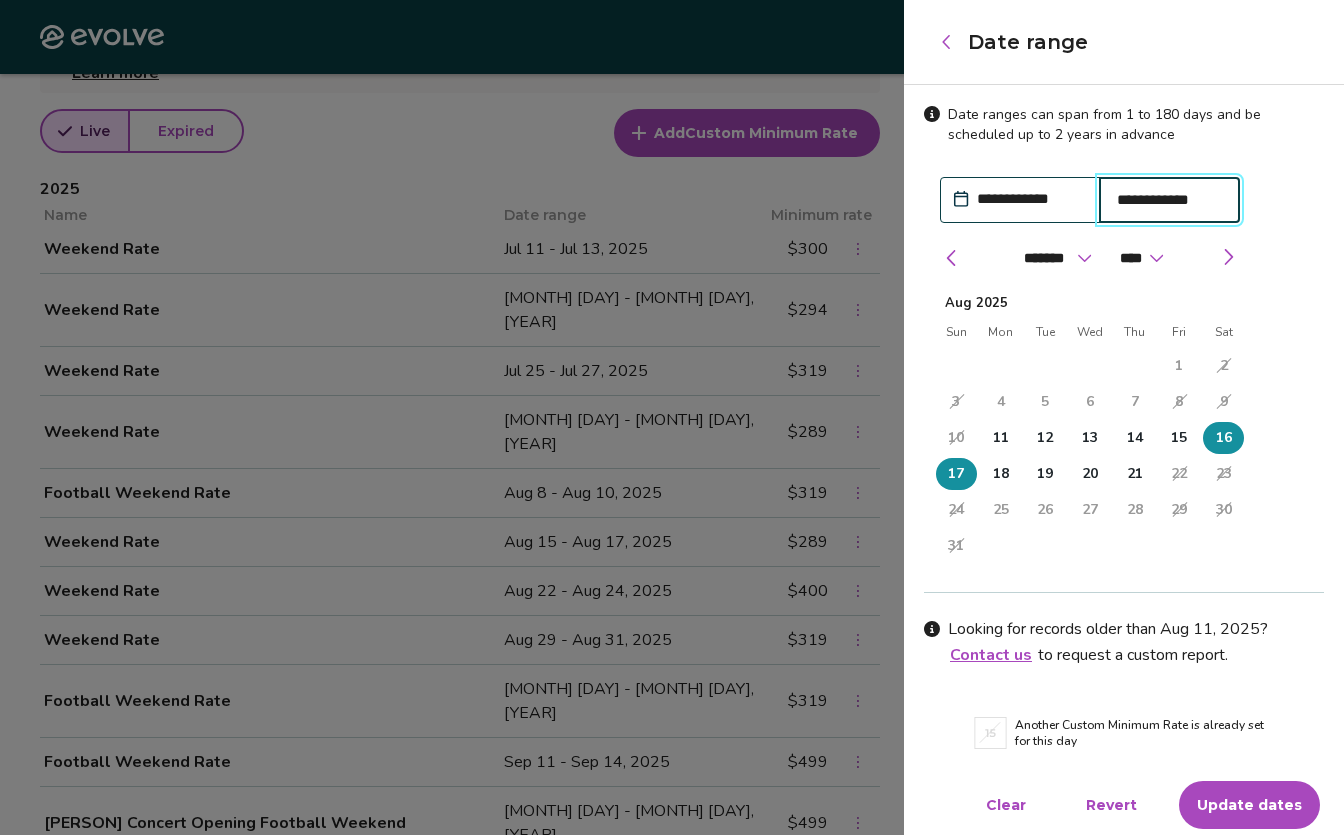 drag, startPoint x: 1246, startPoint y: 807, endPoint x: 987, endPoint y: 775, distance: 260.96936 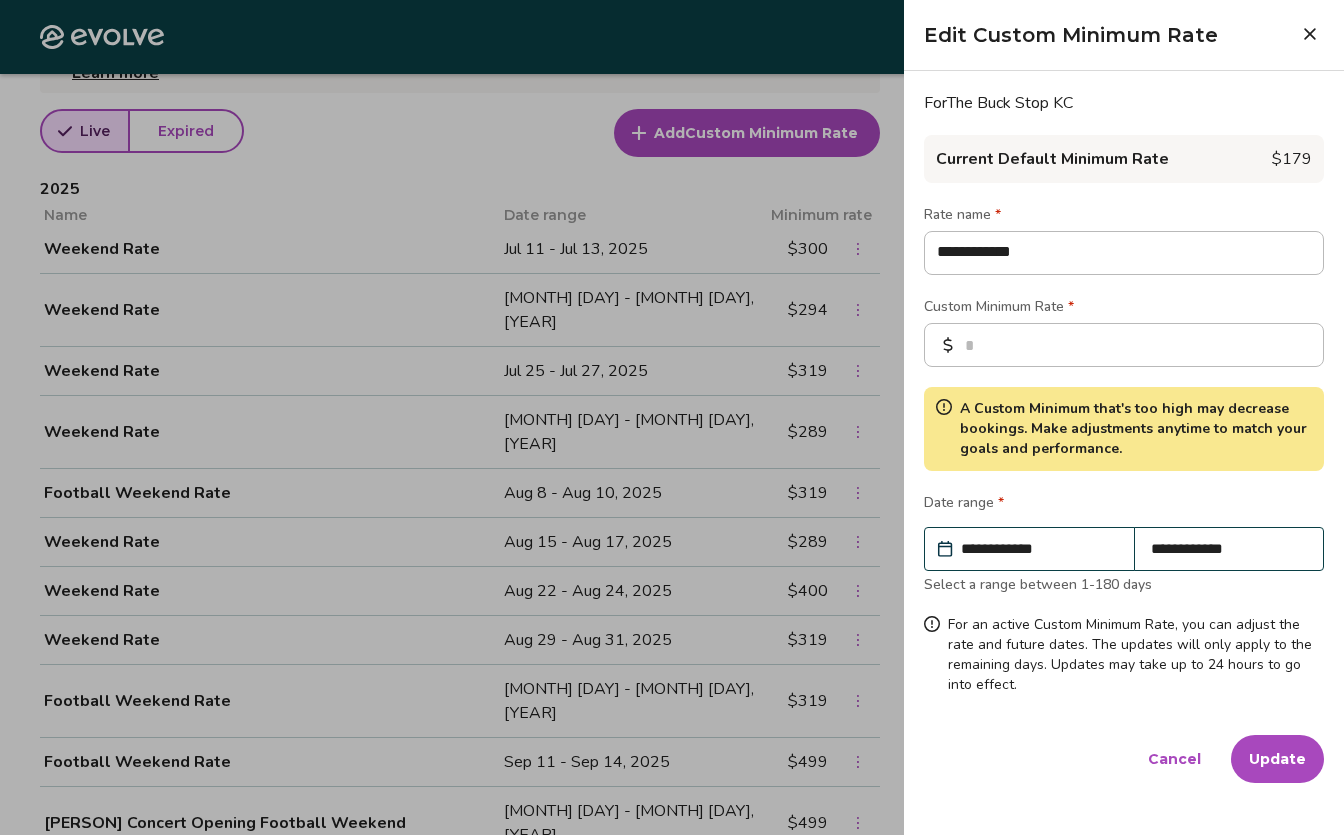 click on "Update" at bounding box center [1277, 759] 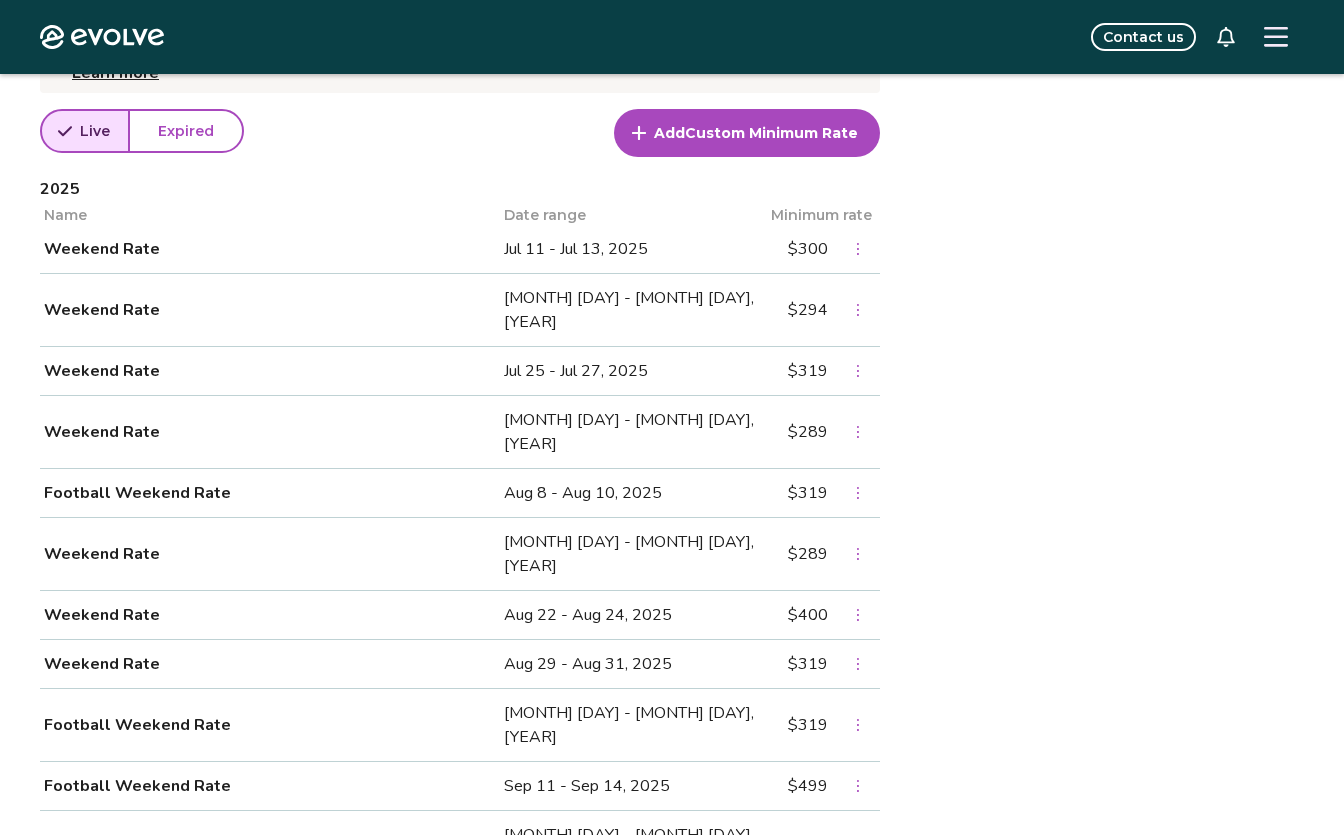 click 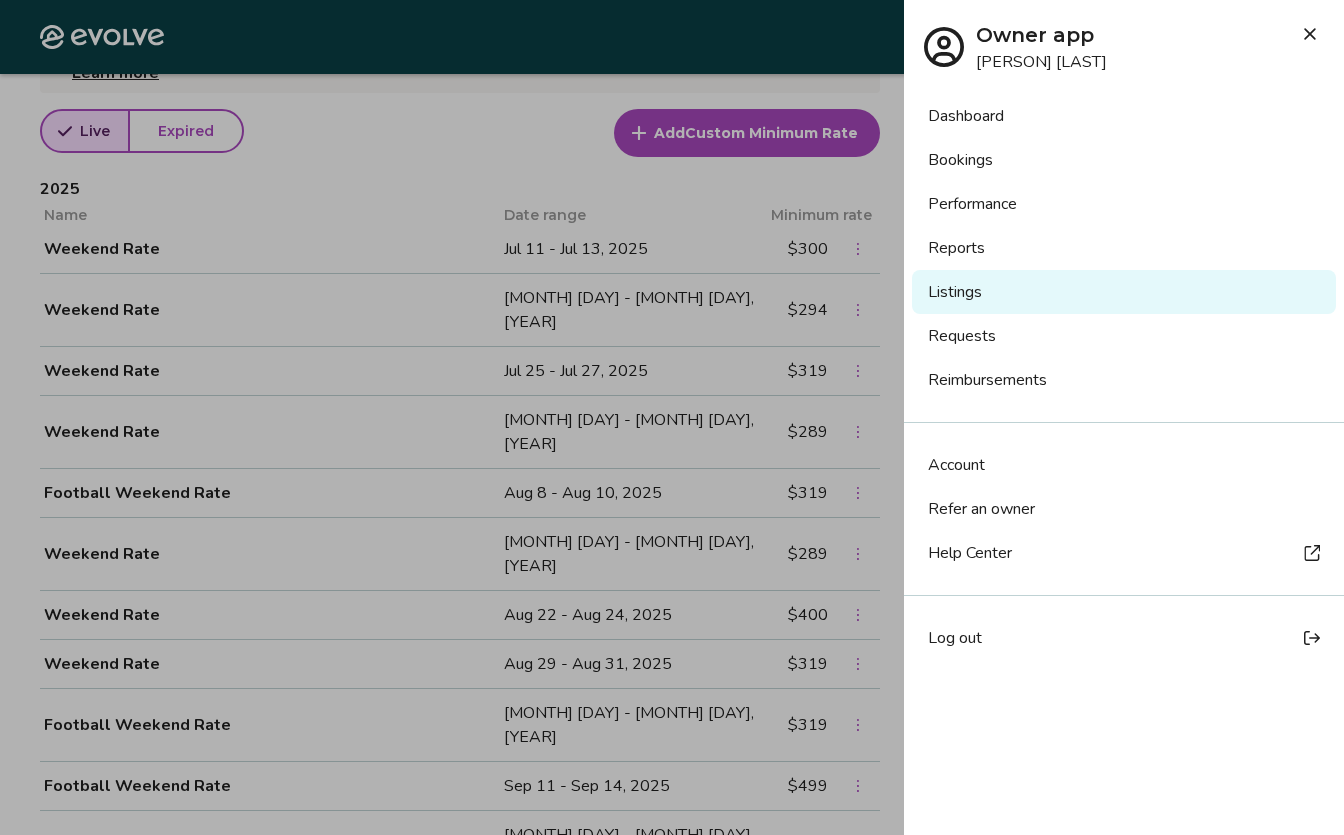 click on "Bookings" at bounding box center (1124, 160) 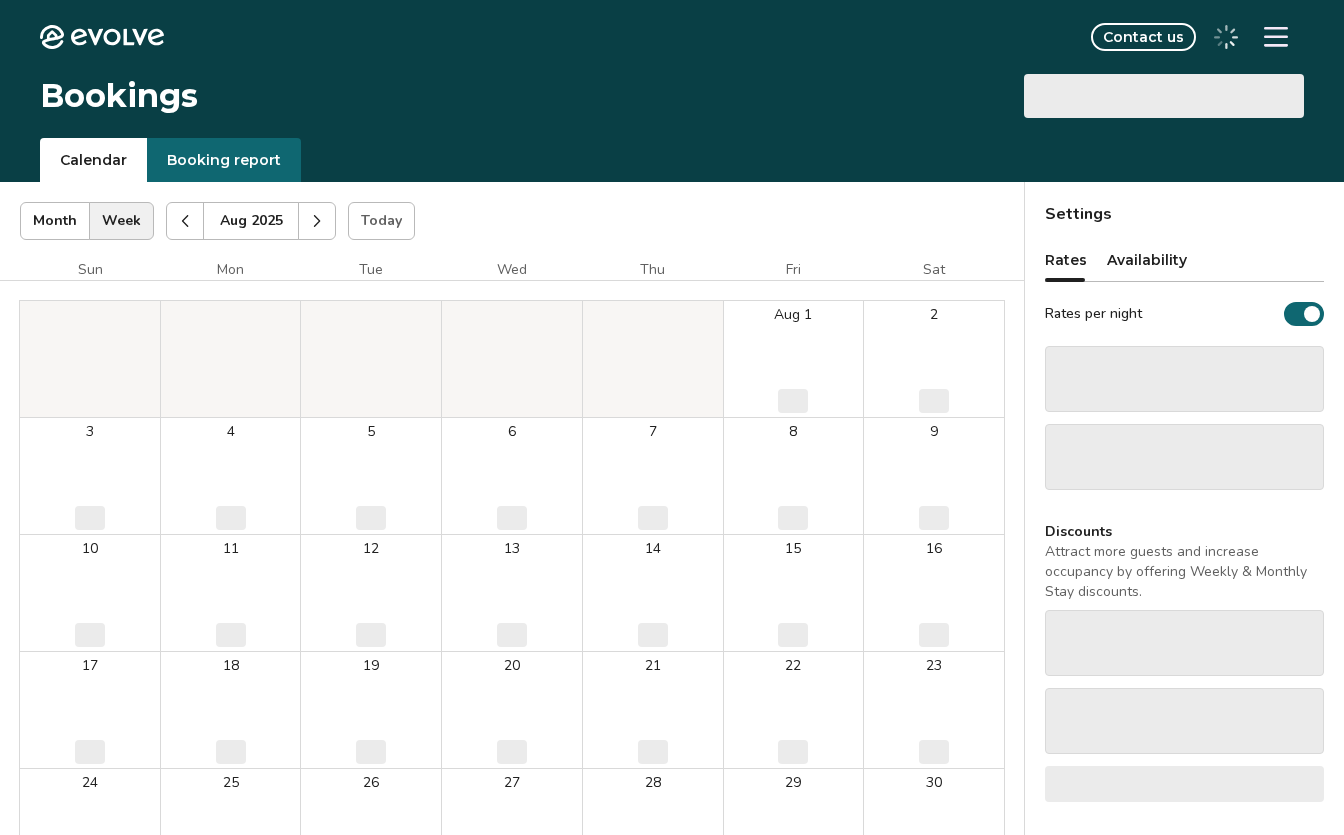 scroll, scrollTop: 0, scrollLeft: 0, axis: both 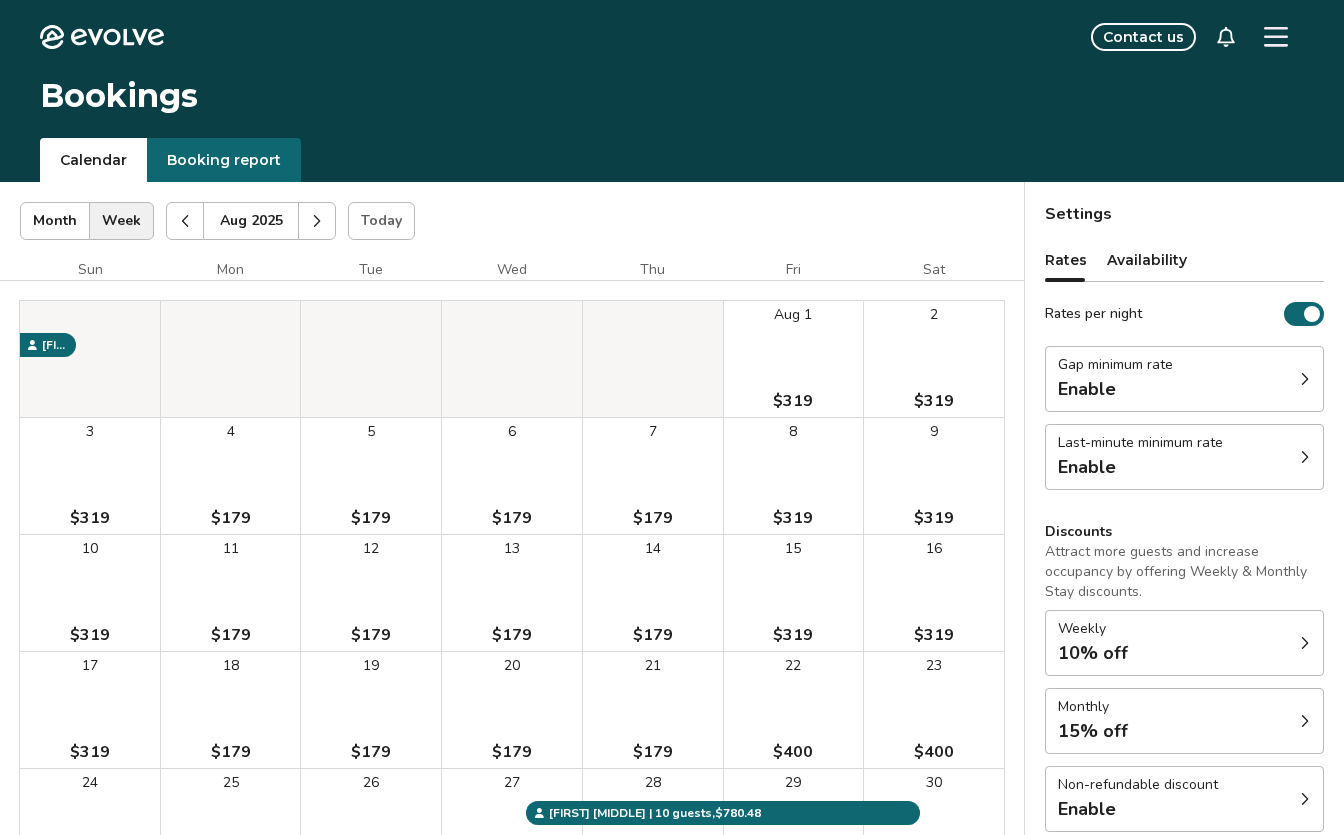 click 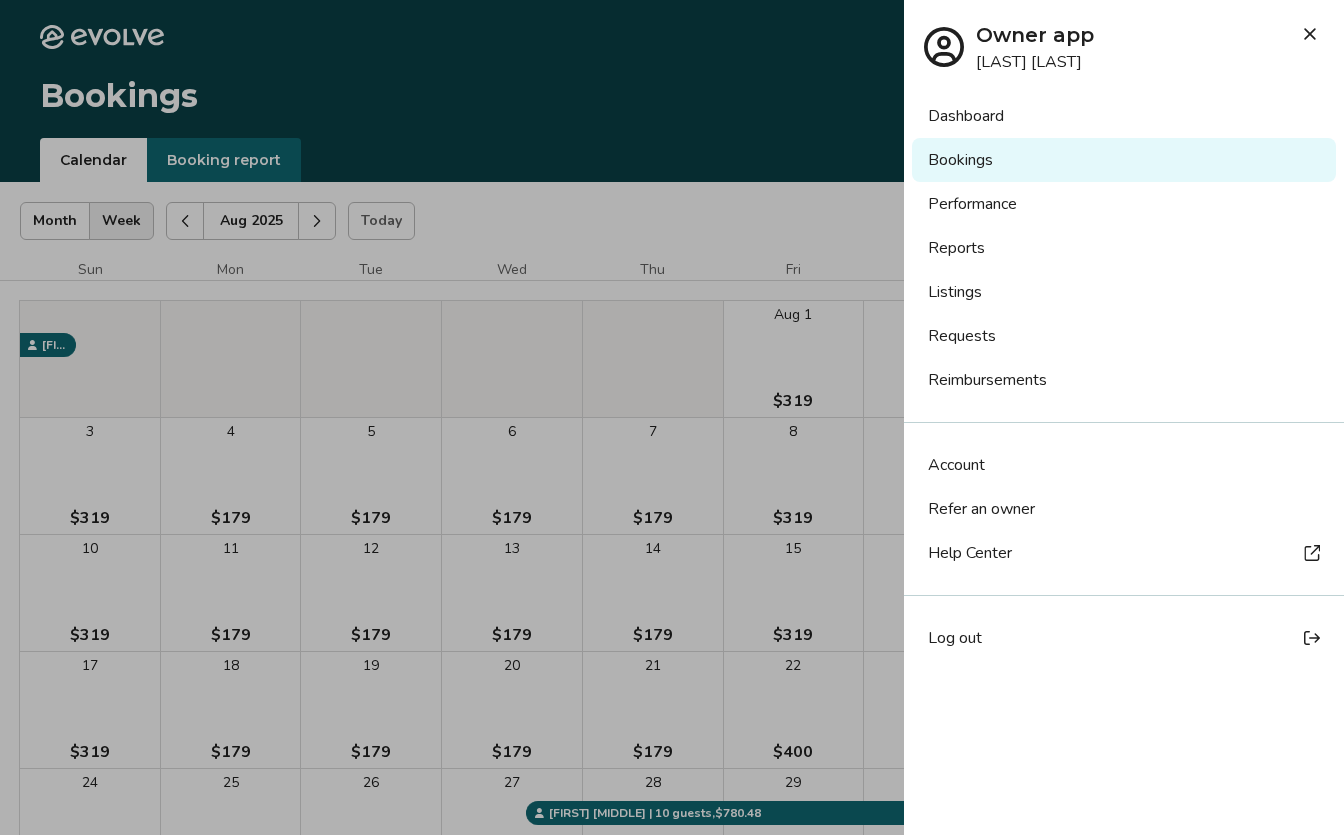 click on "Listings" at bounding box center [1124, 292] 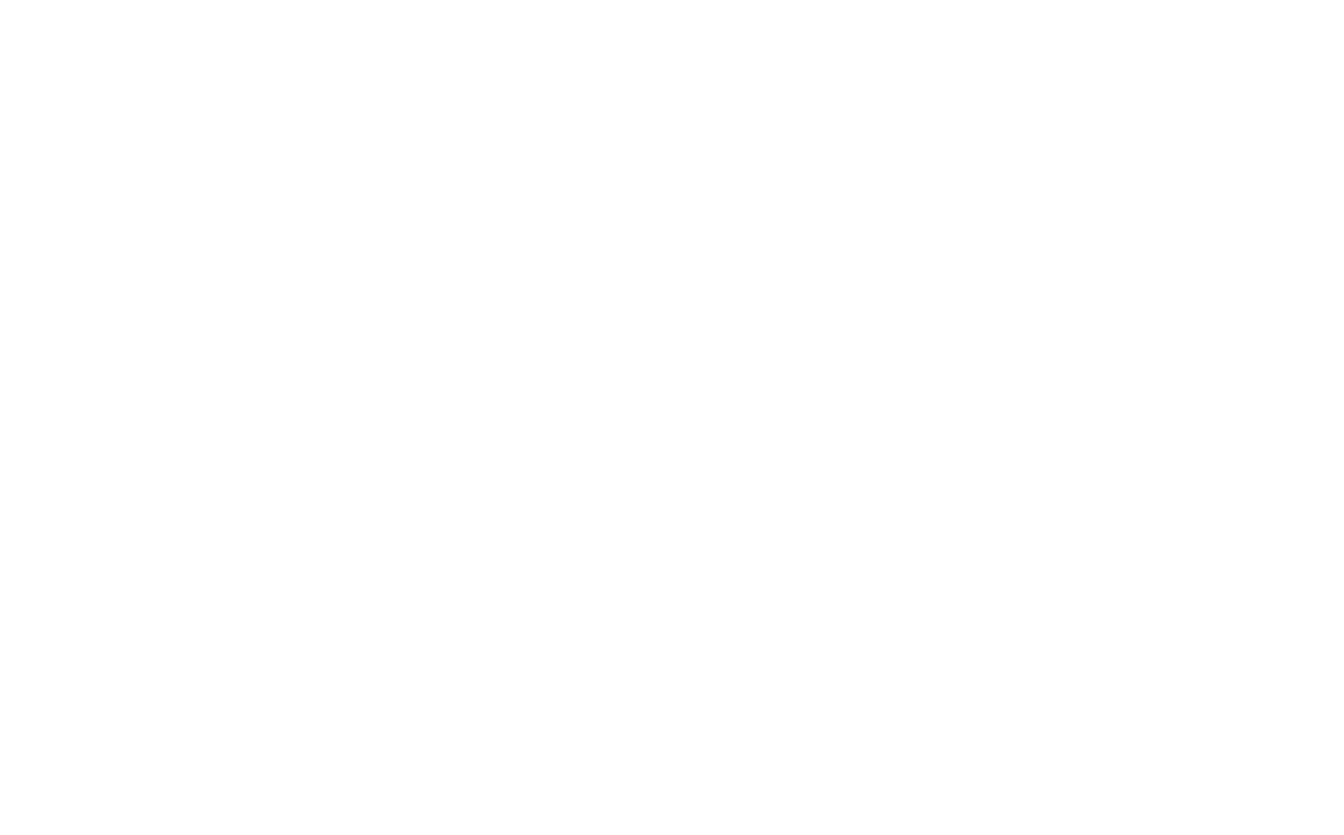 scroll, scrollTop: 0, scrollLeft: 0, axis: both 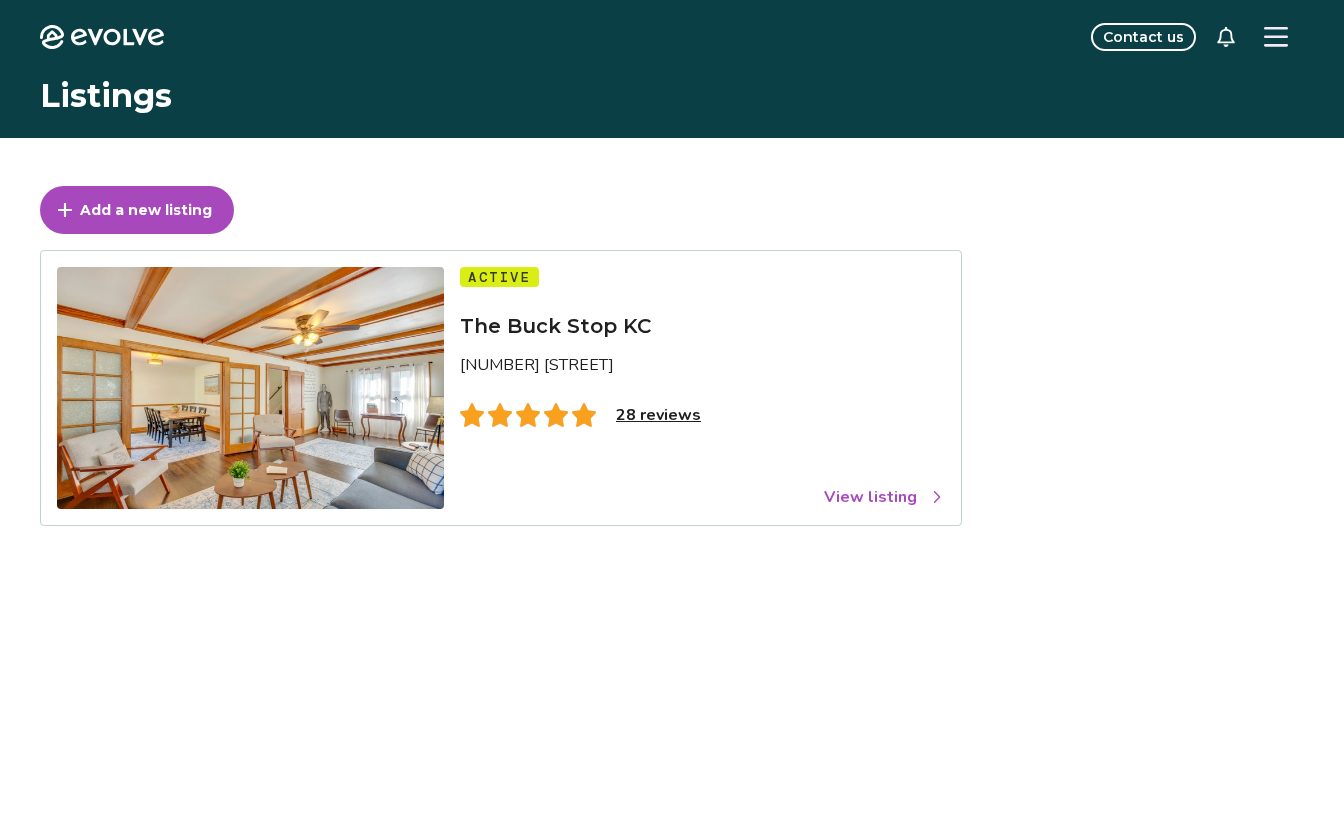 click on "View listing" at bounding box center [884, 497] 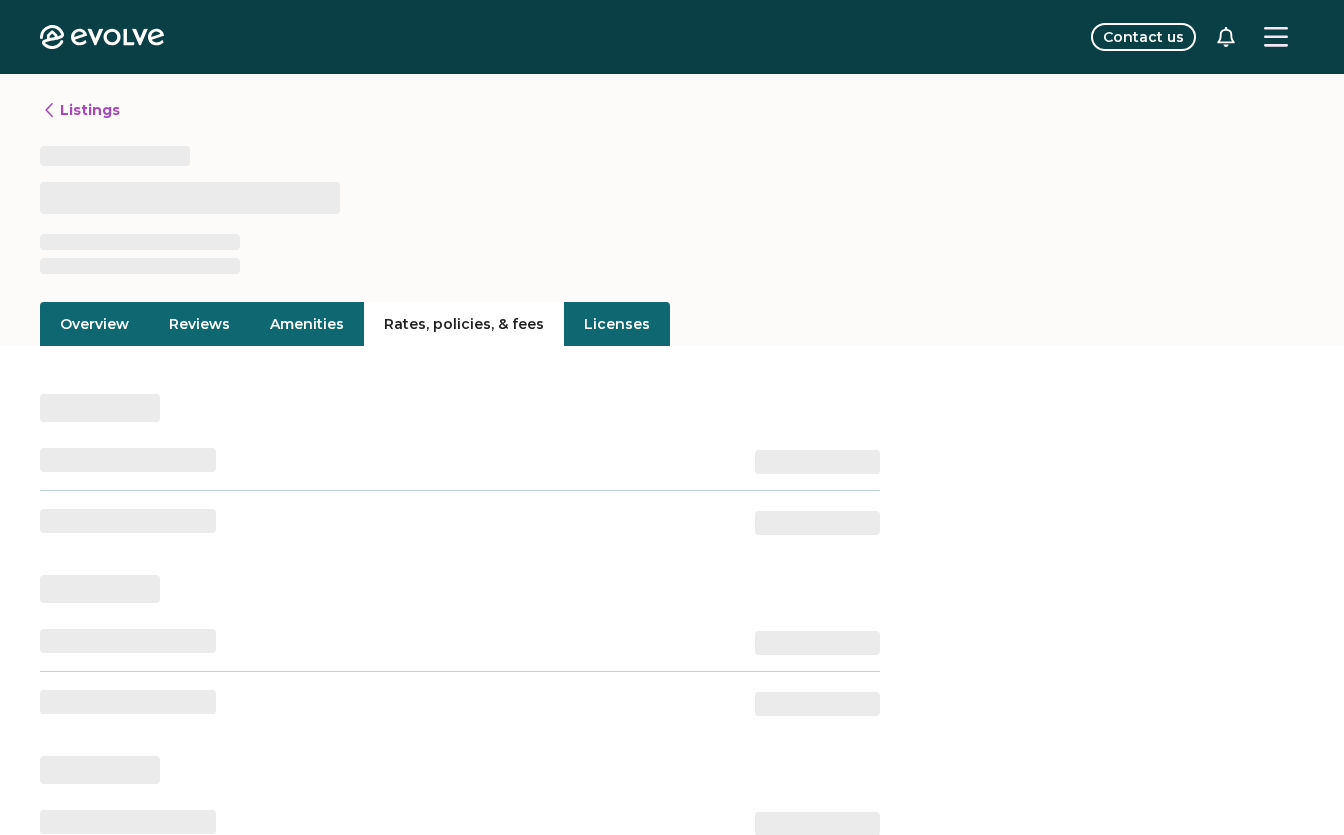 click on "Rates, policies, & fees" at bounding box center (464, 324) 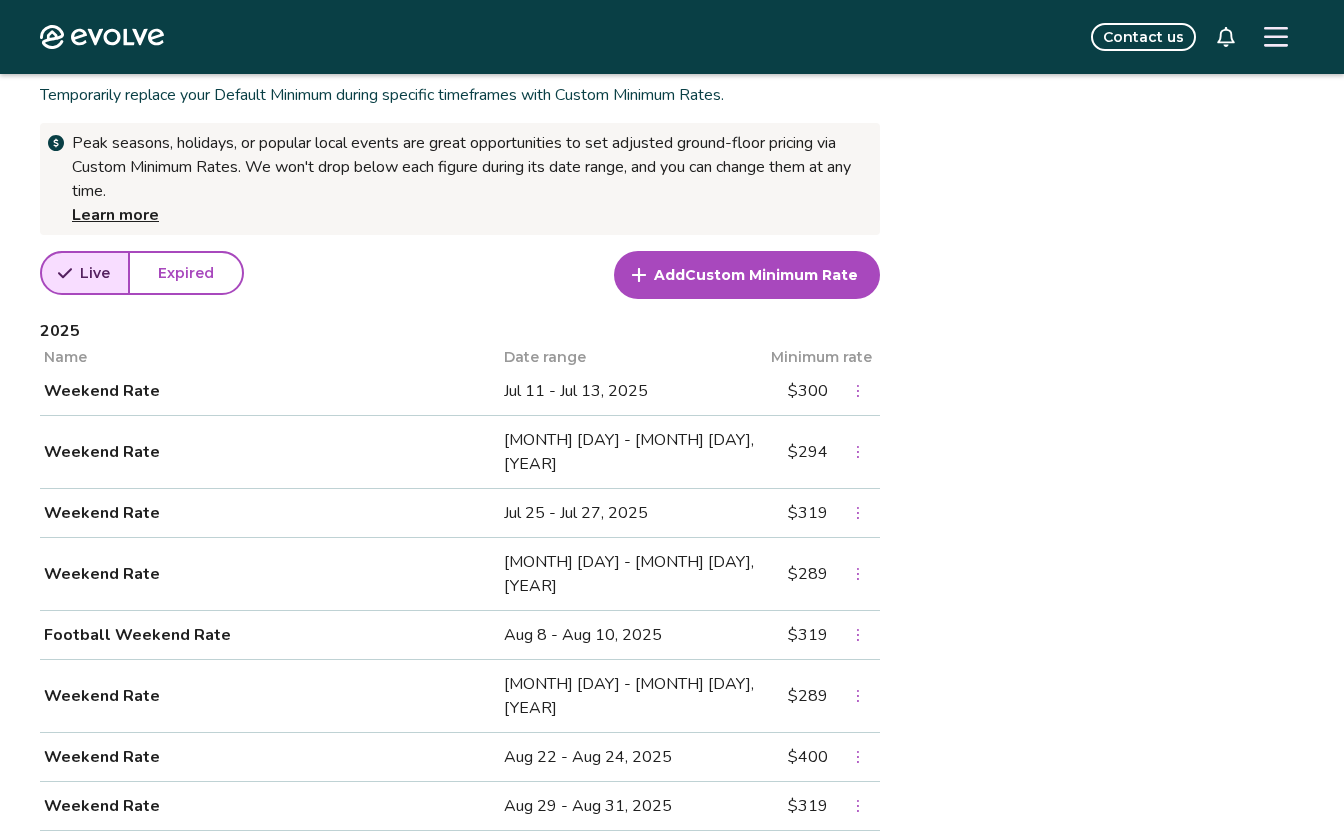 scroll, scrollTop: 700, scrollLeft: 0, axis: vertical 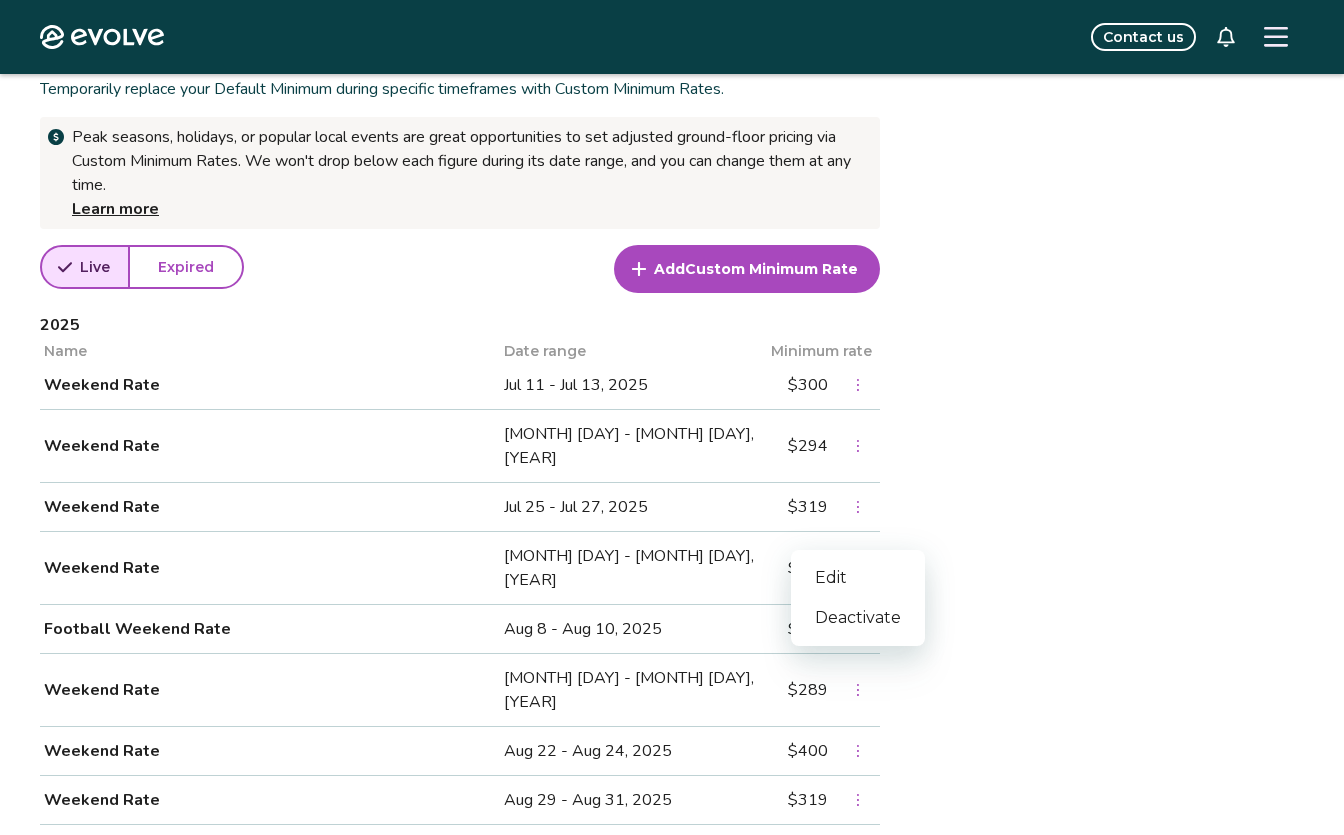 click 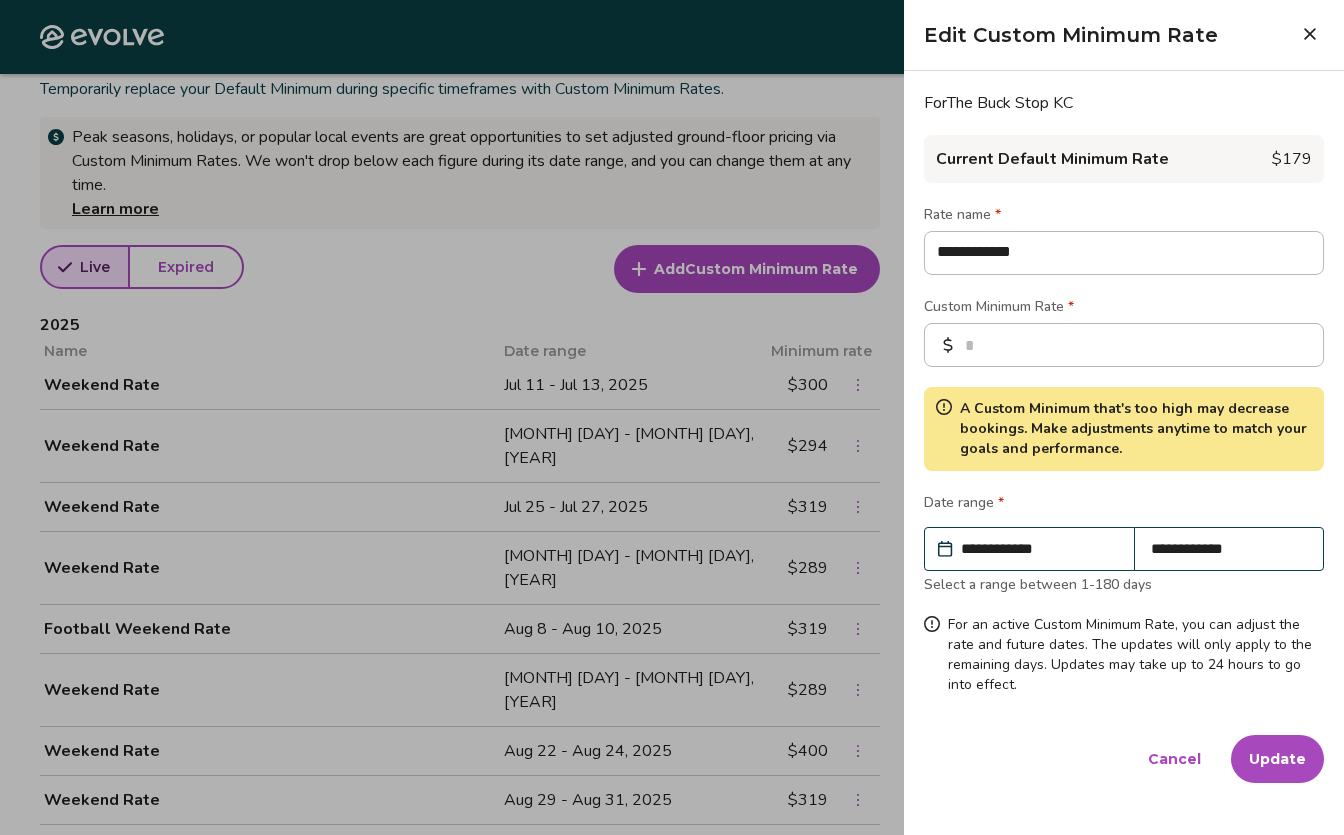 click on "**********" at bounding box center (1039, 549) 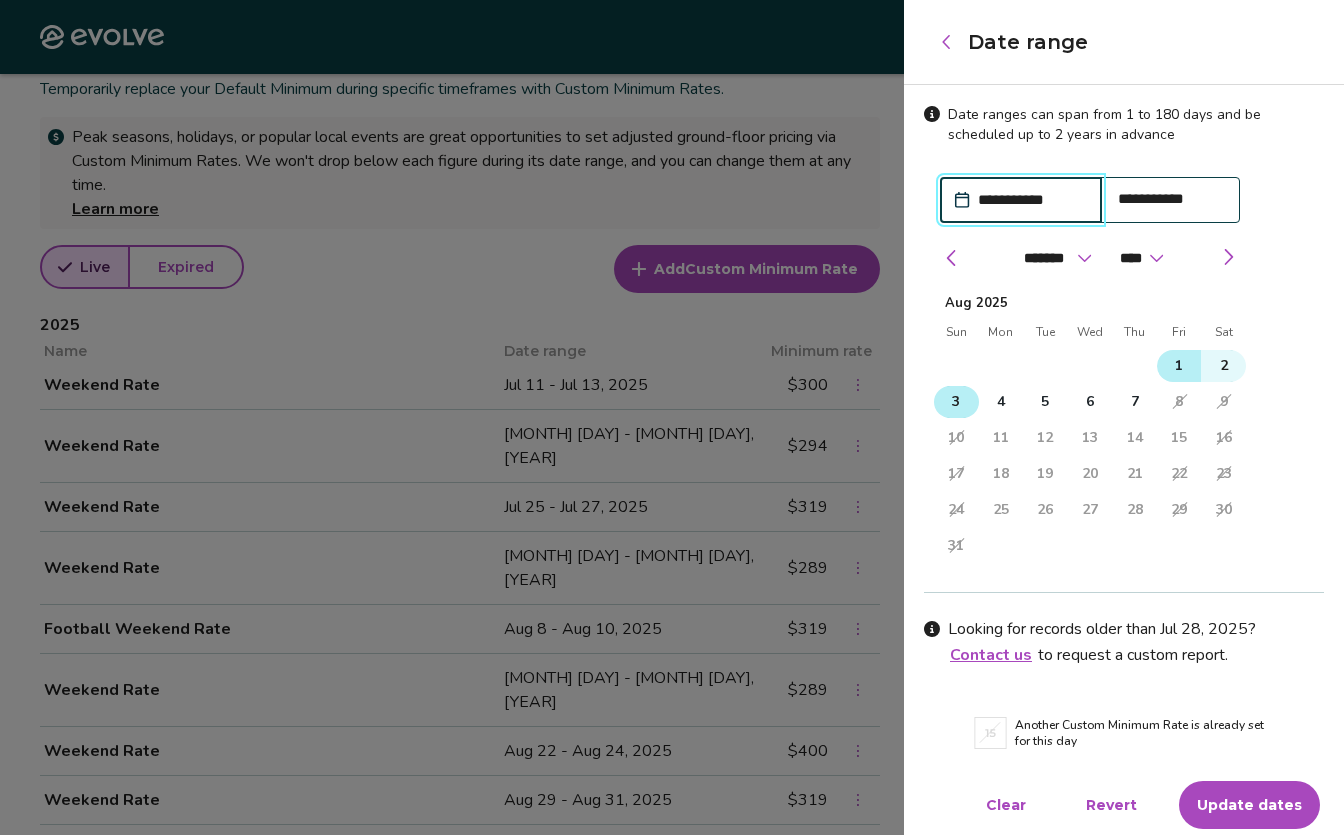 click on "1" at bounding box center (1179, 366) 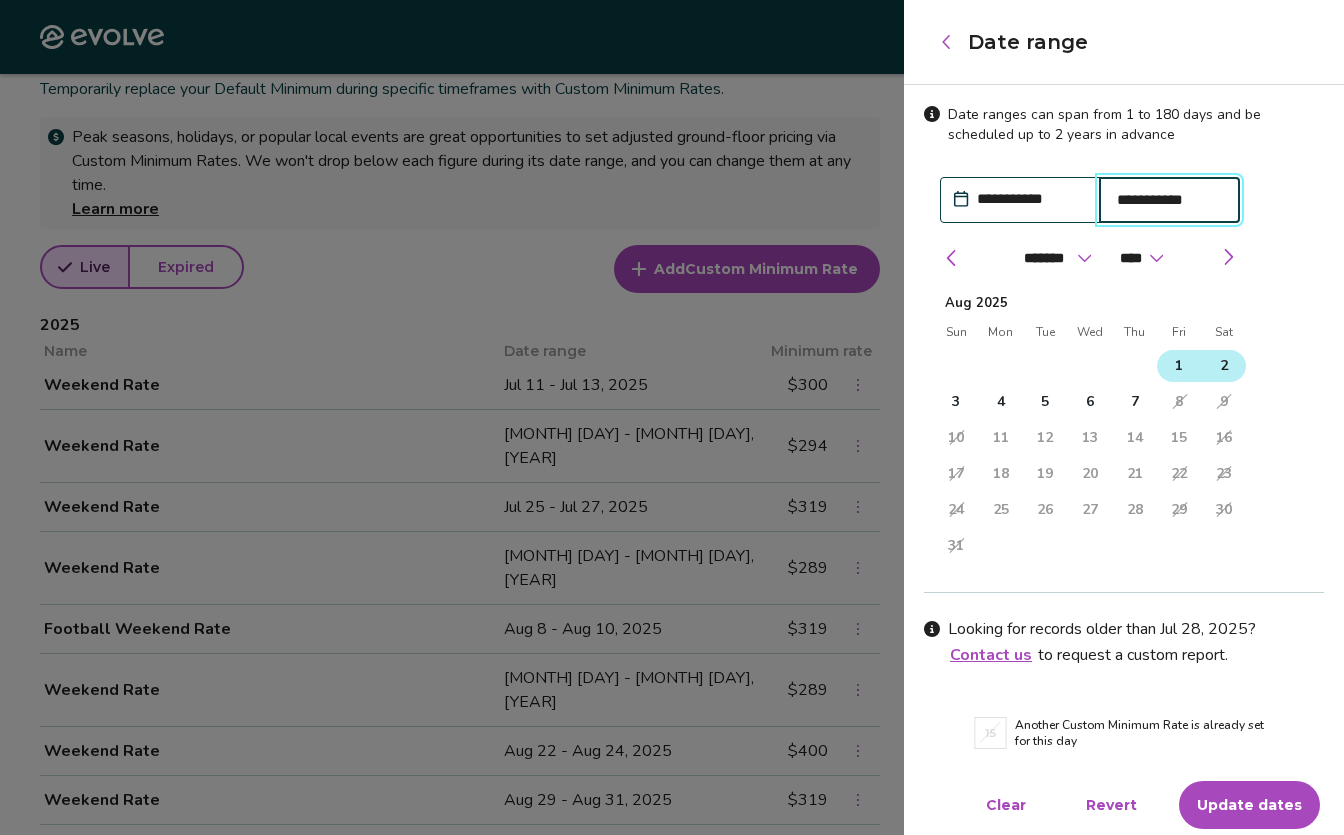 click on "2" at bounding box center [1224, 366] 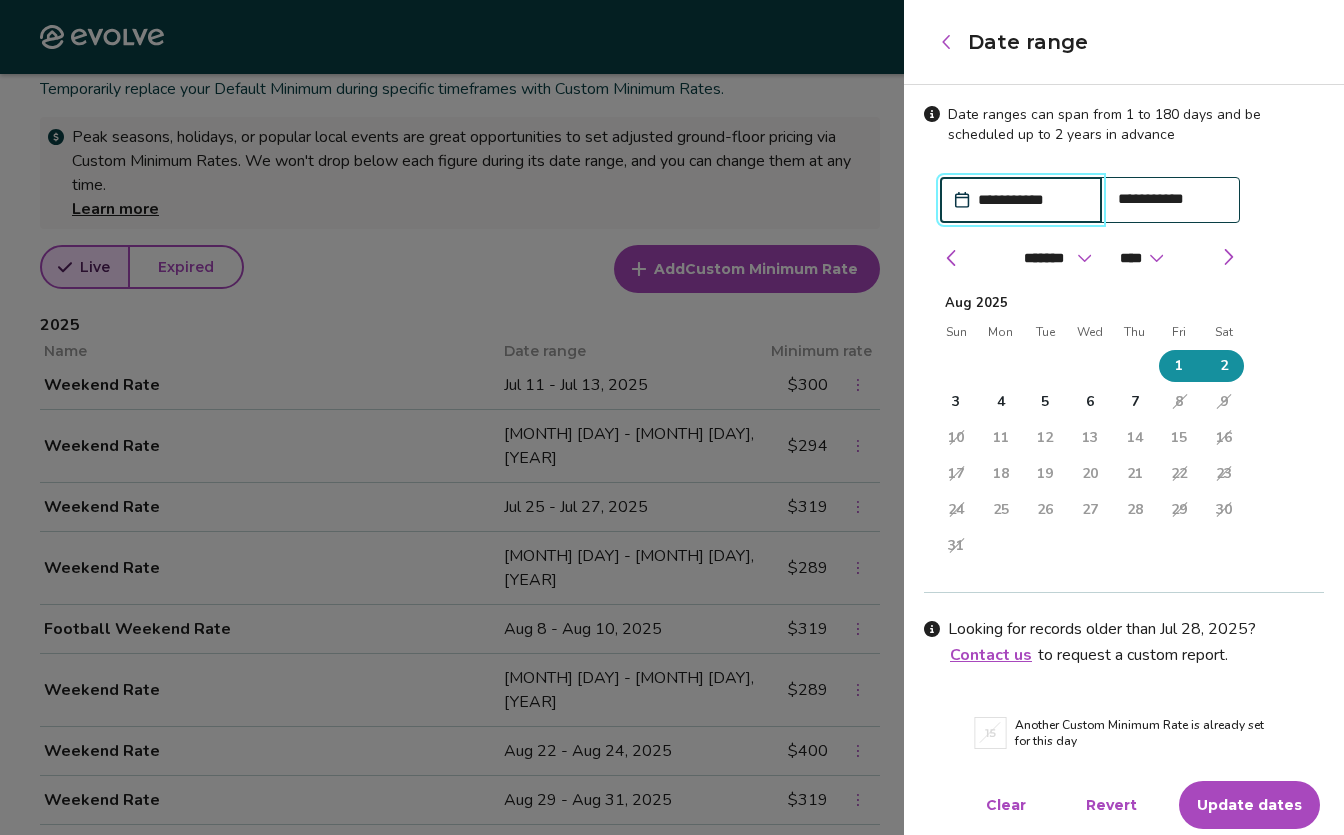 click on "Update dates" at bounding box center [1249, 805] 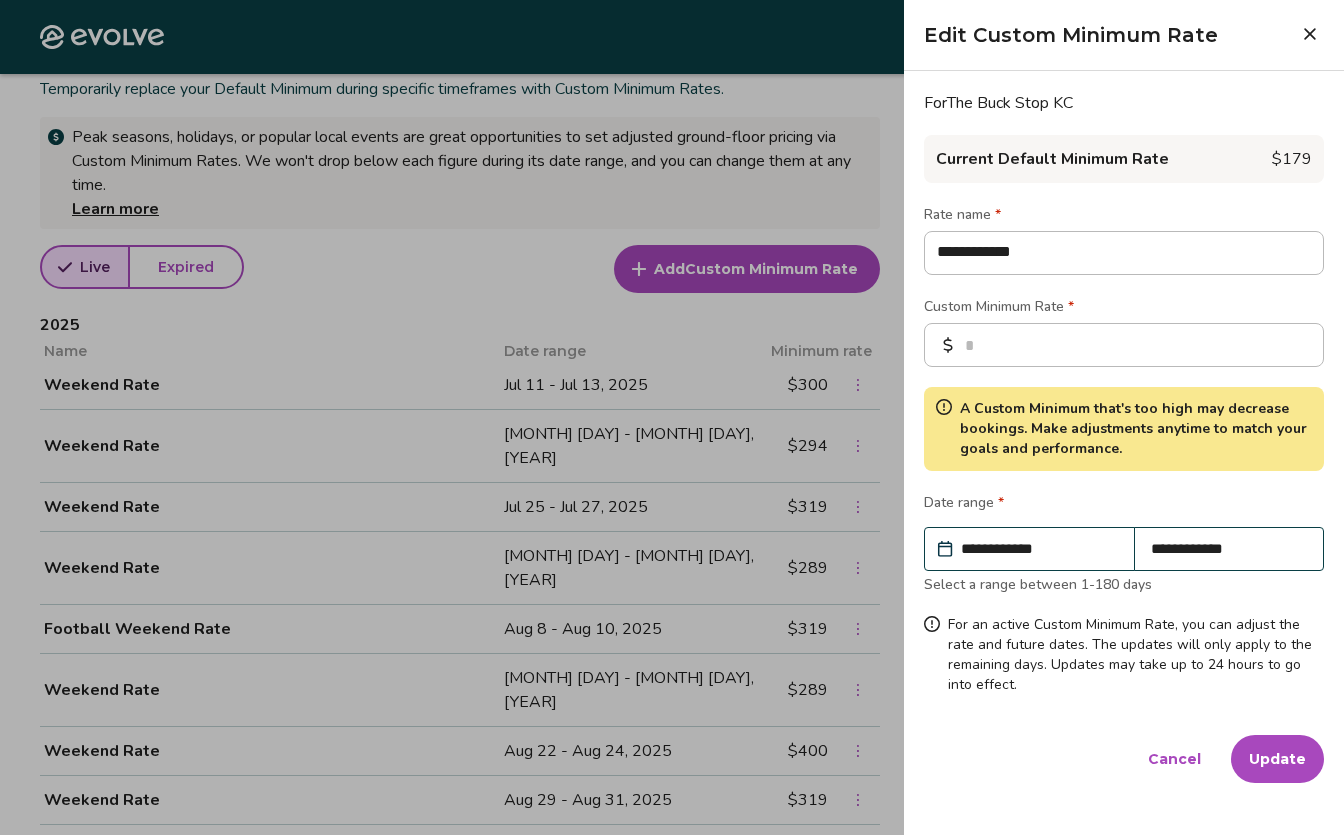 click on "Update" at bounding box center [1277, 759] 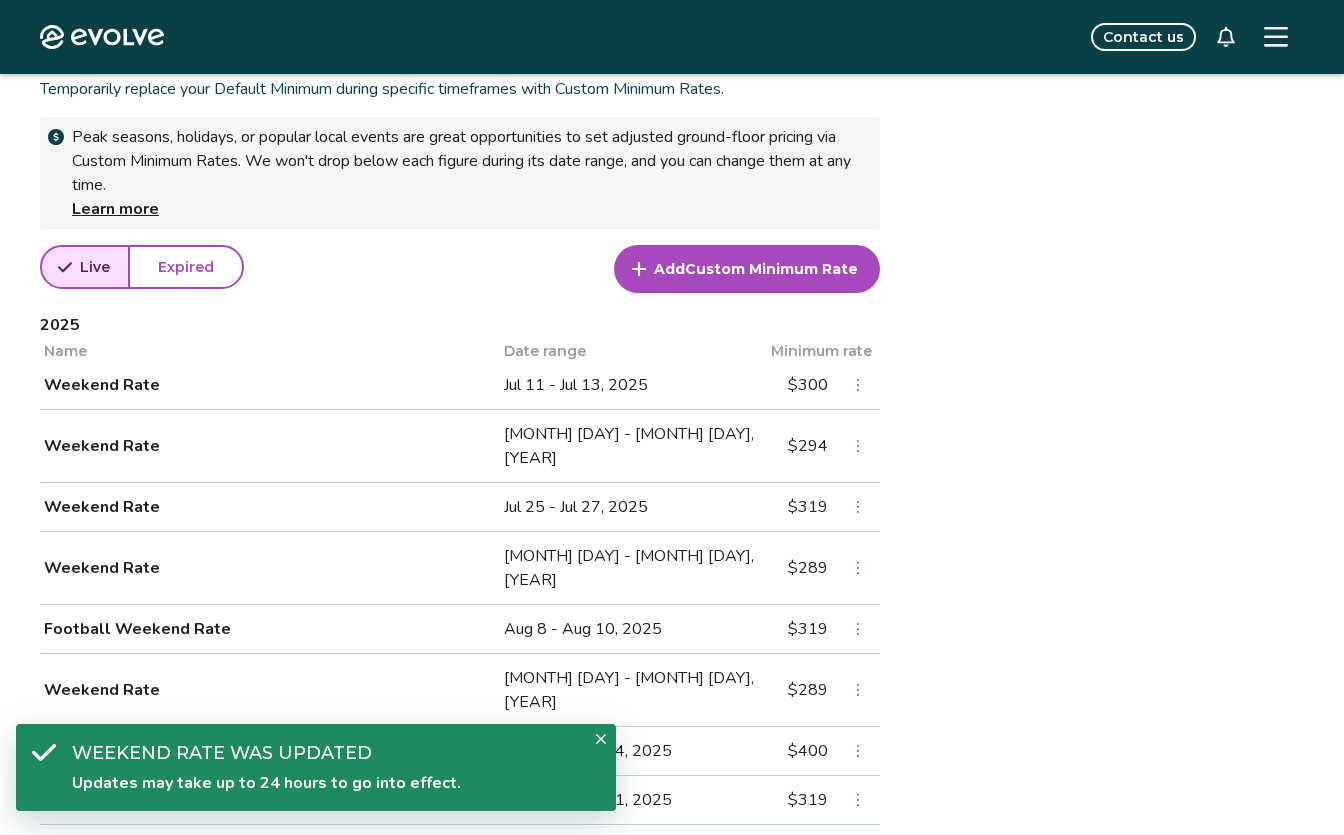 click 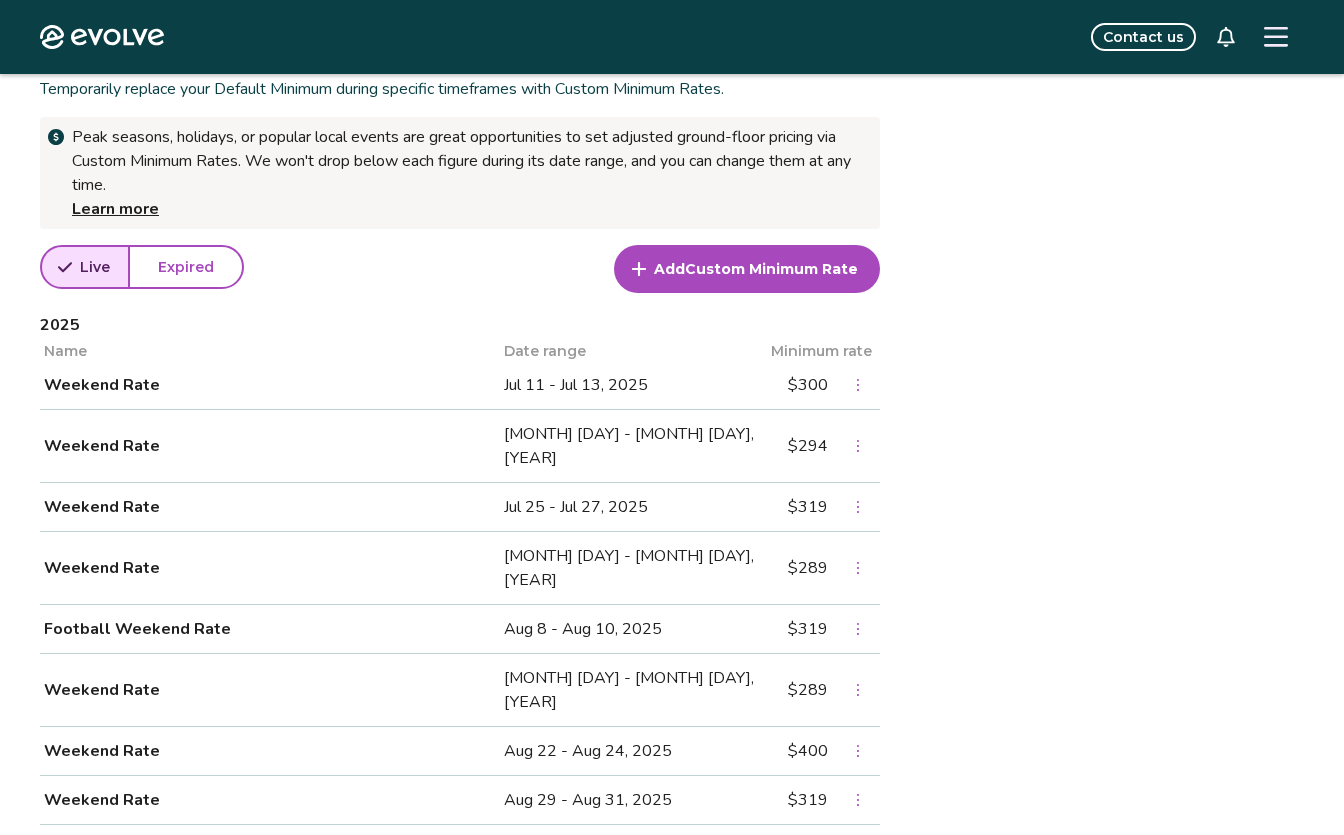click 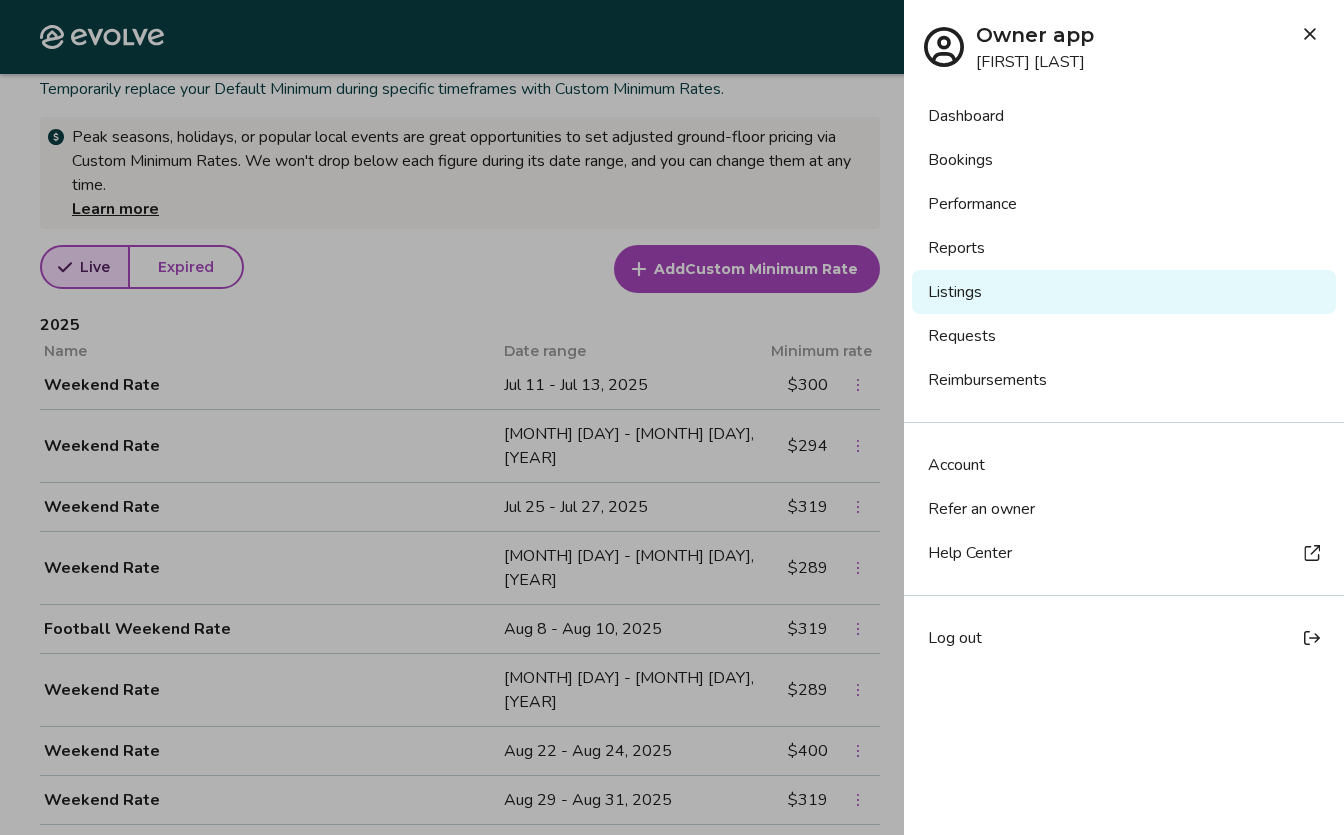 click on "Bookings" at bounding box center (1124, 160) 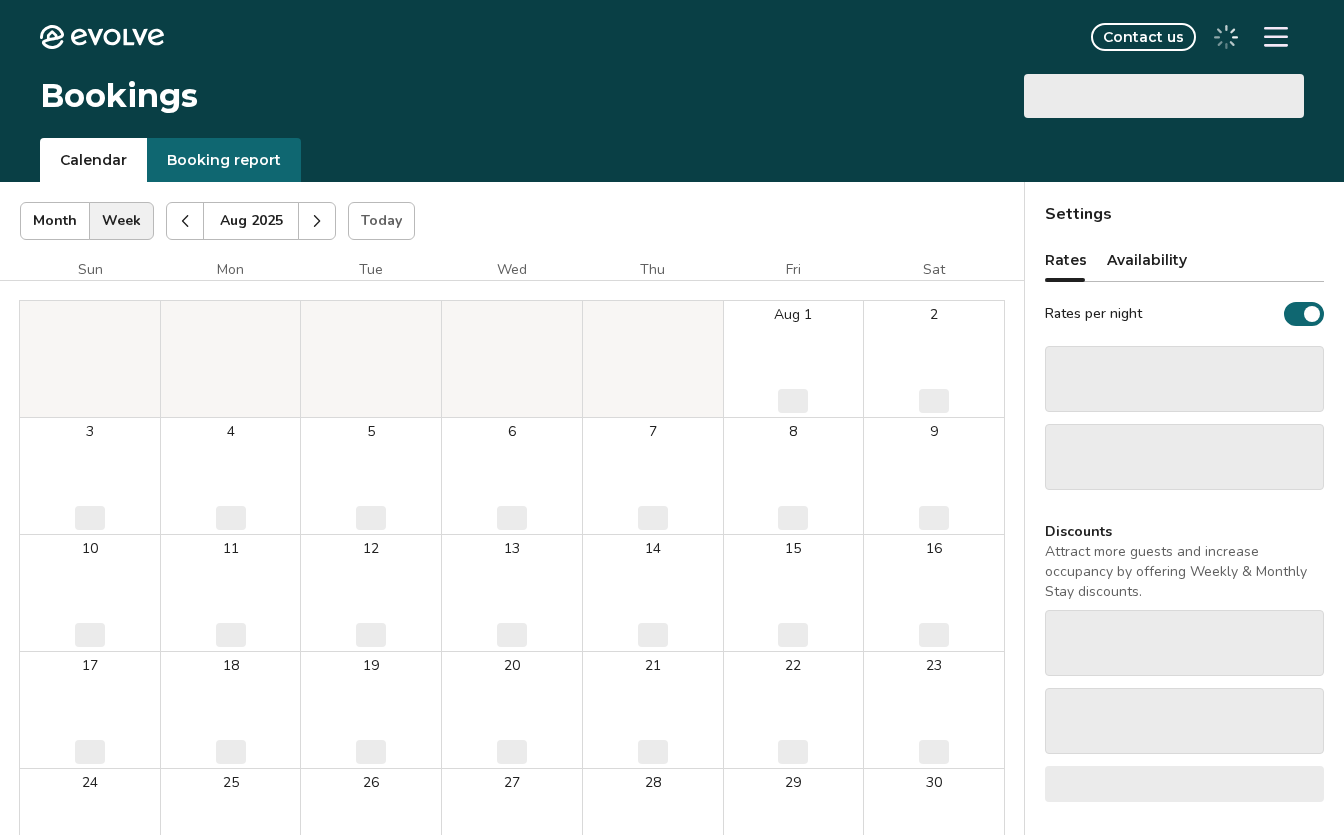 scroll, scrollTop: 0, scrollLeft: 0, axis: both 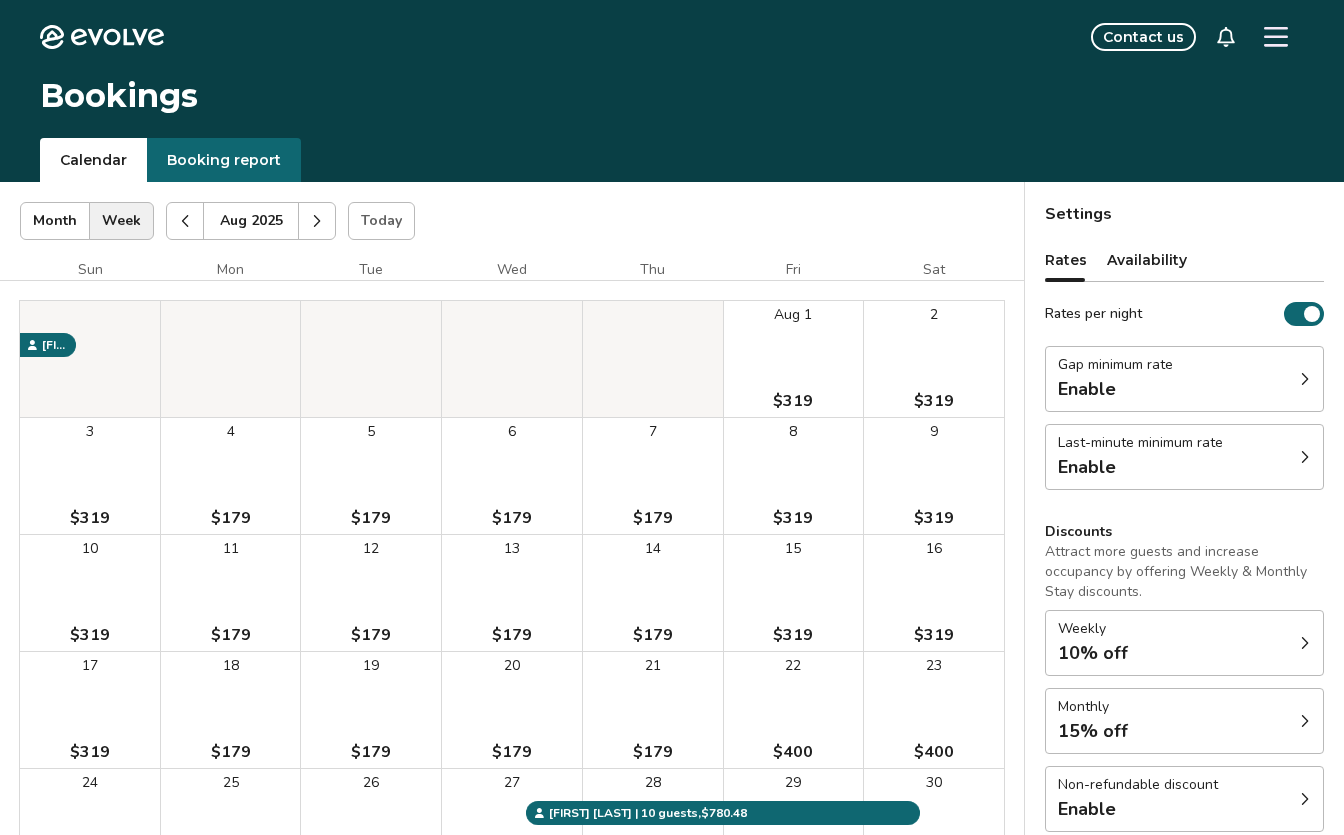 click 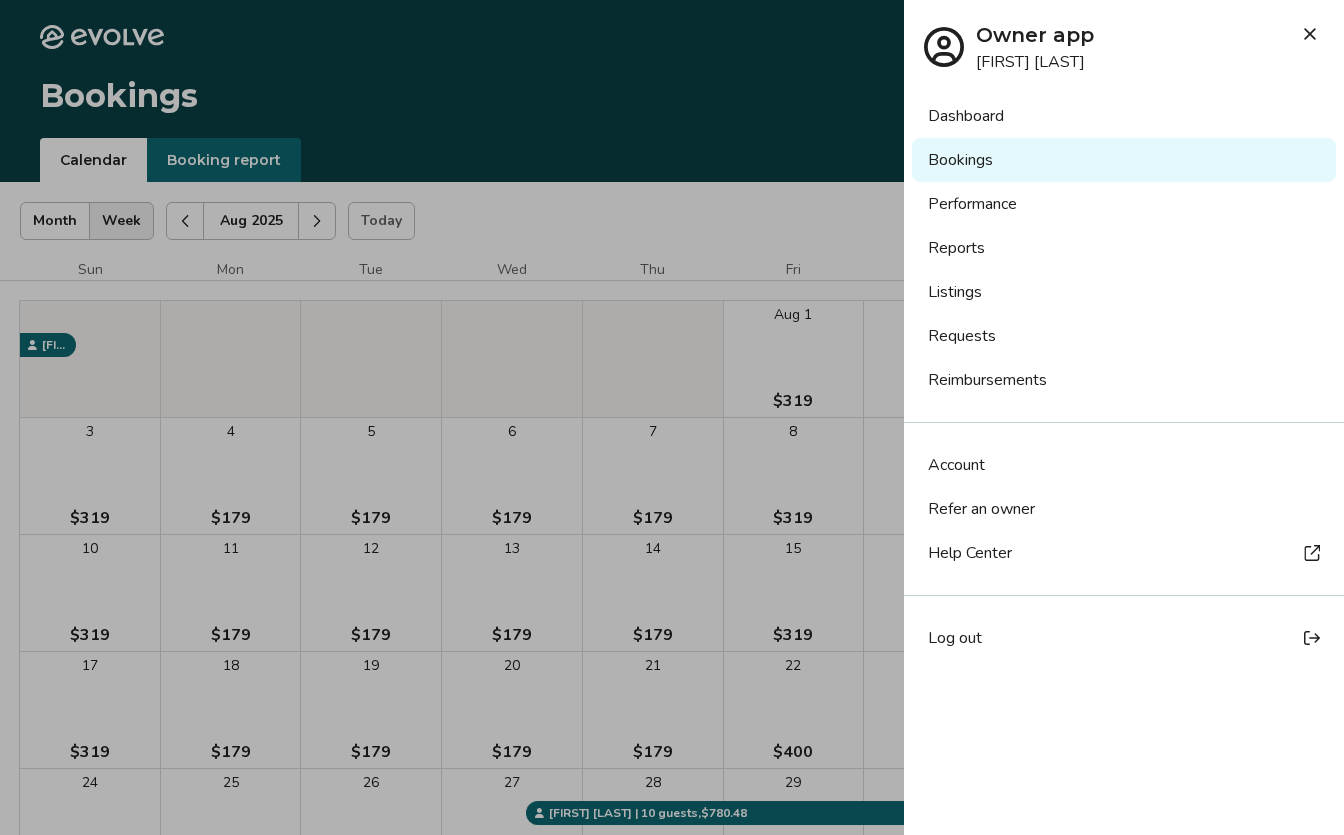 click on "Listings" at bounding box center [1124, 292] 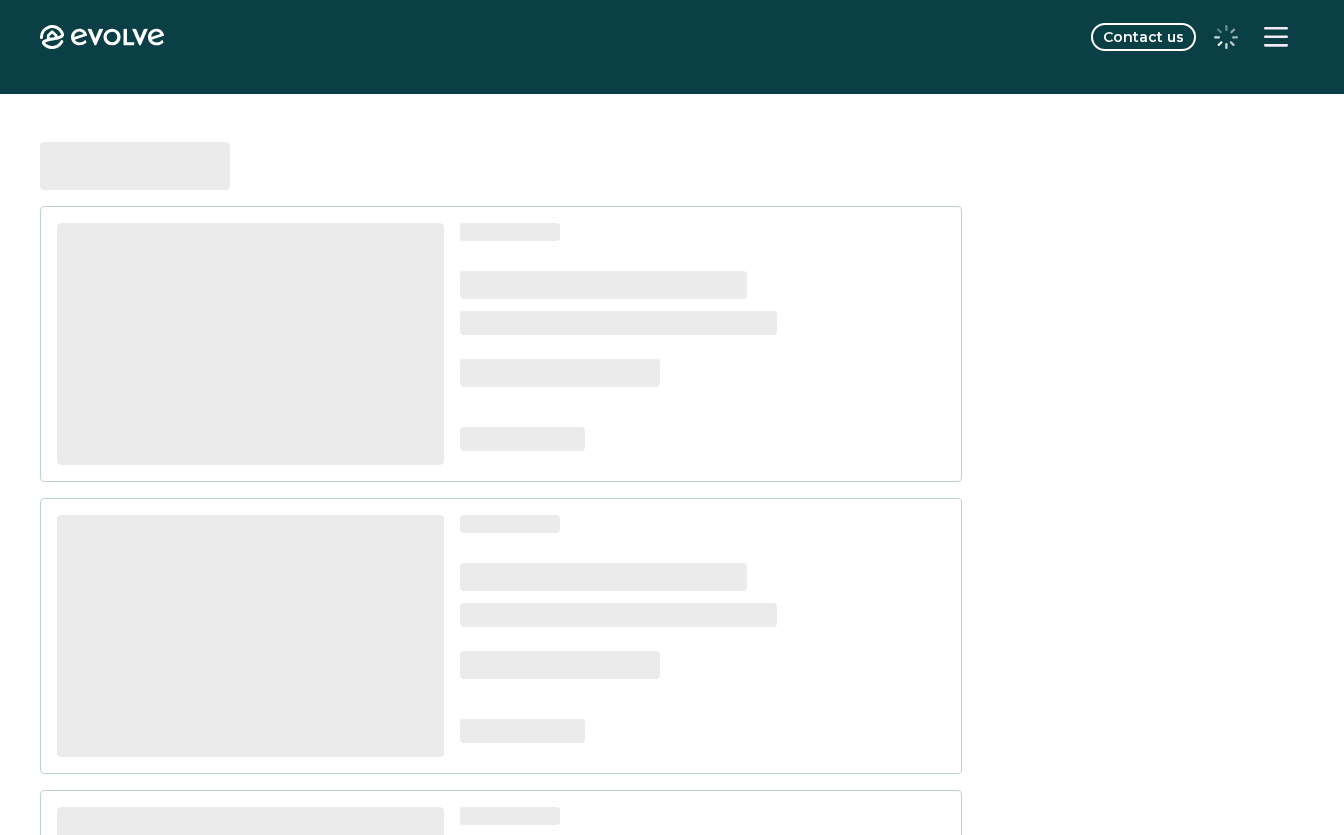scroll, scrollTop: 0, scrollLeft: 0, axis: both 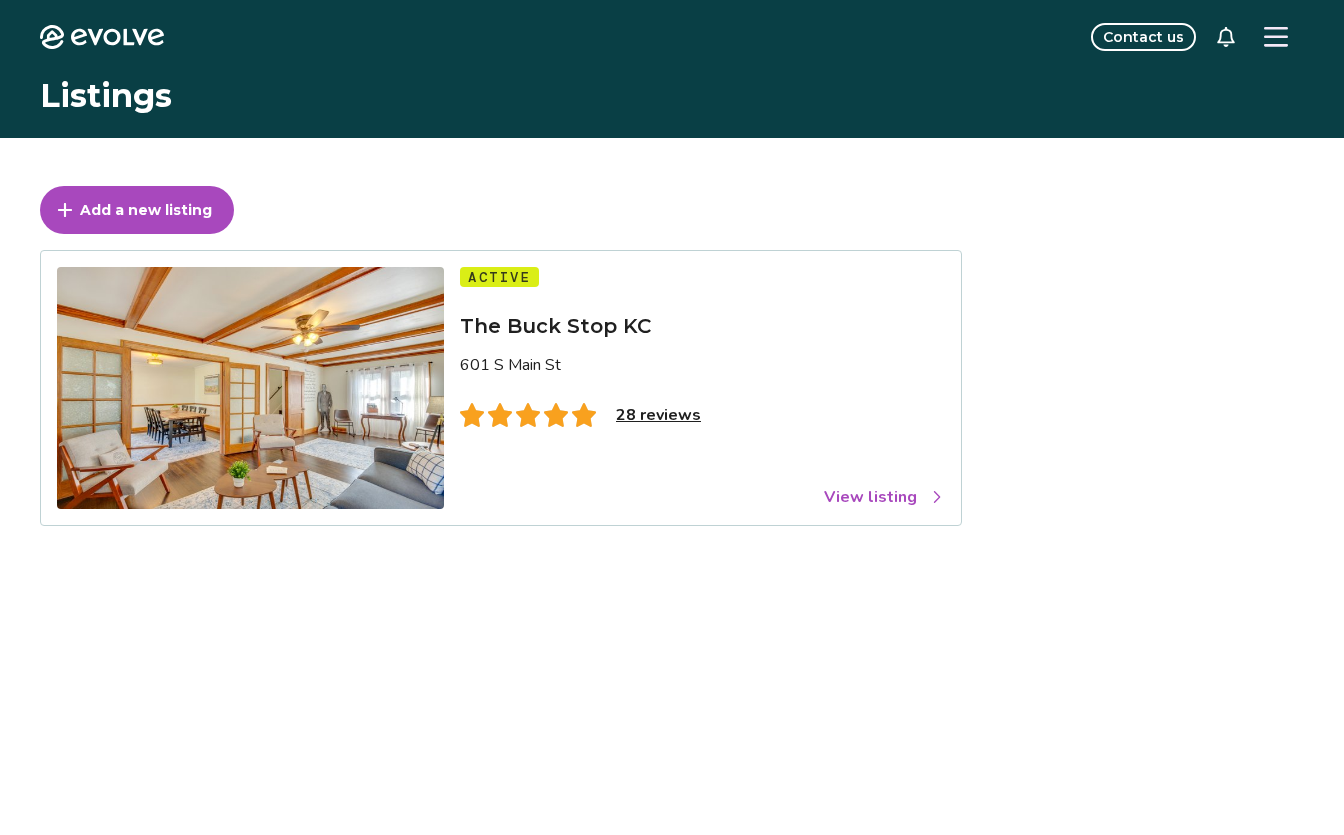 click on "View listing" at bounding box center [884, 497] 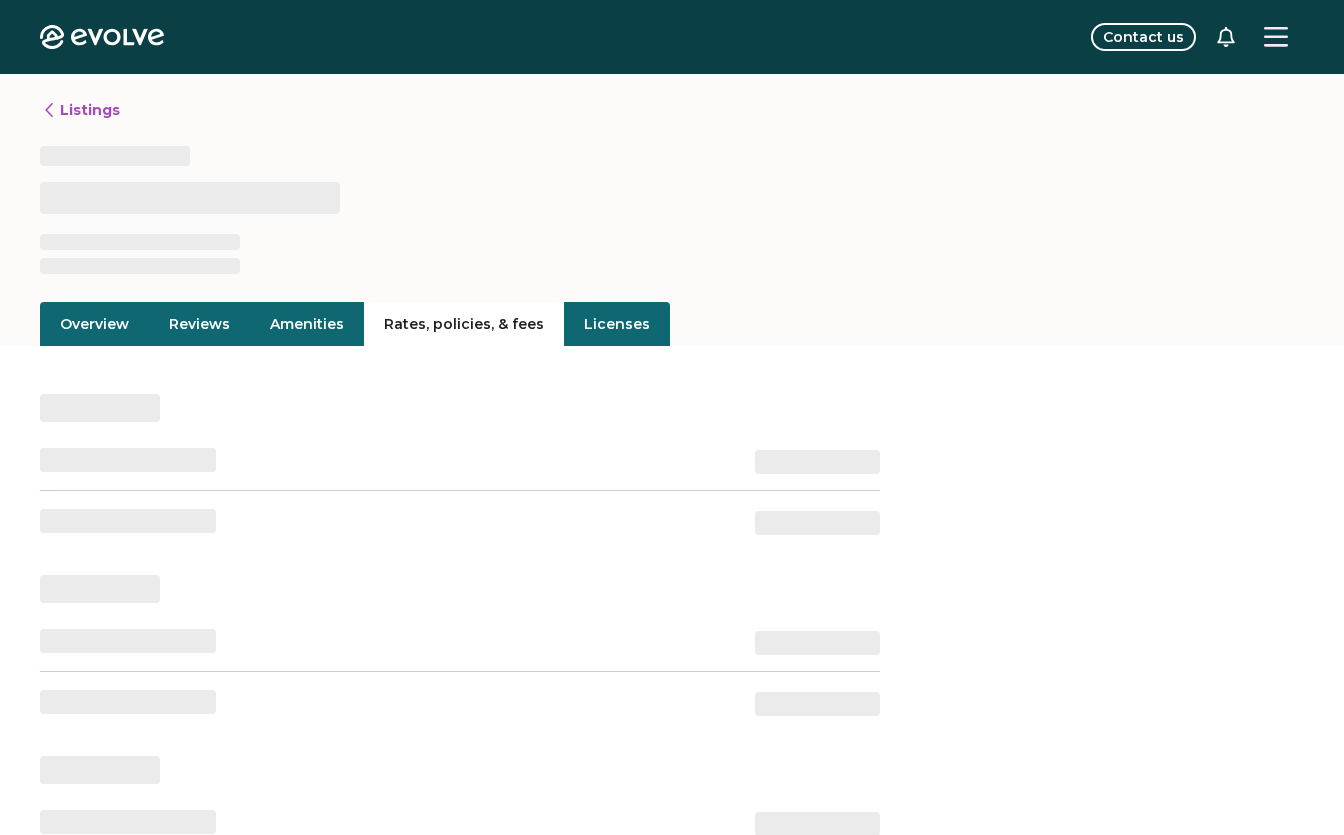 click on "Rates, policies, & fees" at bounding box center [464, 324] 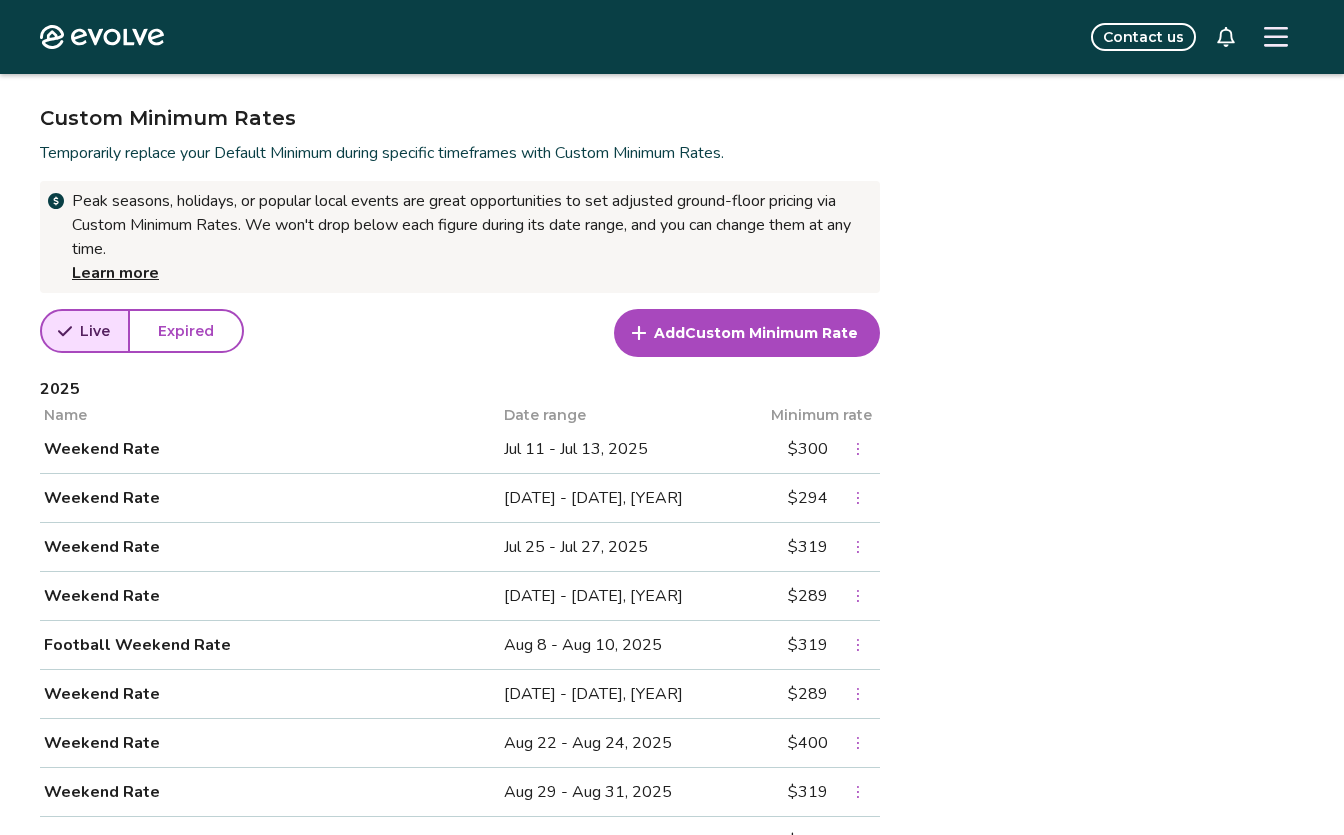scroll, scrollTop: 674, scrollLeft: 0, axis: vertical 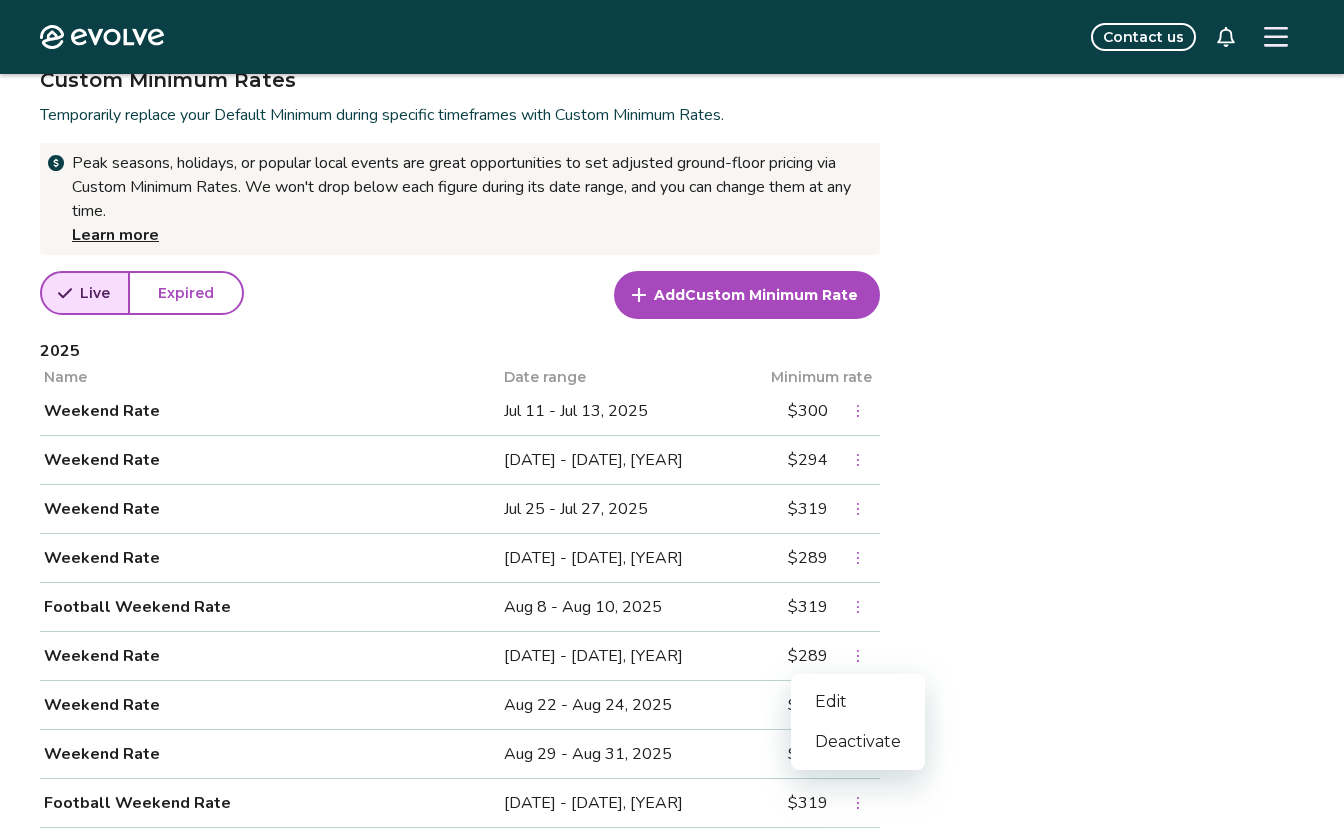 click at bounding box center (858, 656) 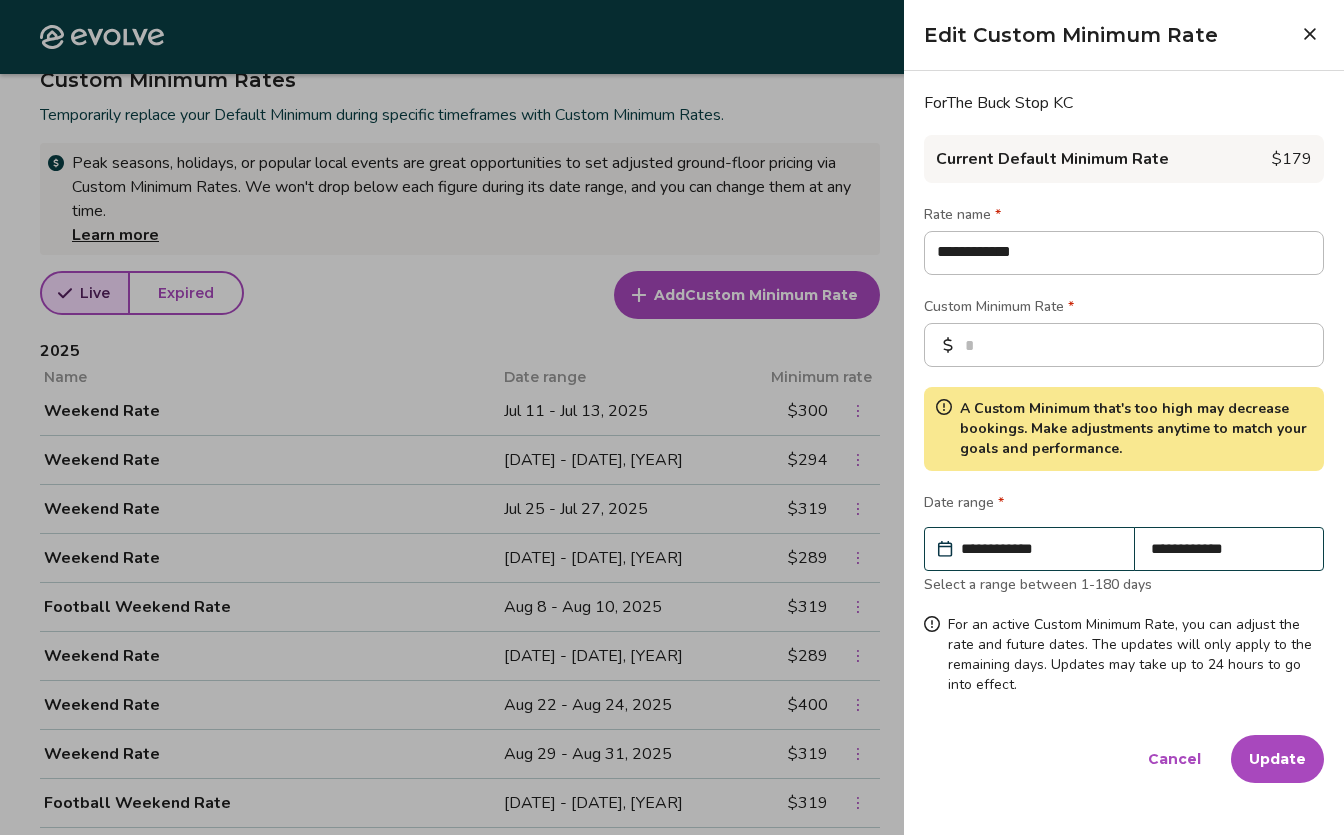 click on "**********" at bounding box center (1039, 549) 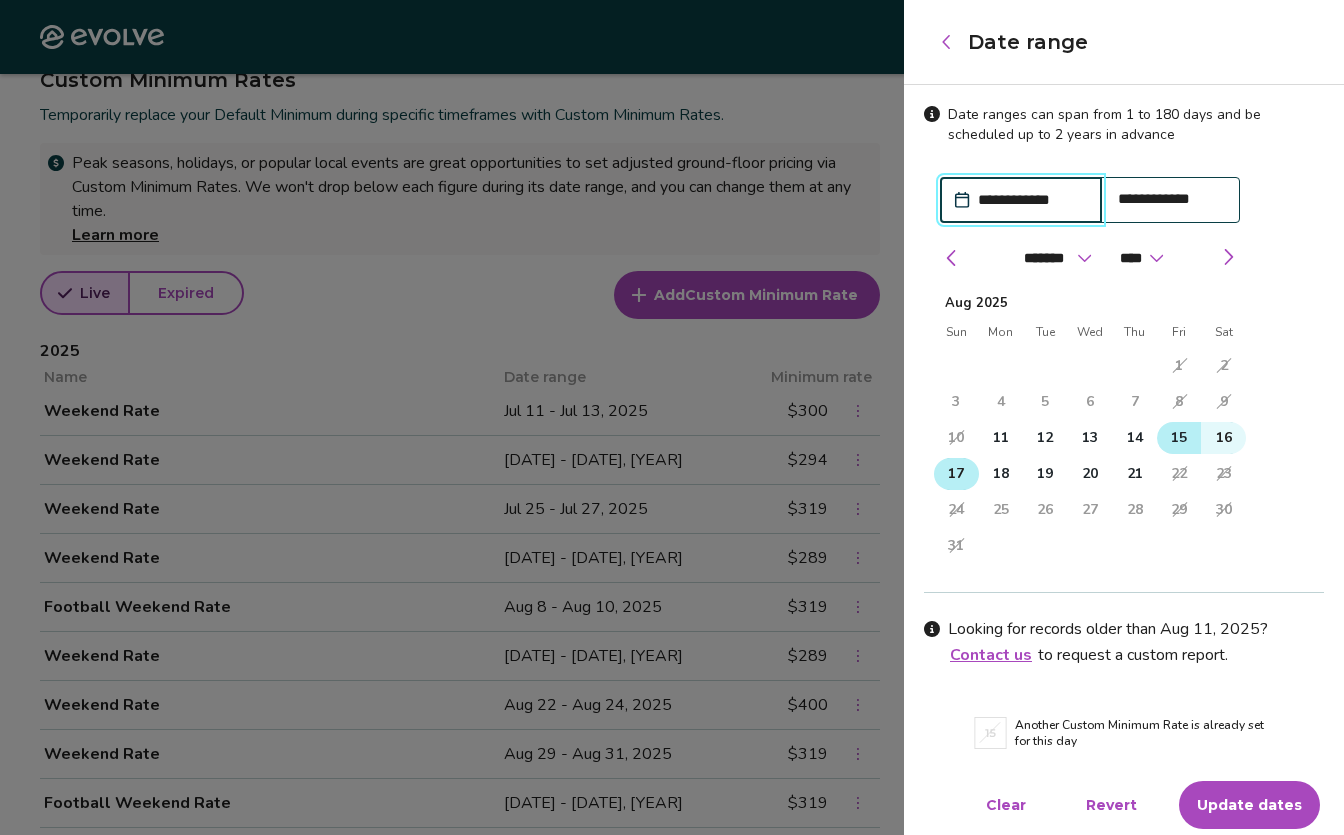 click on "15" at bounding box center (1179, 438) 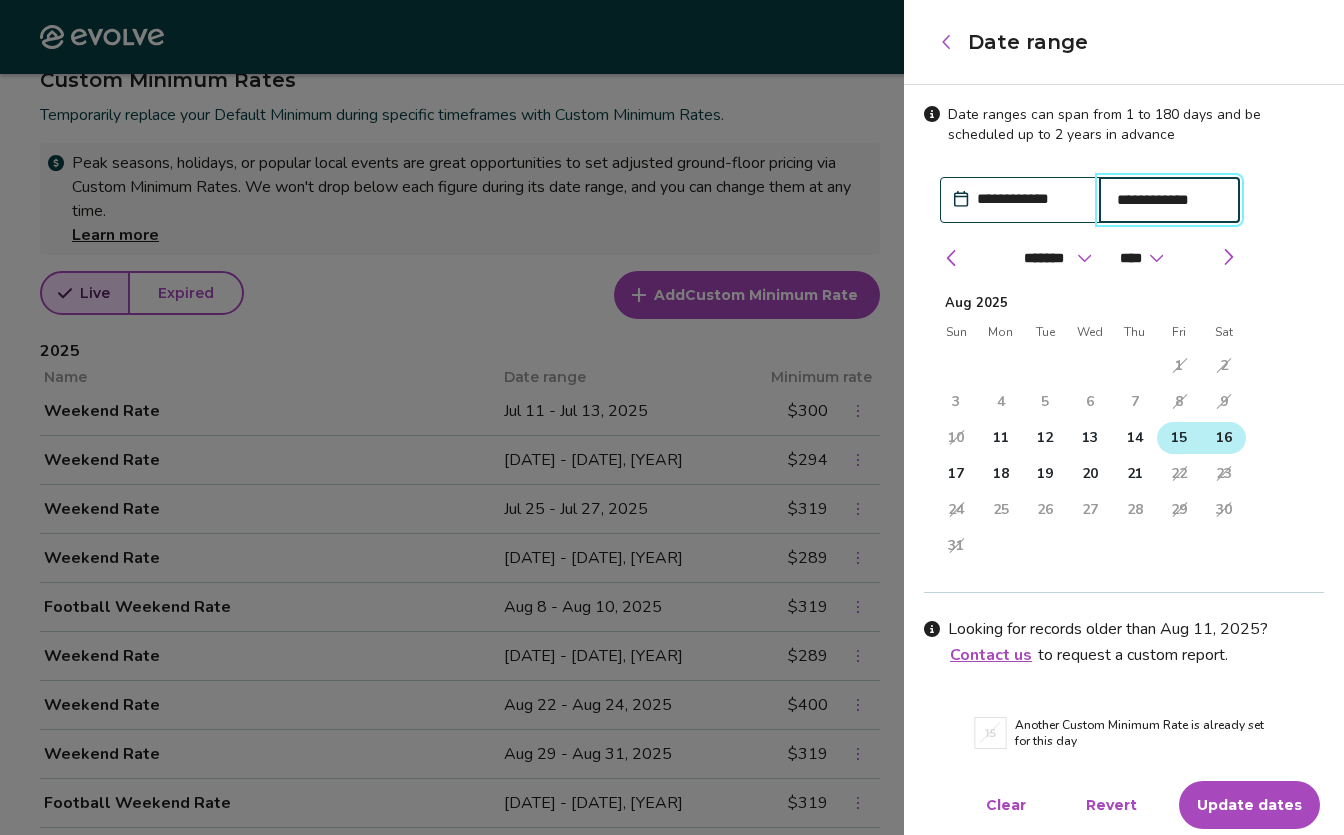 click on "16" at bounding box center [1224, 438] 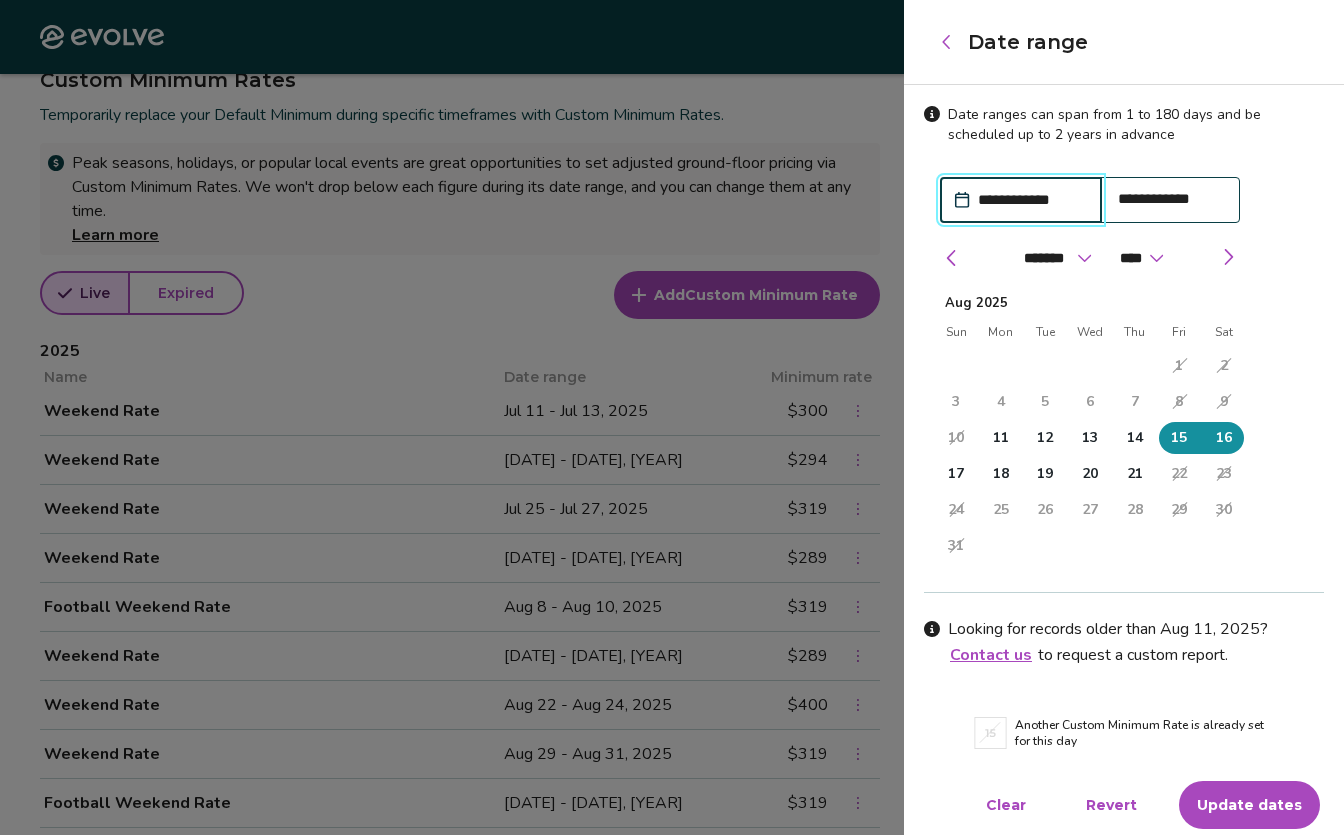 drag, startPoint x: 1228, startPoint y: 804, endPoint x: 1166, endPoint y: 775, distance: 68.44706 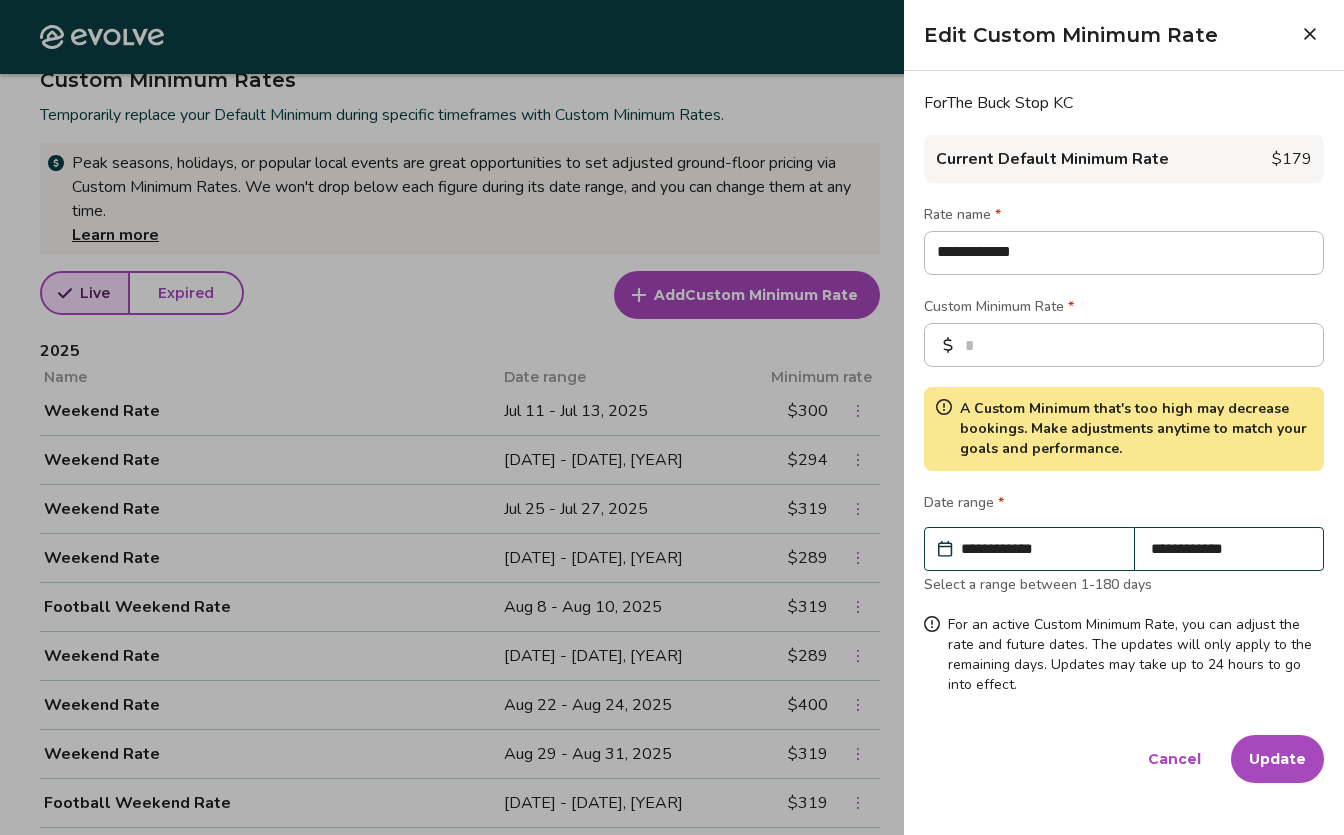 click on "Update" at bounding box center [1277, 759] 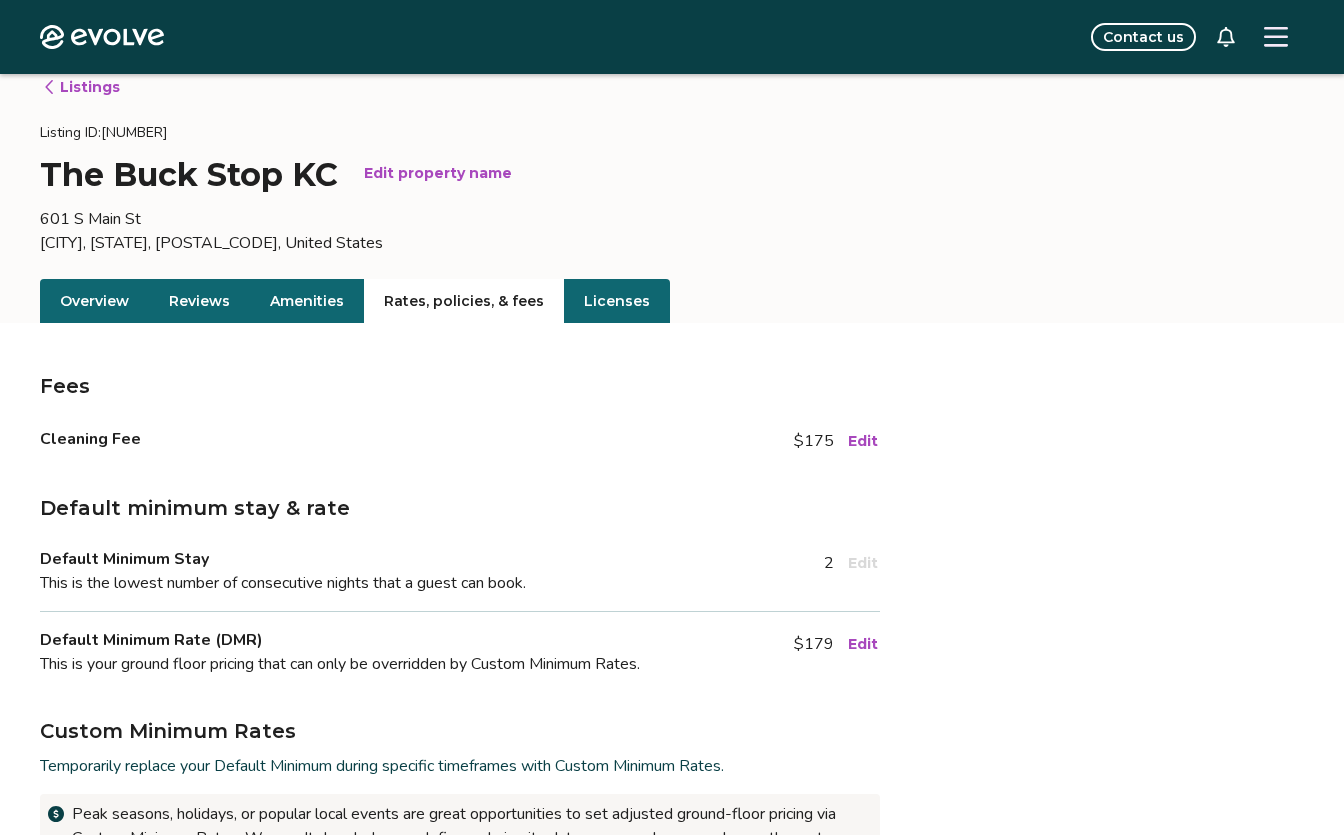scroll, scrollTop: 21, scrollLeft: 0, axis: vertical 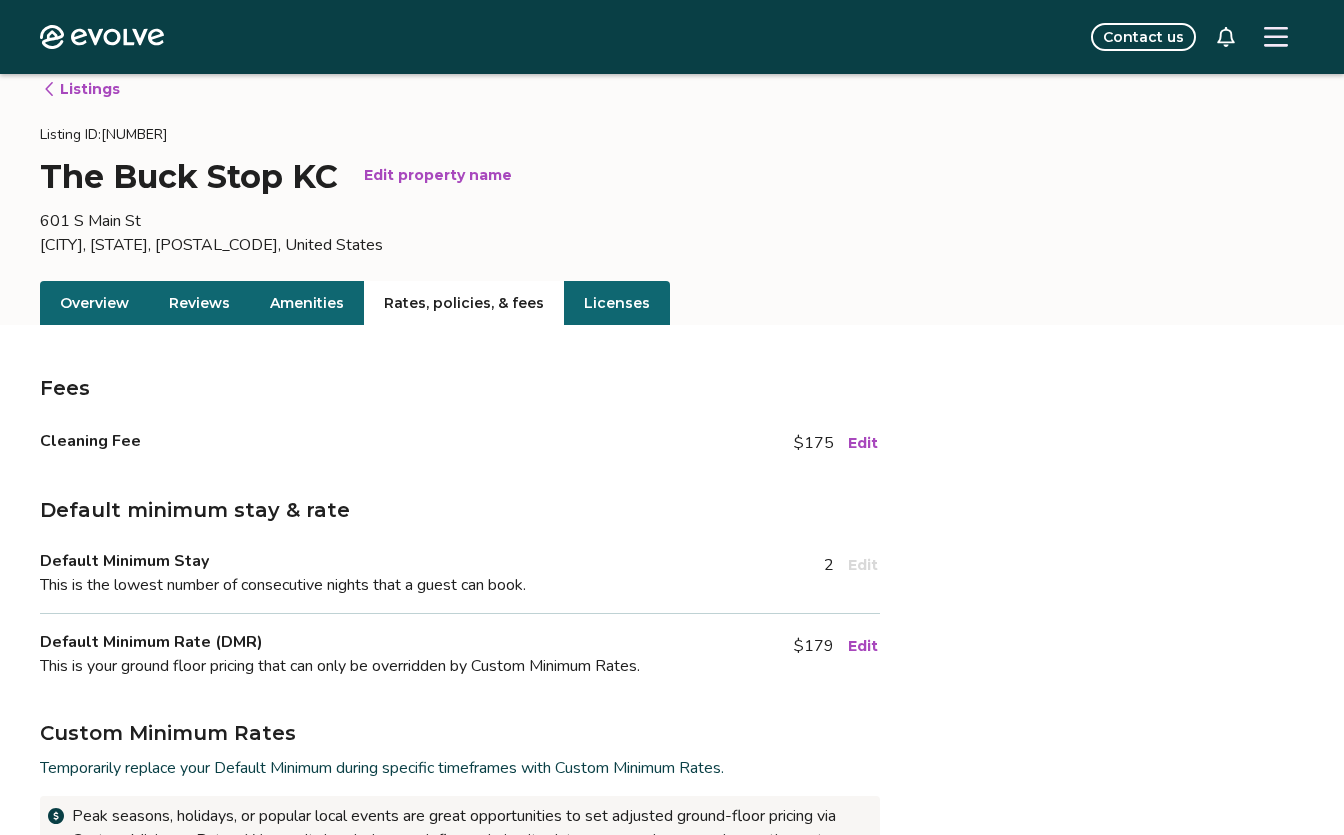 click on "Listings" at bounding box center [81, 89] 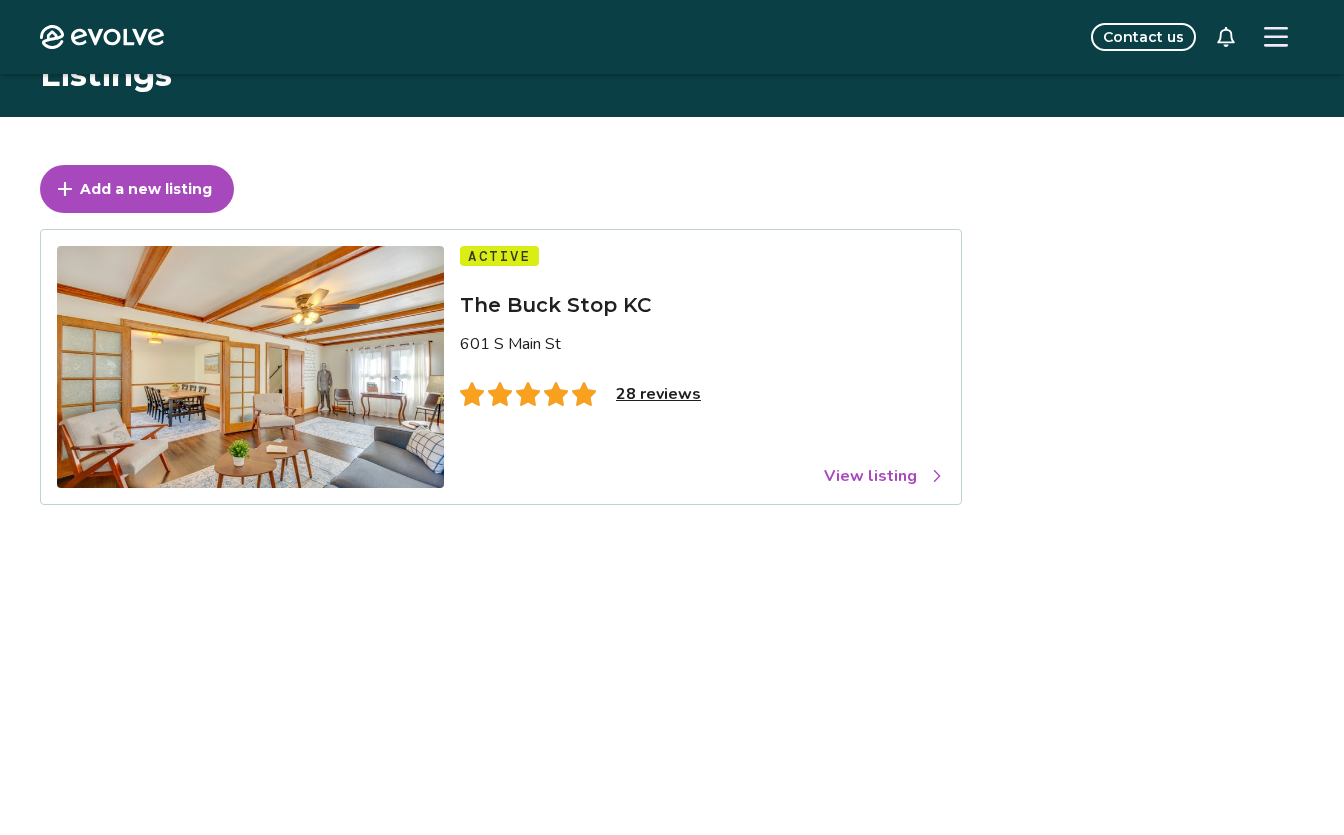 click on "Add a new listing Active The Buck Stop KC 601 S Main St 28 reviews View listing" at bounding box center [672, 335] 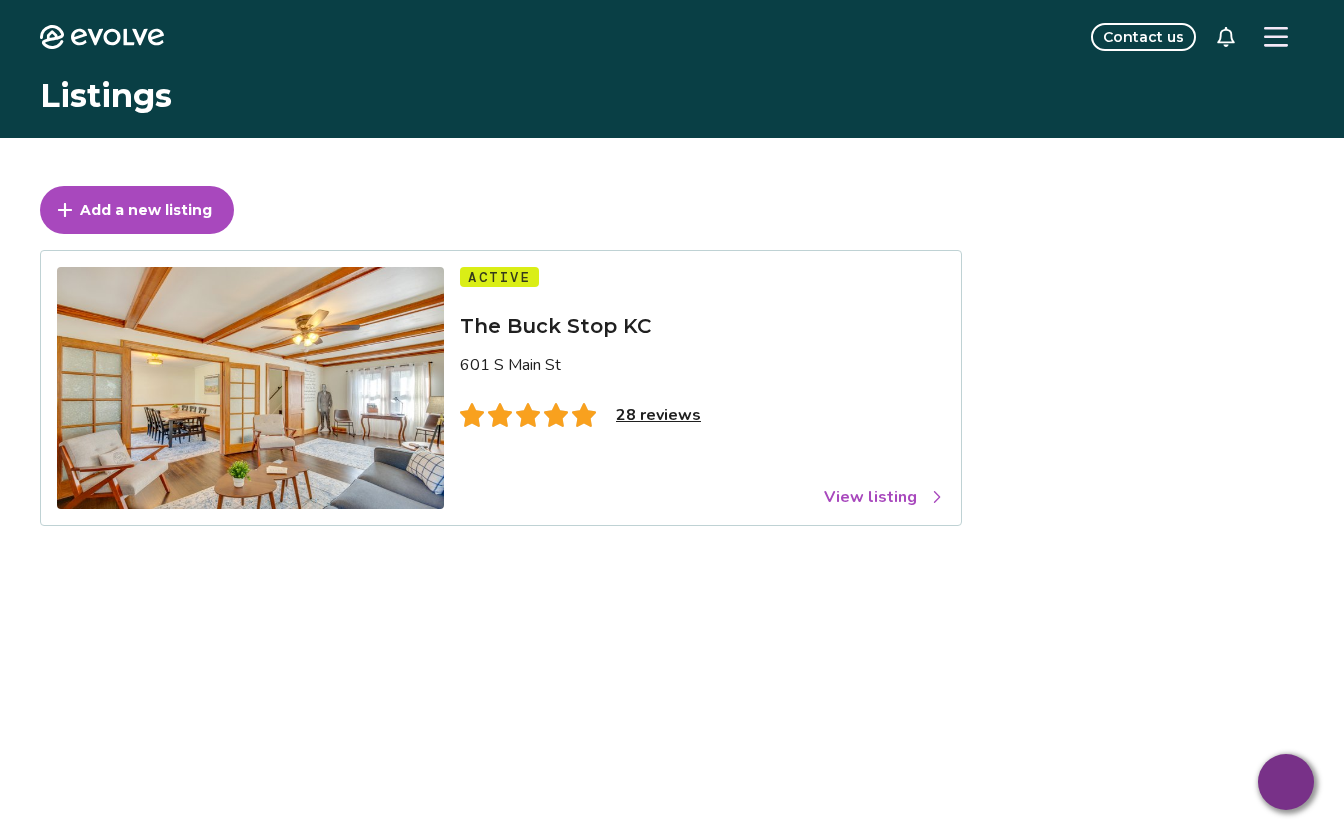 click on "View listing" at bounding box center [884, 497] 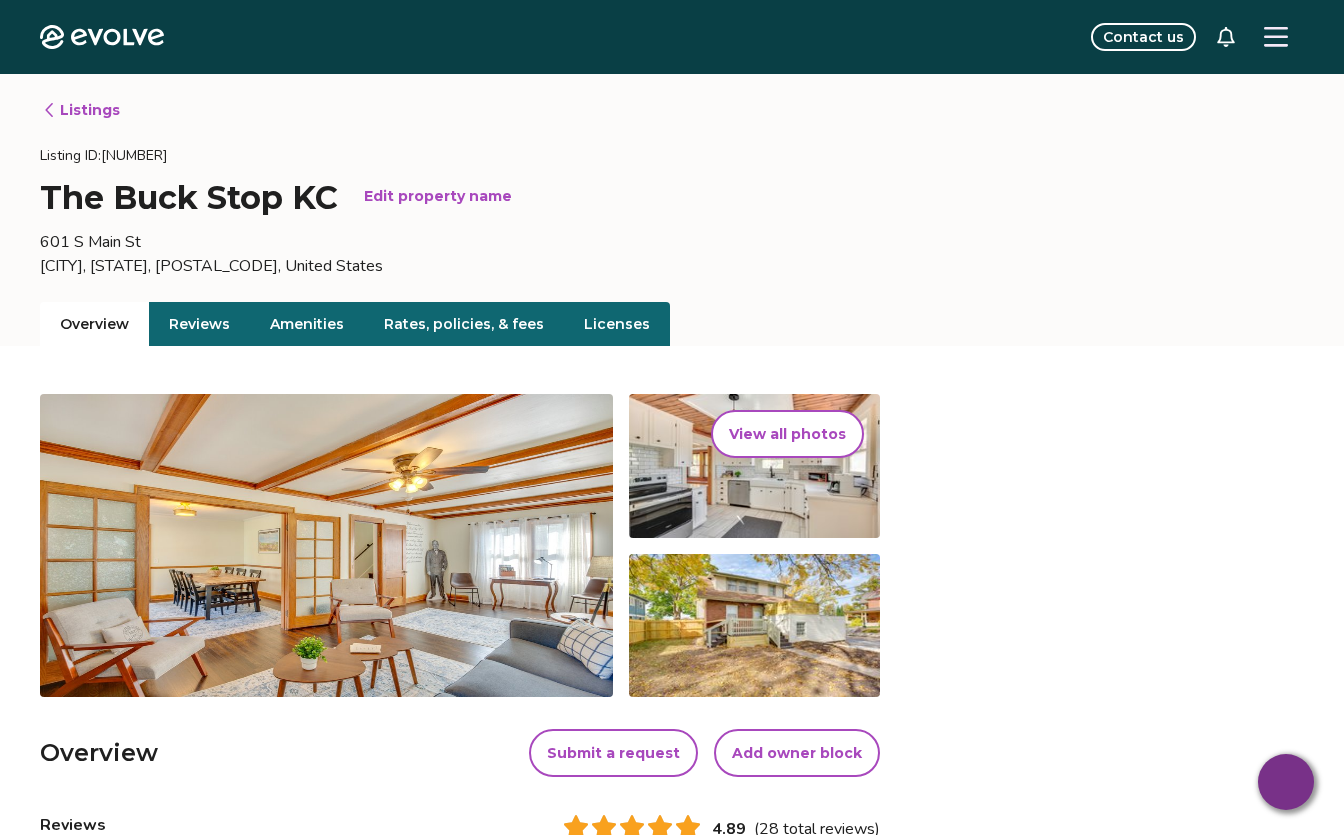 click on "Rates, policies, & fees" at bounding box center (464, 324) 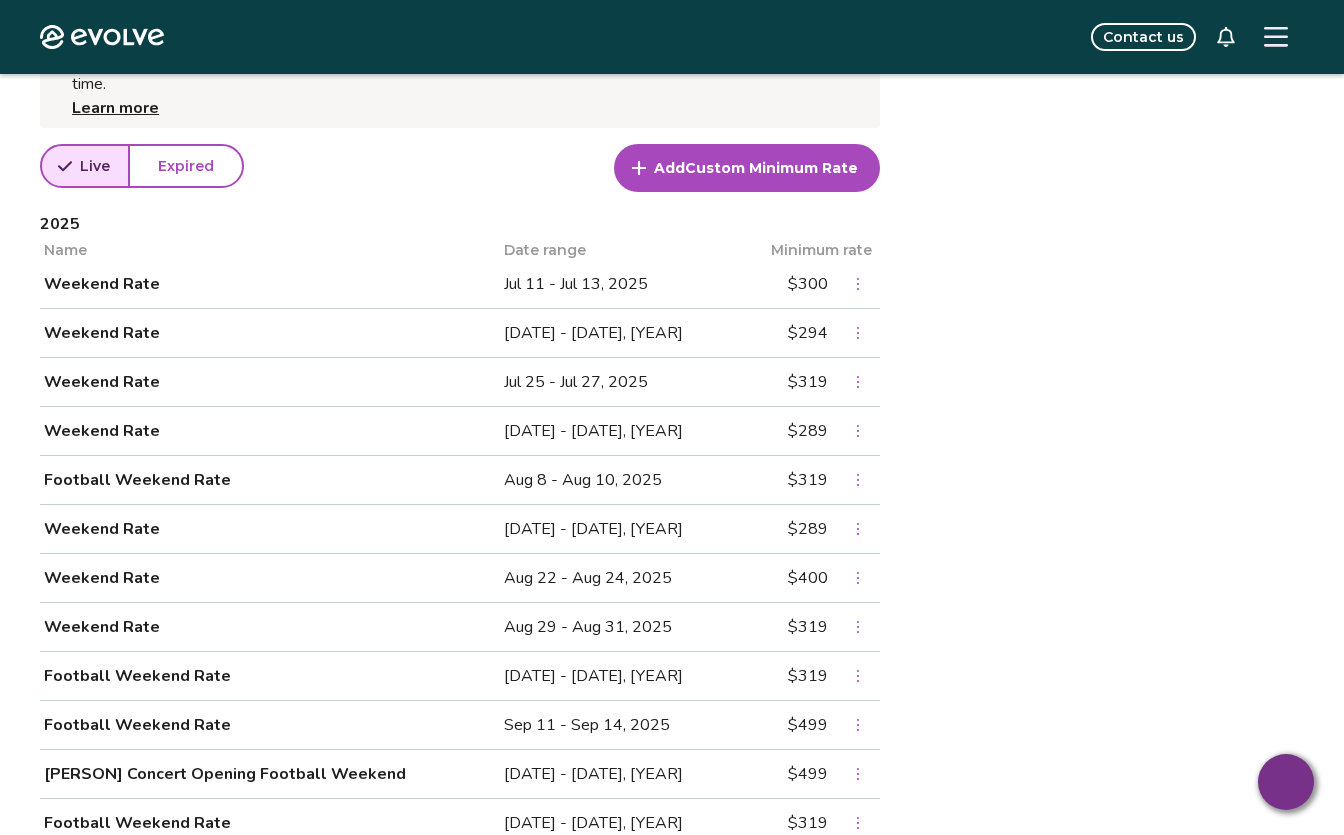 scroll, scrollTop: 800, scrollLeft: 0, axis: vertical 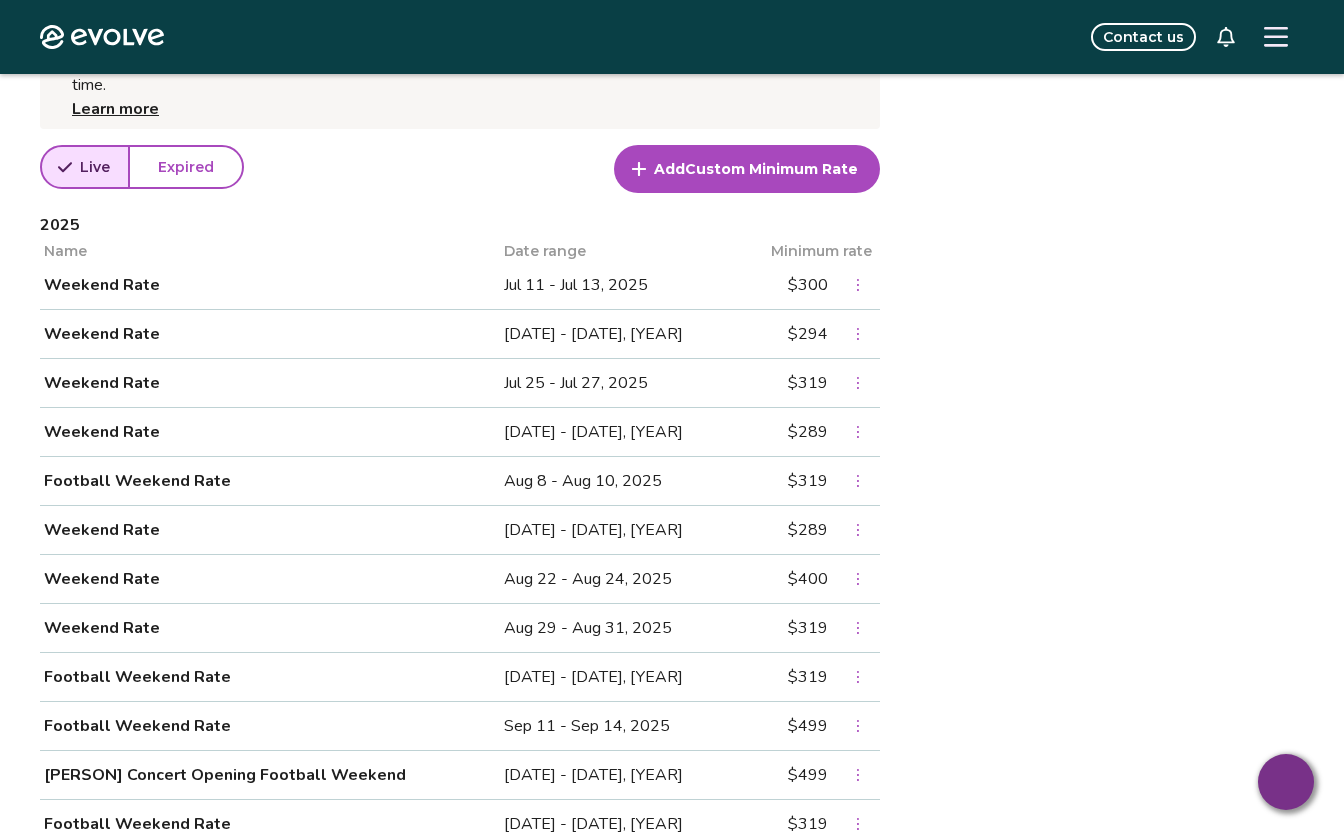 click 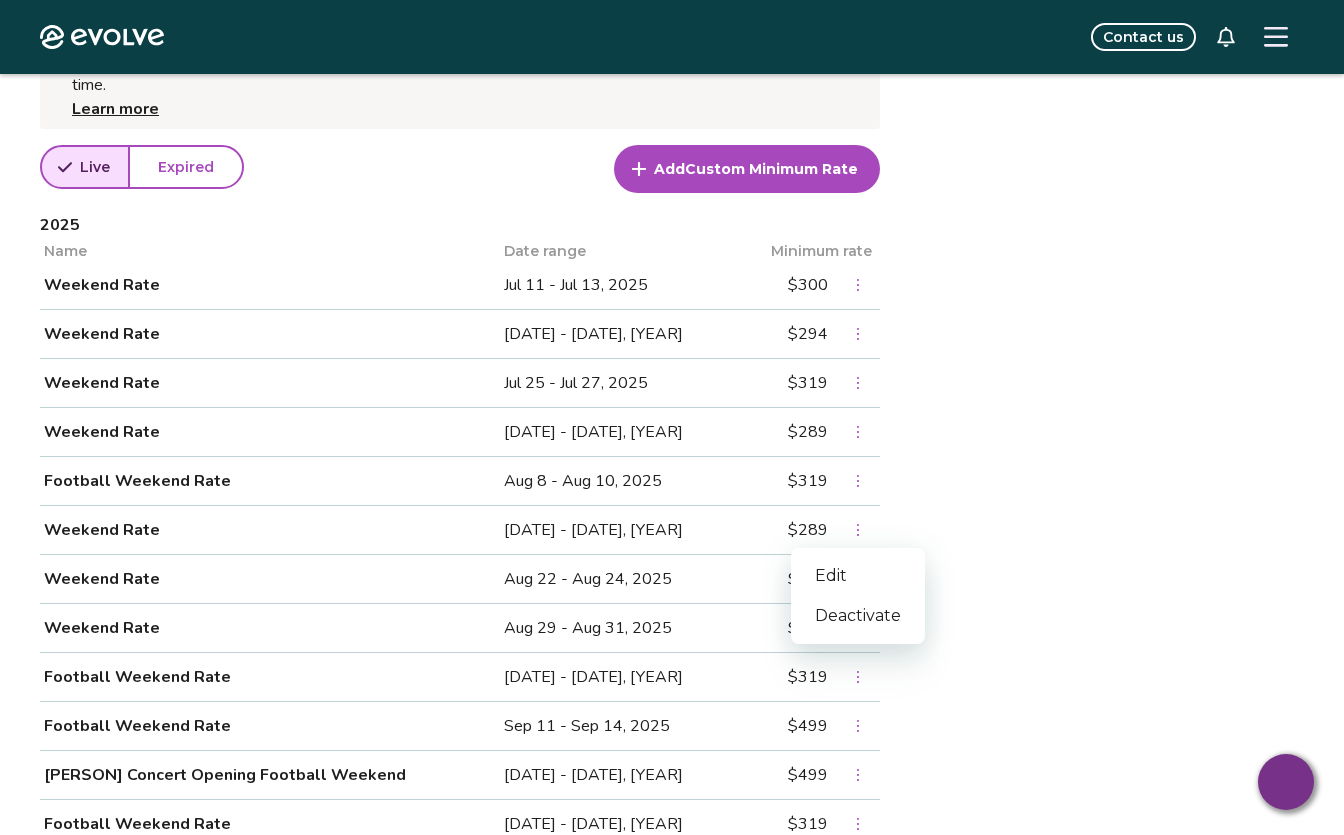 click on "Edit" at bounding box center (858, 576) 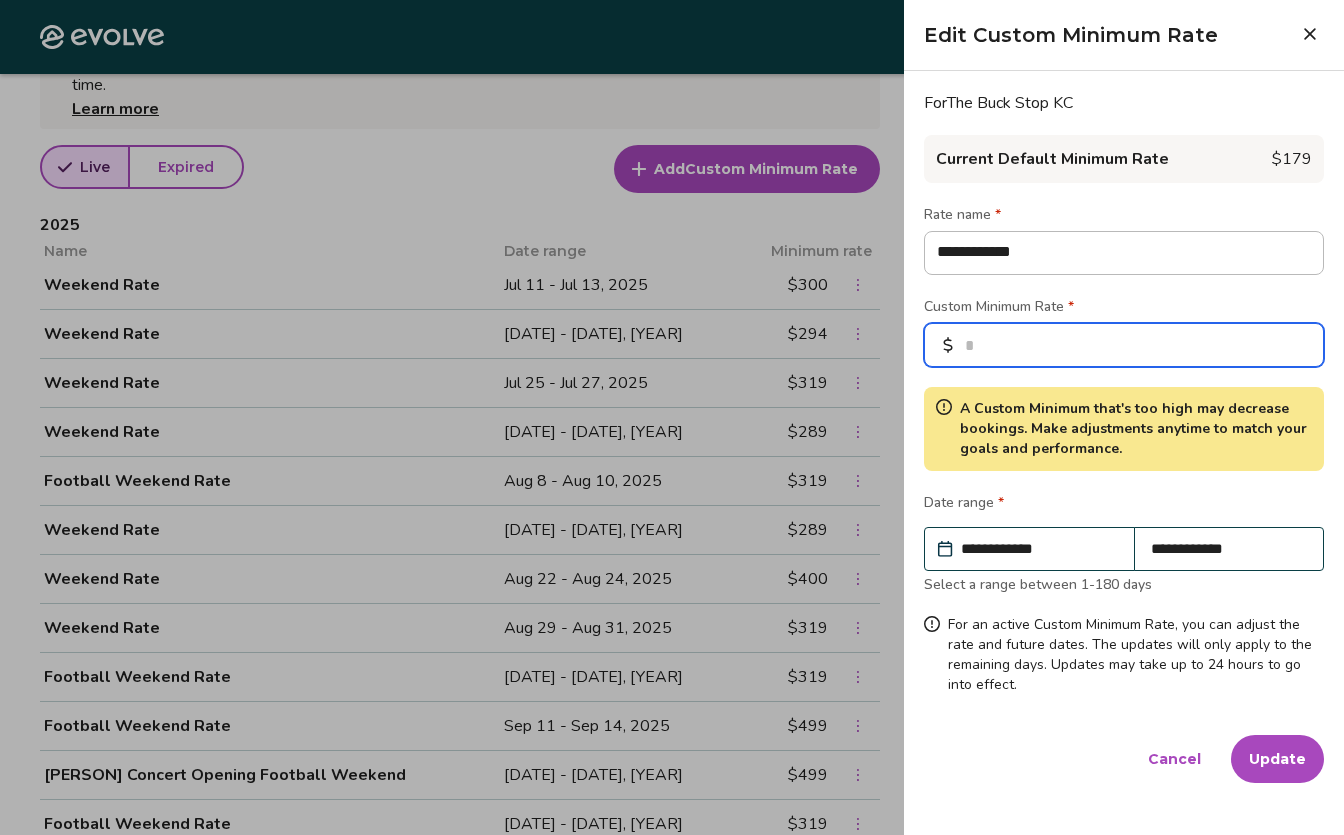 click on "***" at bounding box center [1124, 345] 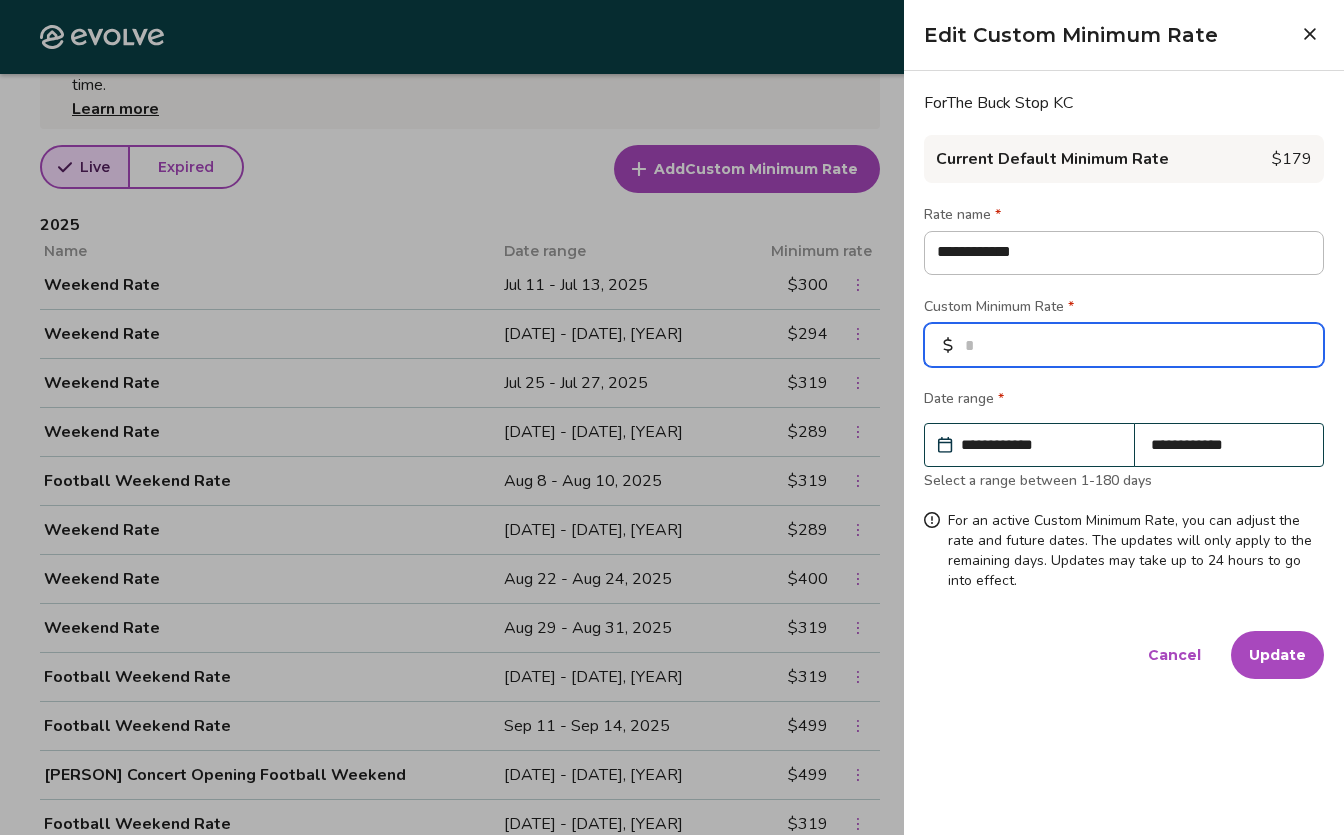 type on "*" 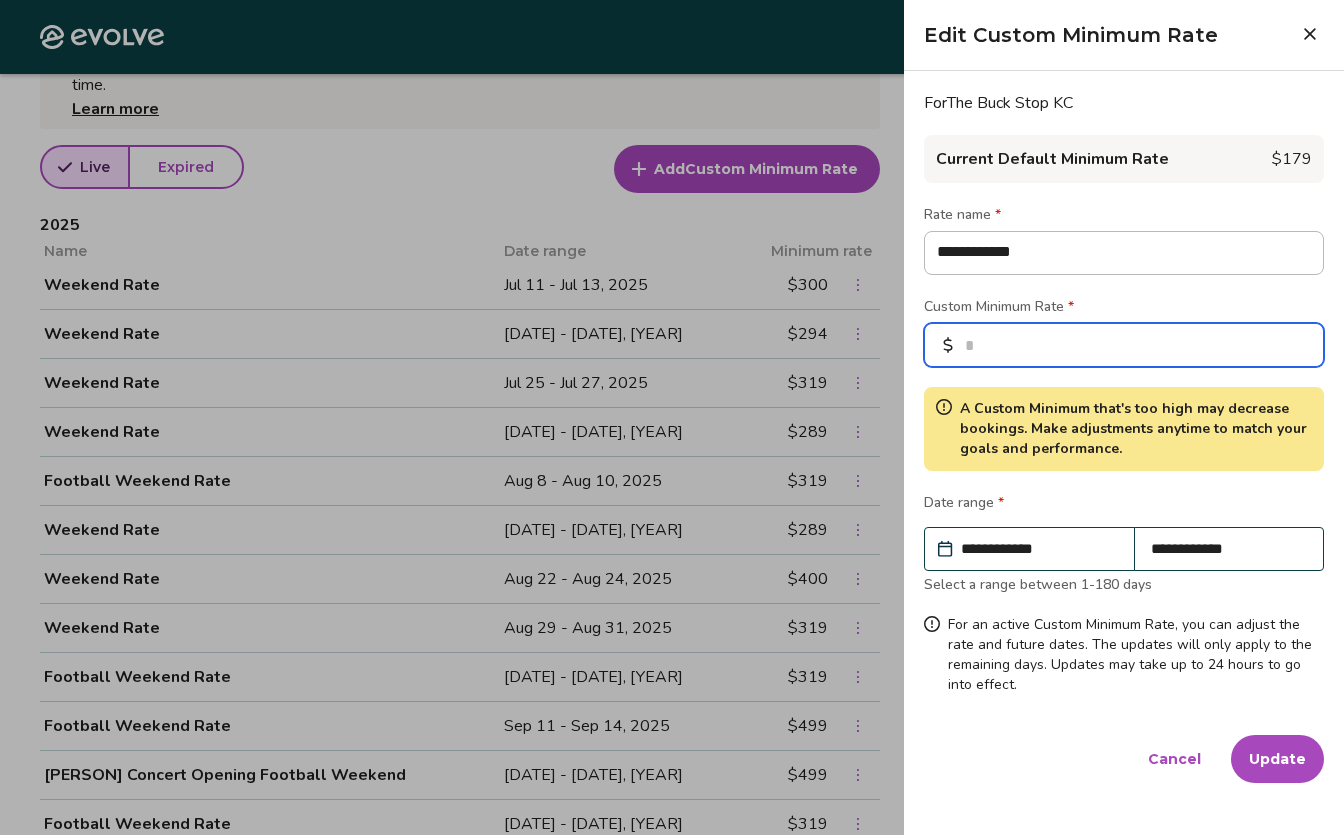 click on "***" at bounding box center [1124, 345] 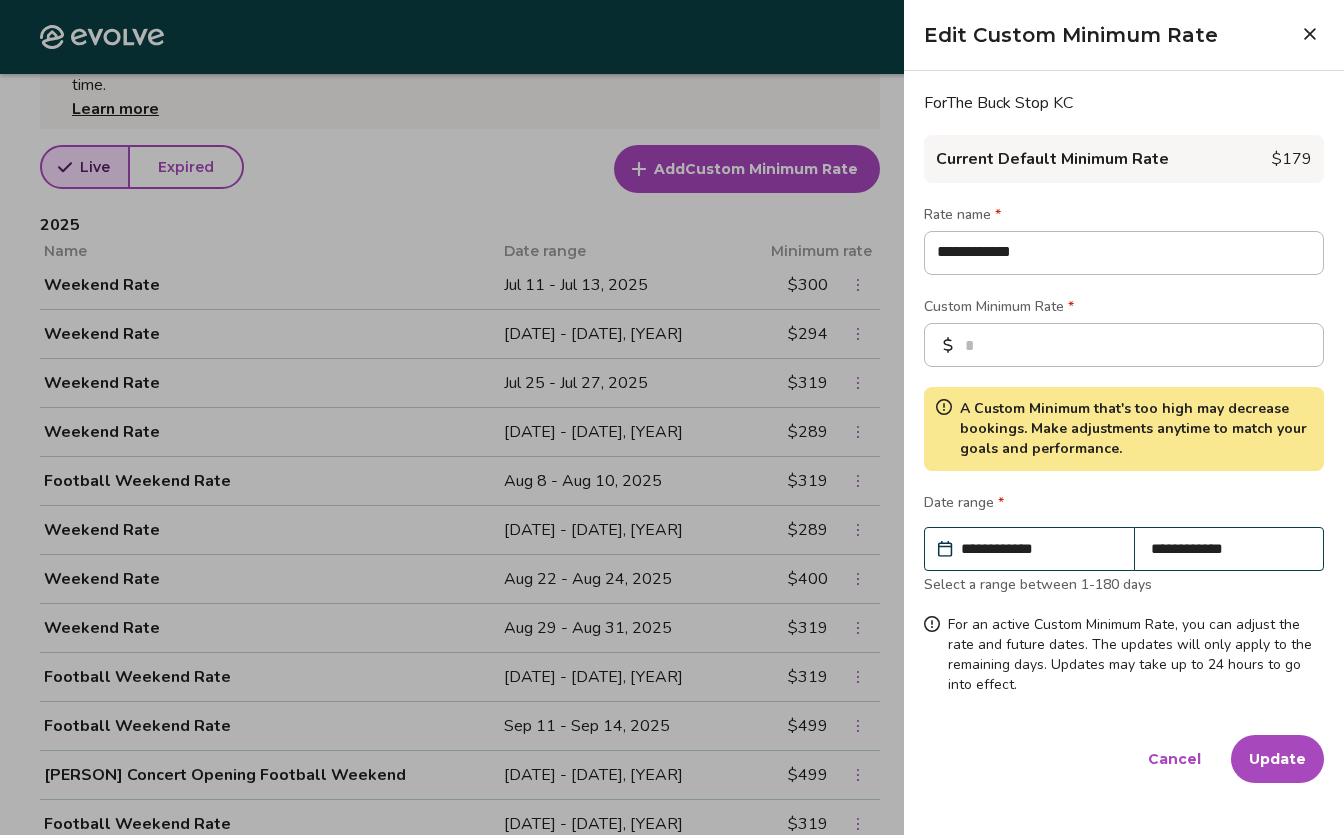 click on "Update" at bounding box center [1277, 759] 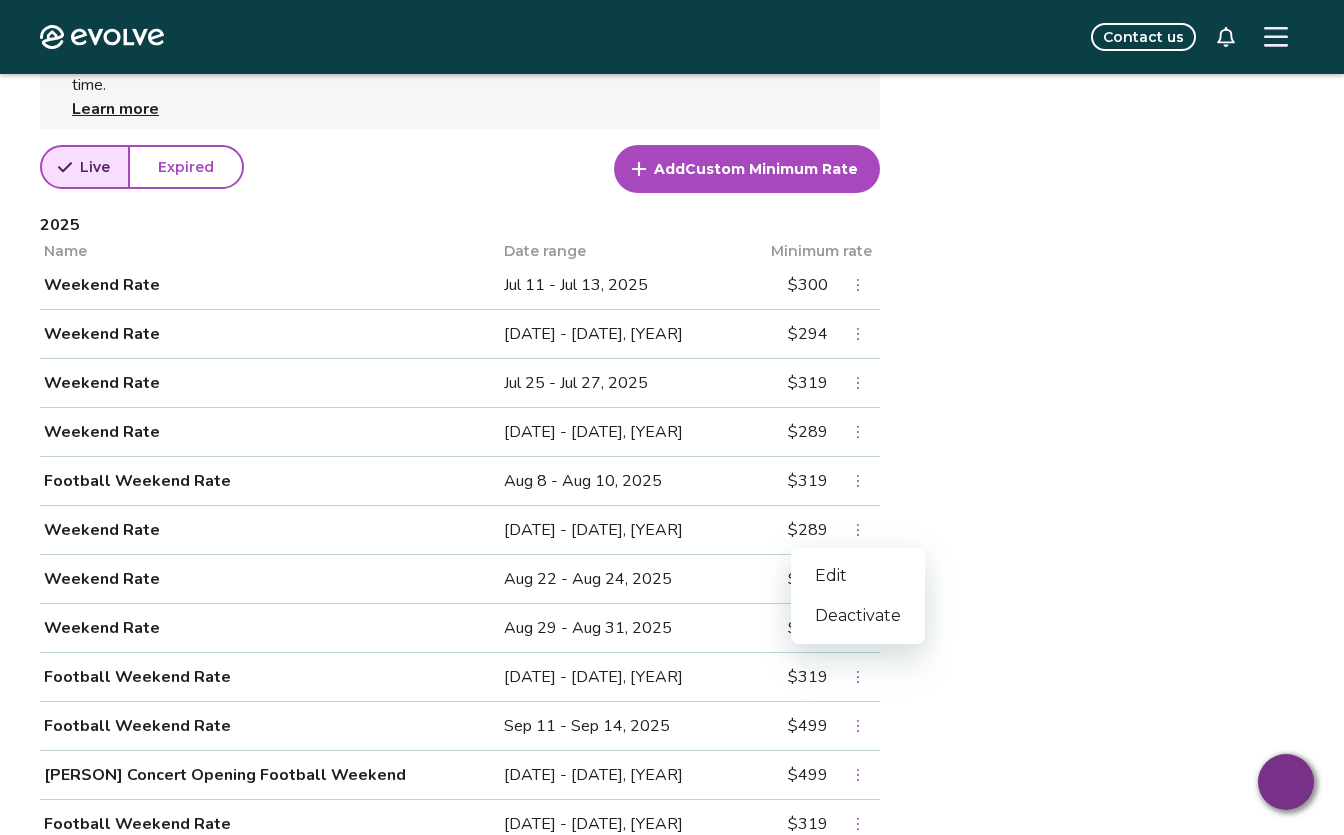click 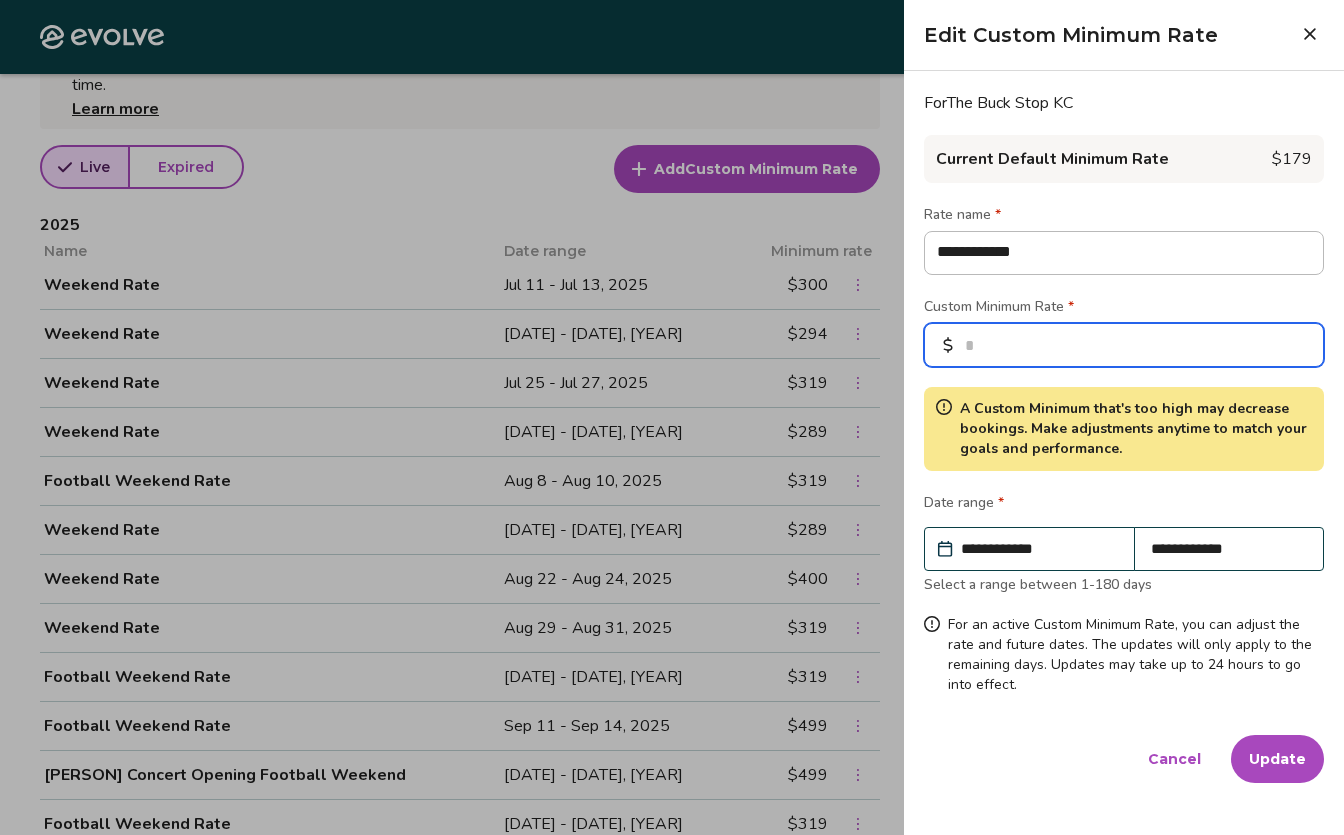 click on "***" at bounding box center (1124, 345) 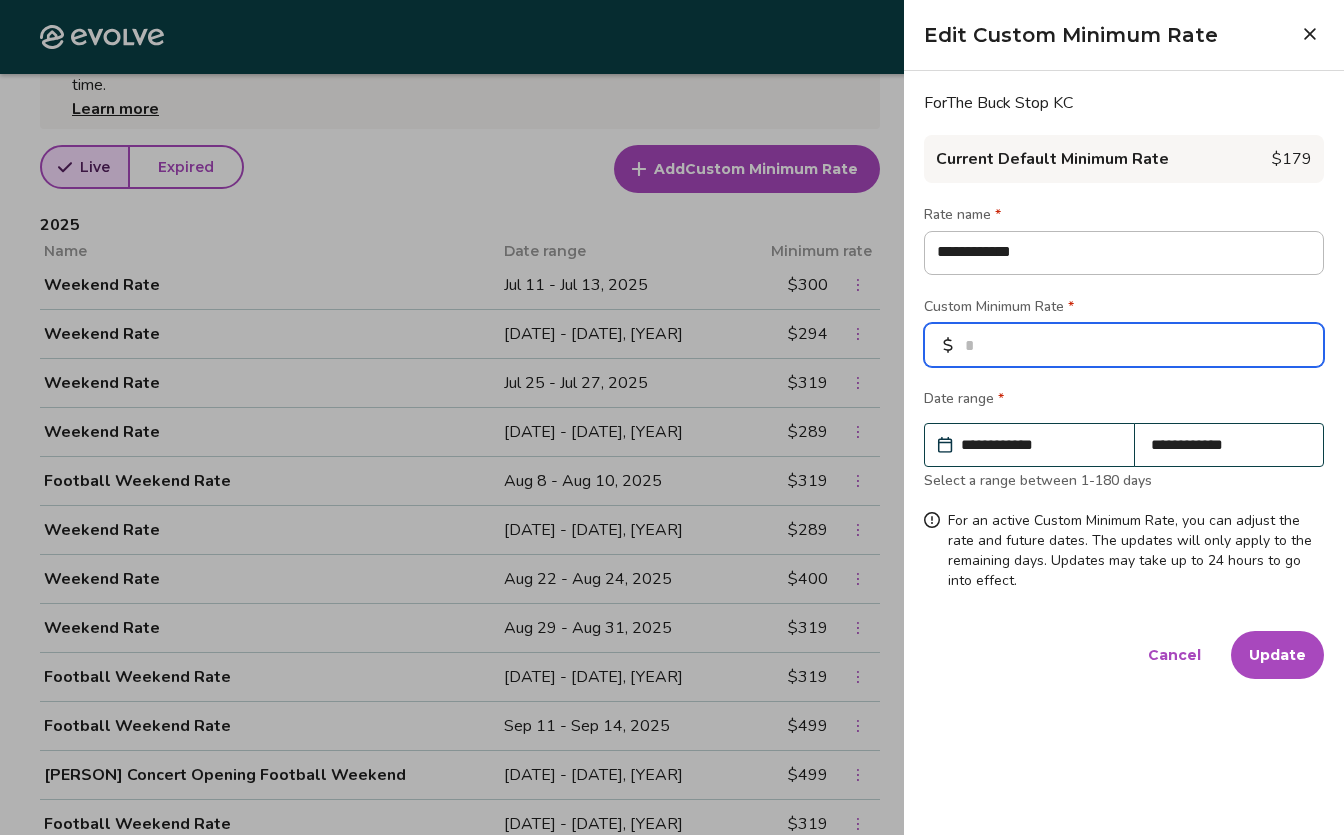 type on "*" 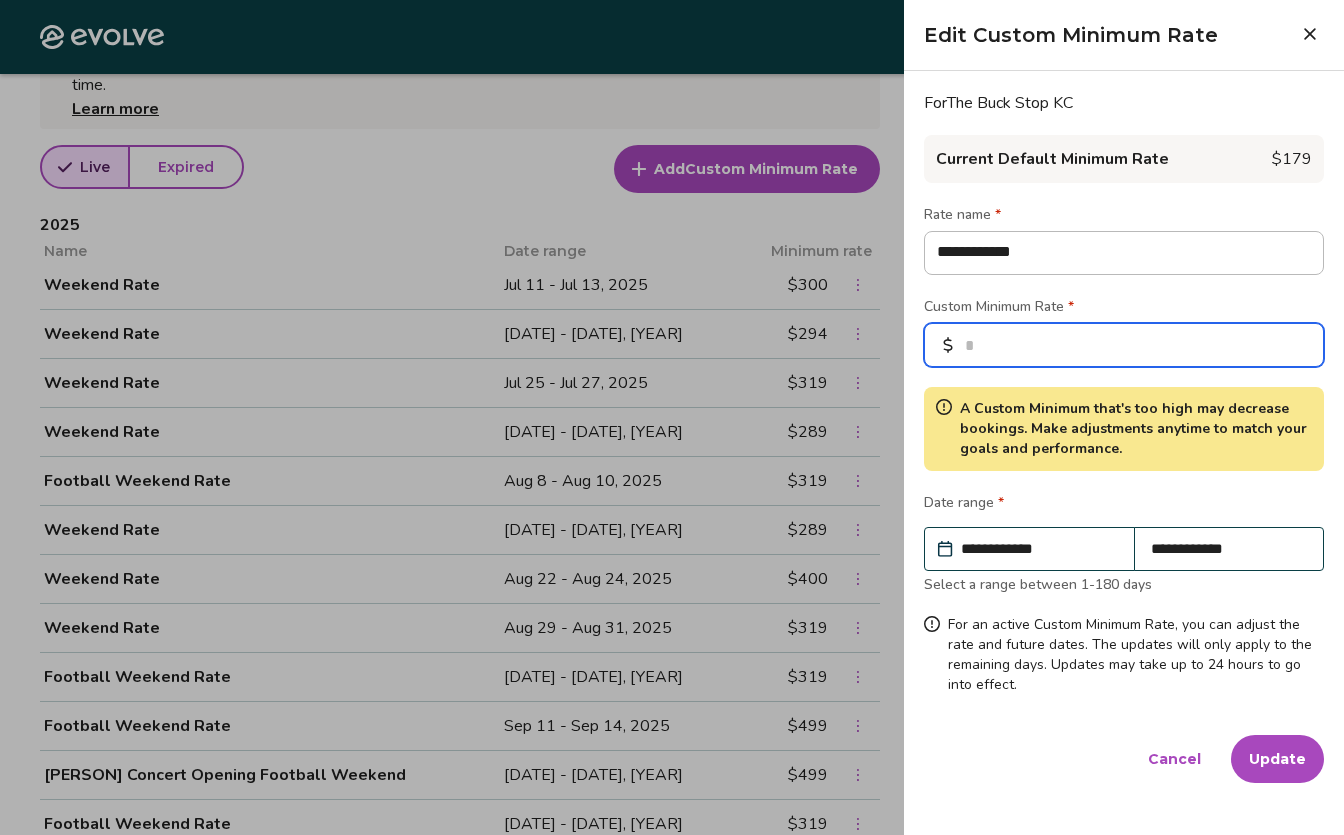 type on "***" 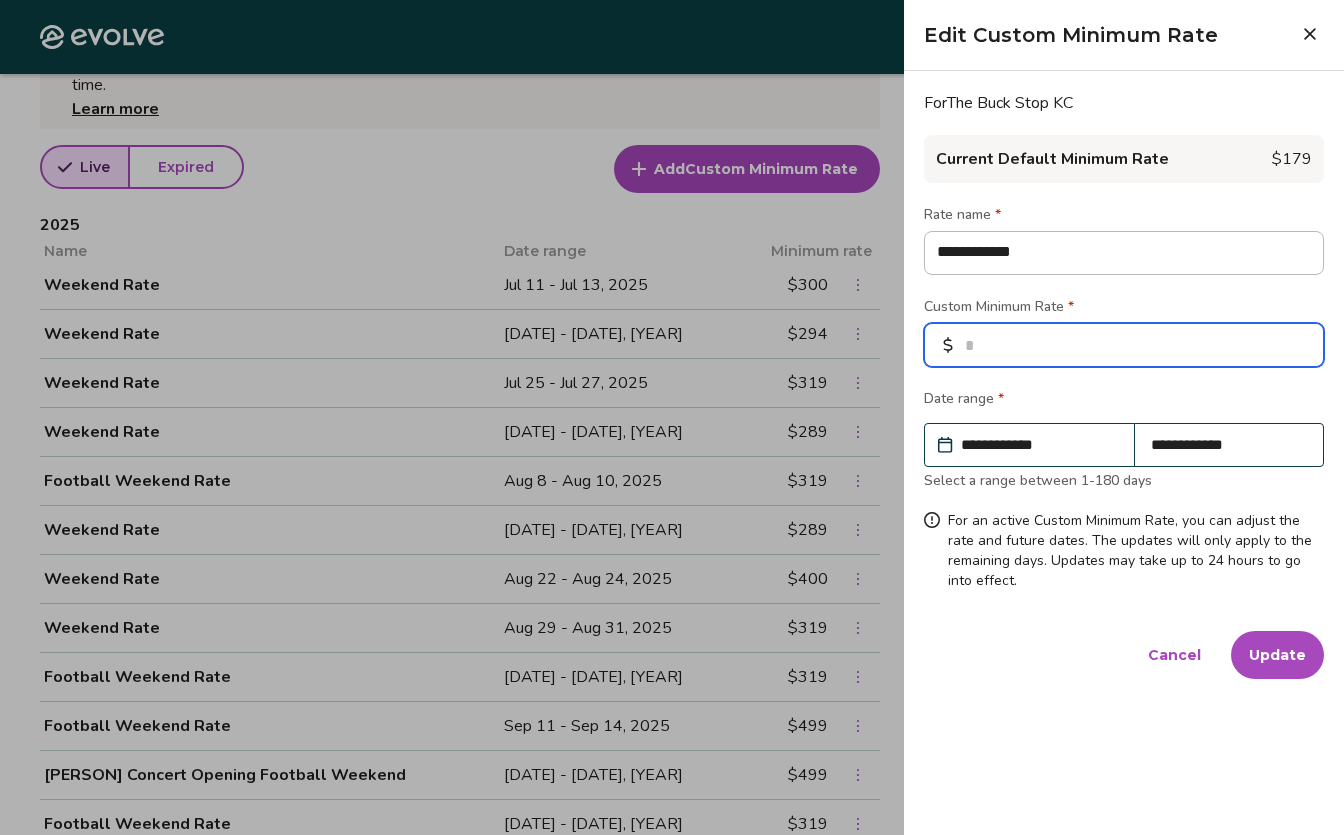 type on "*" 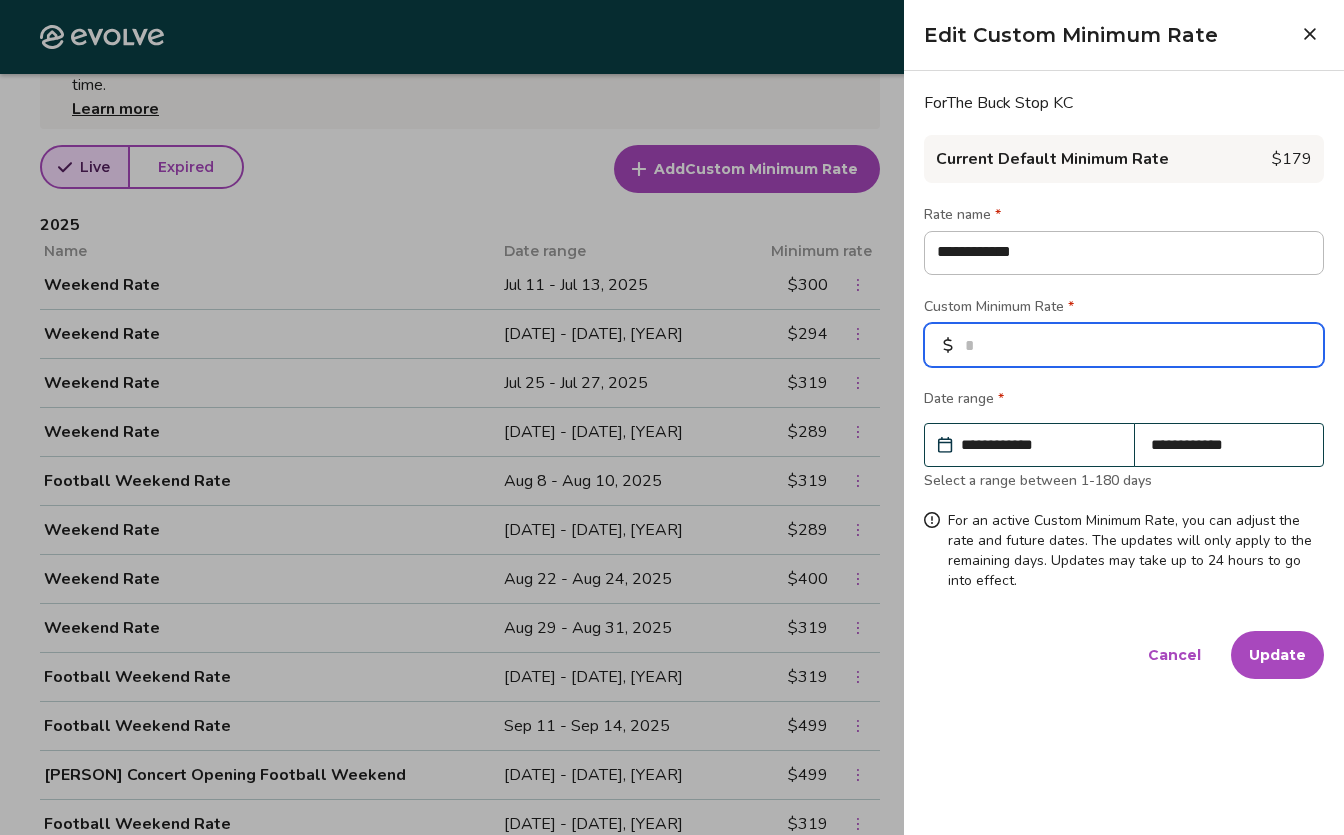 type on "***" 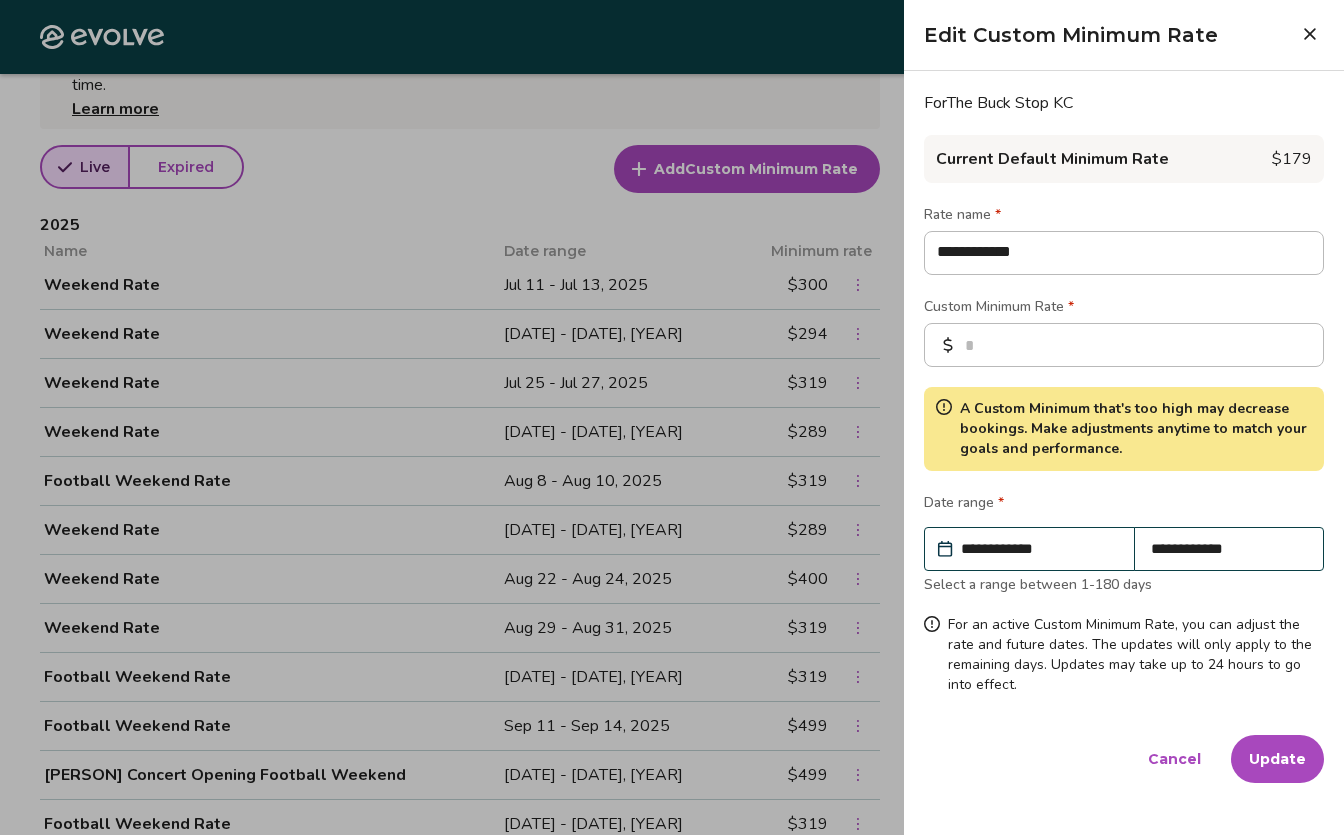 click on "Update" at bounding box center (1277, 759) 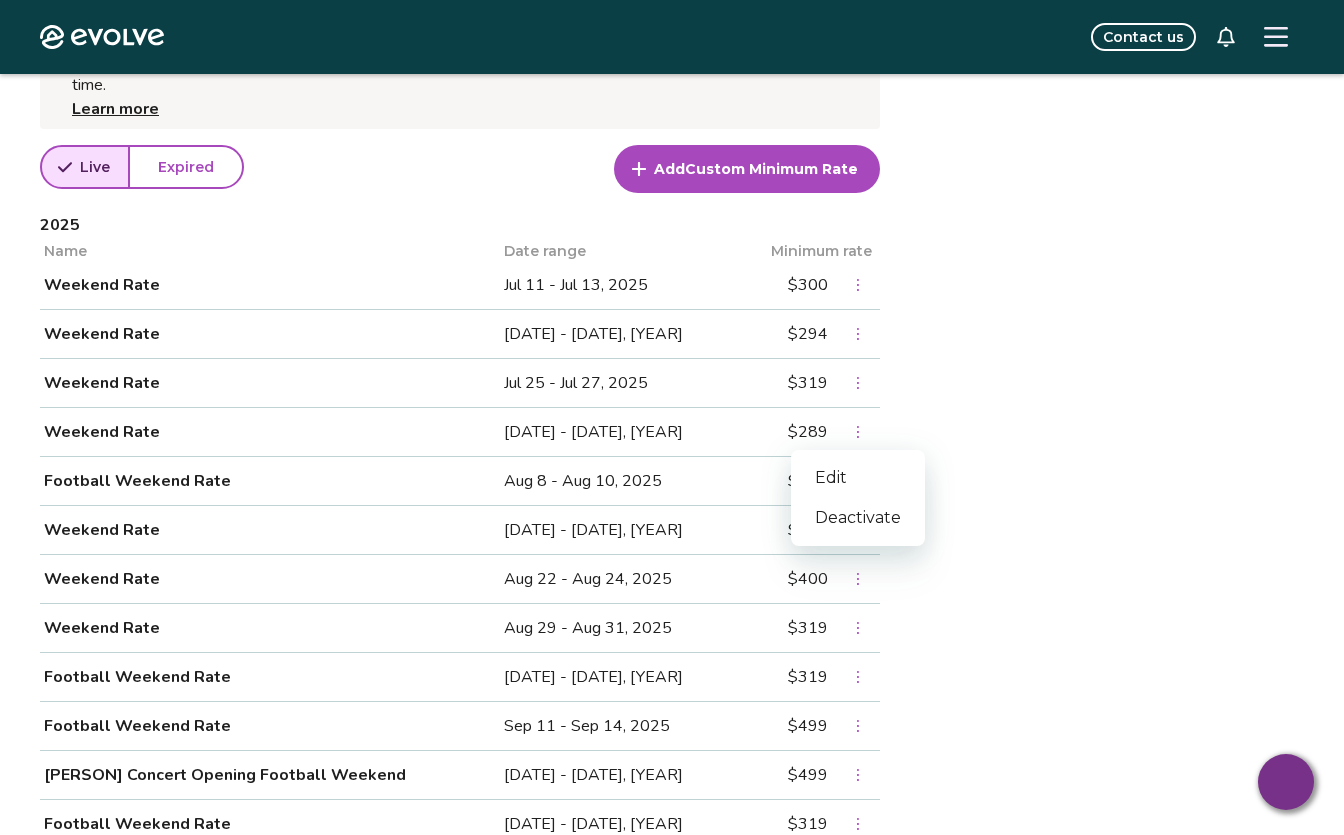 click at bounding box center [858, 432] 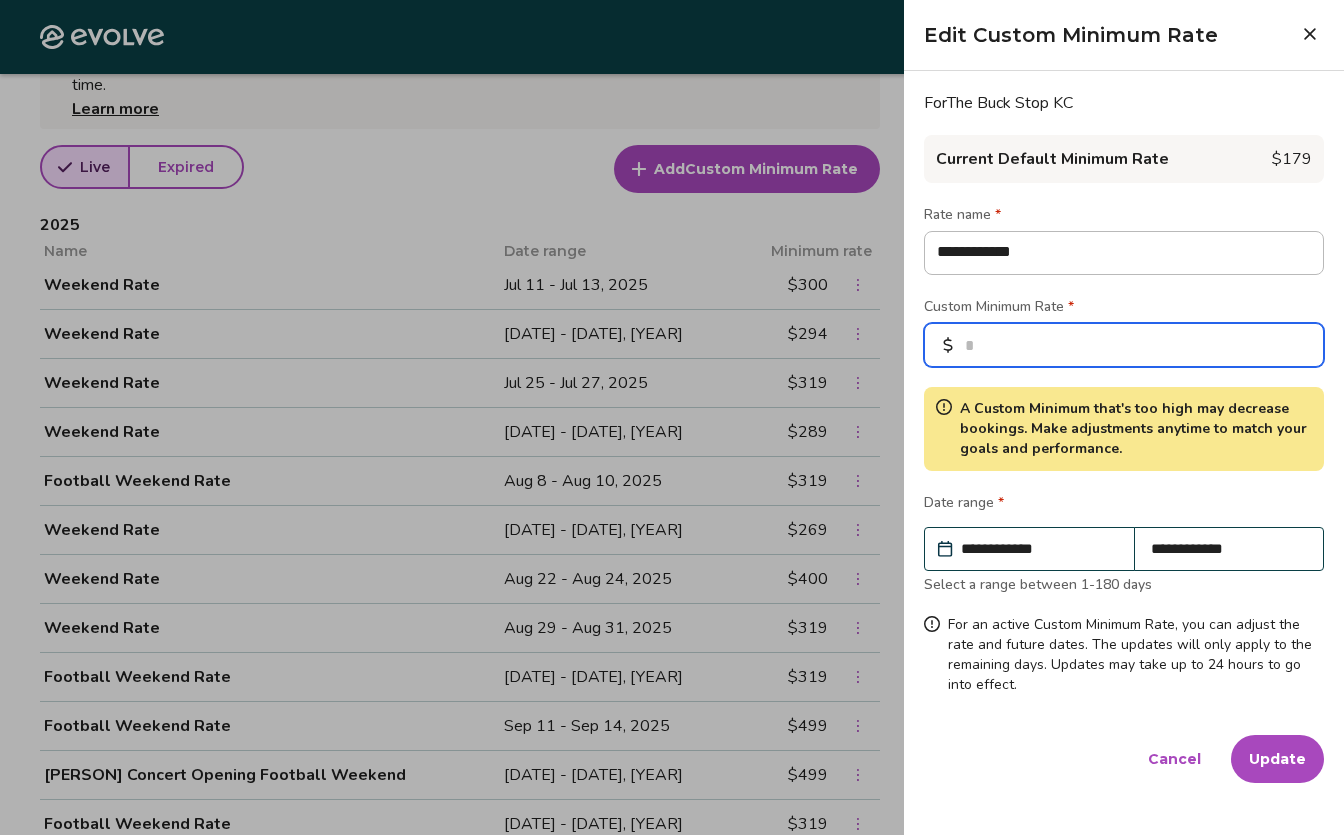 click on "***" at bounding box center (1124, 345) 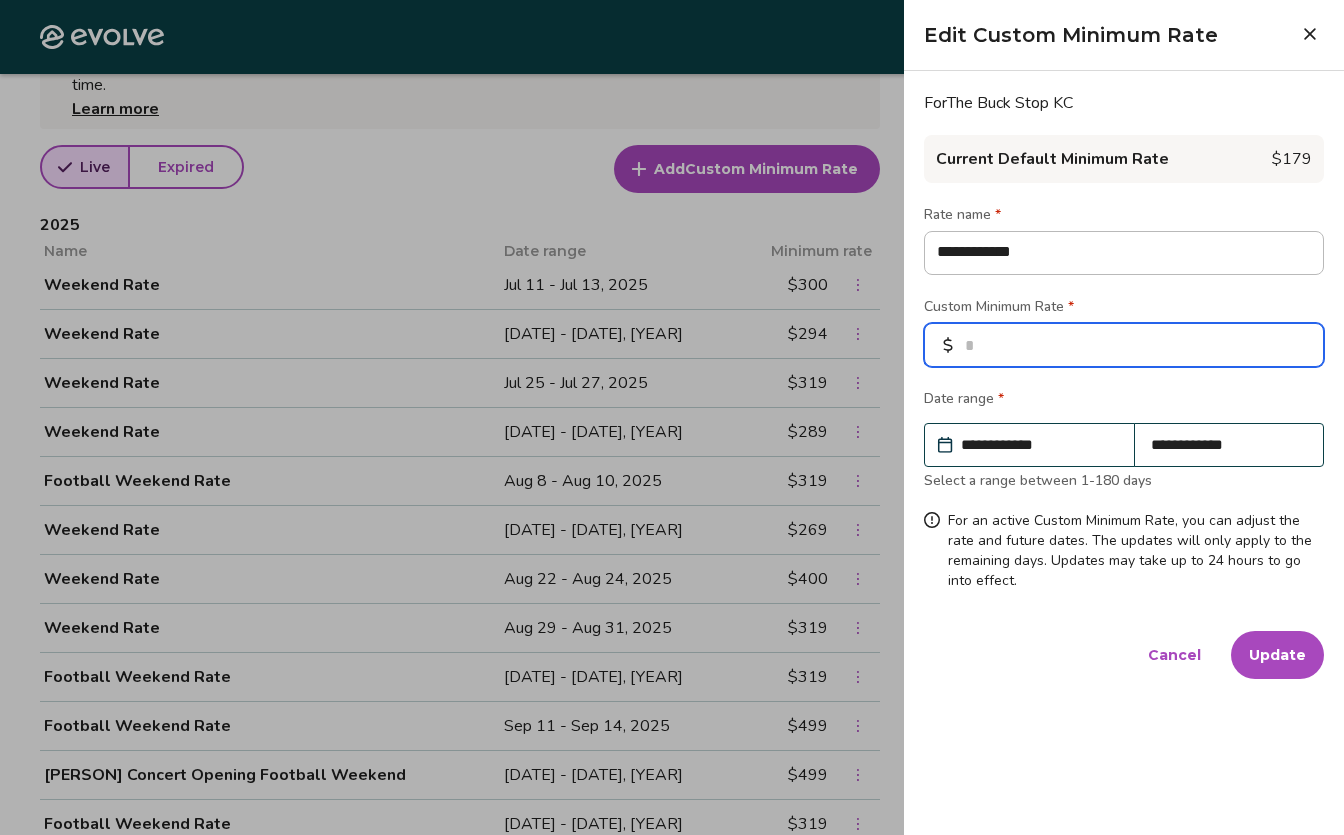 type on "*" 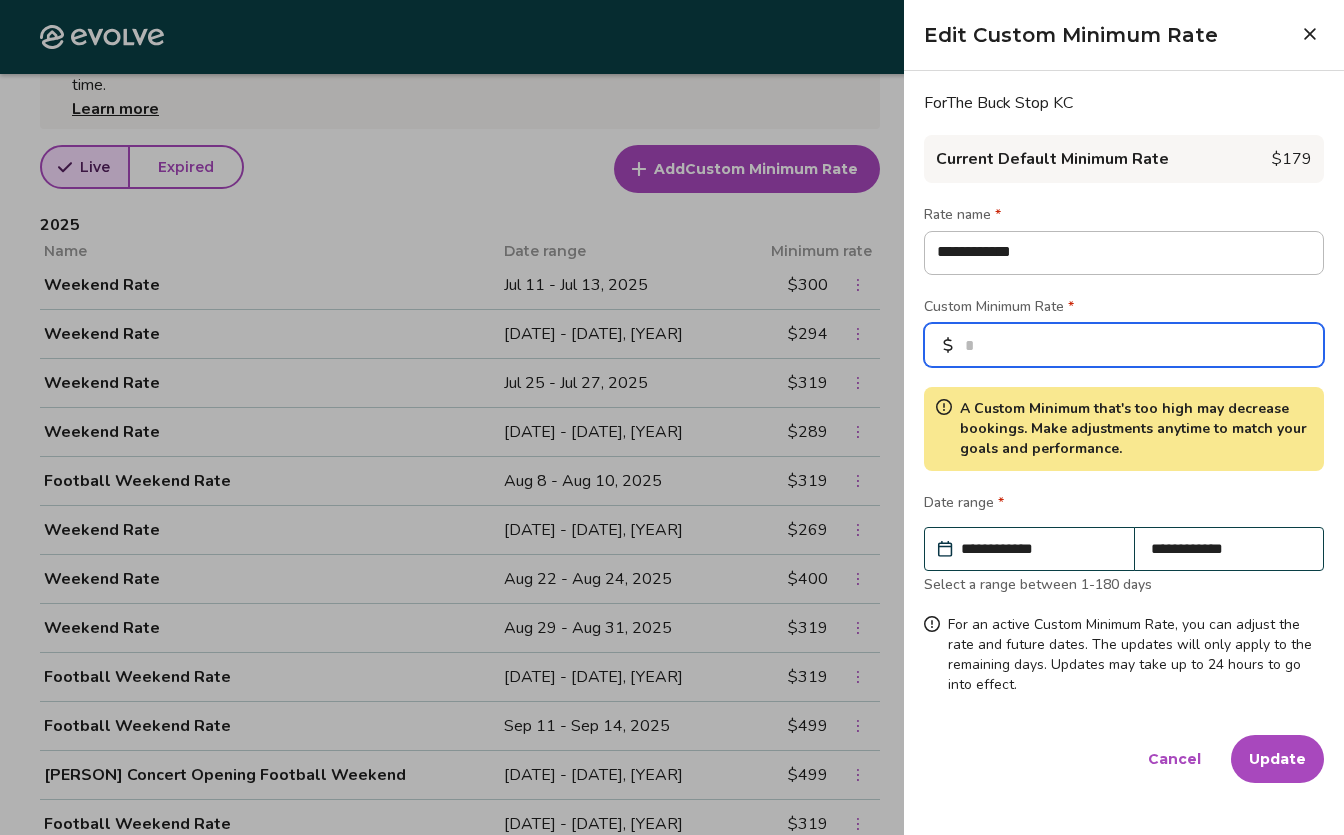 type on "***" 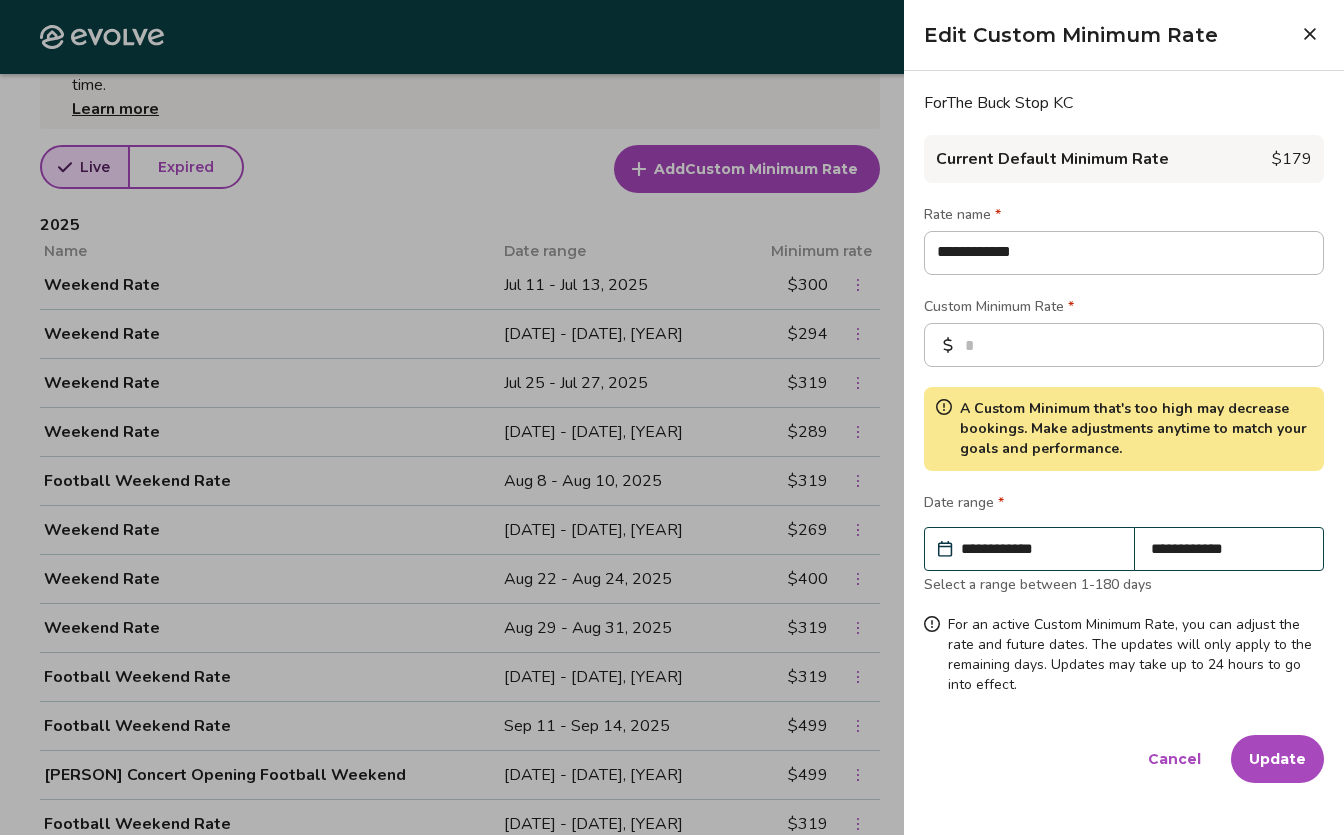 click on "Update" at bounding box center [1277, 759] 